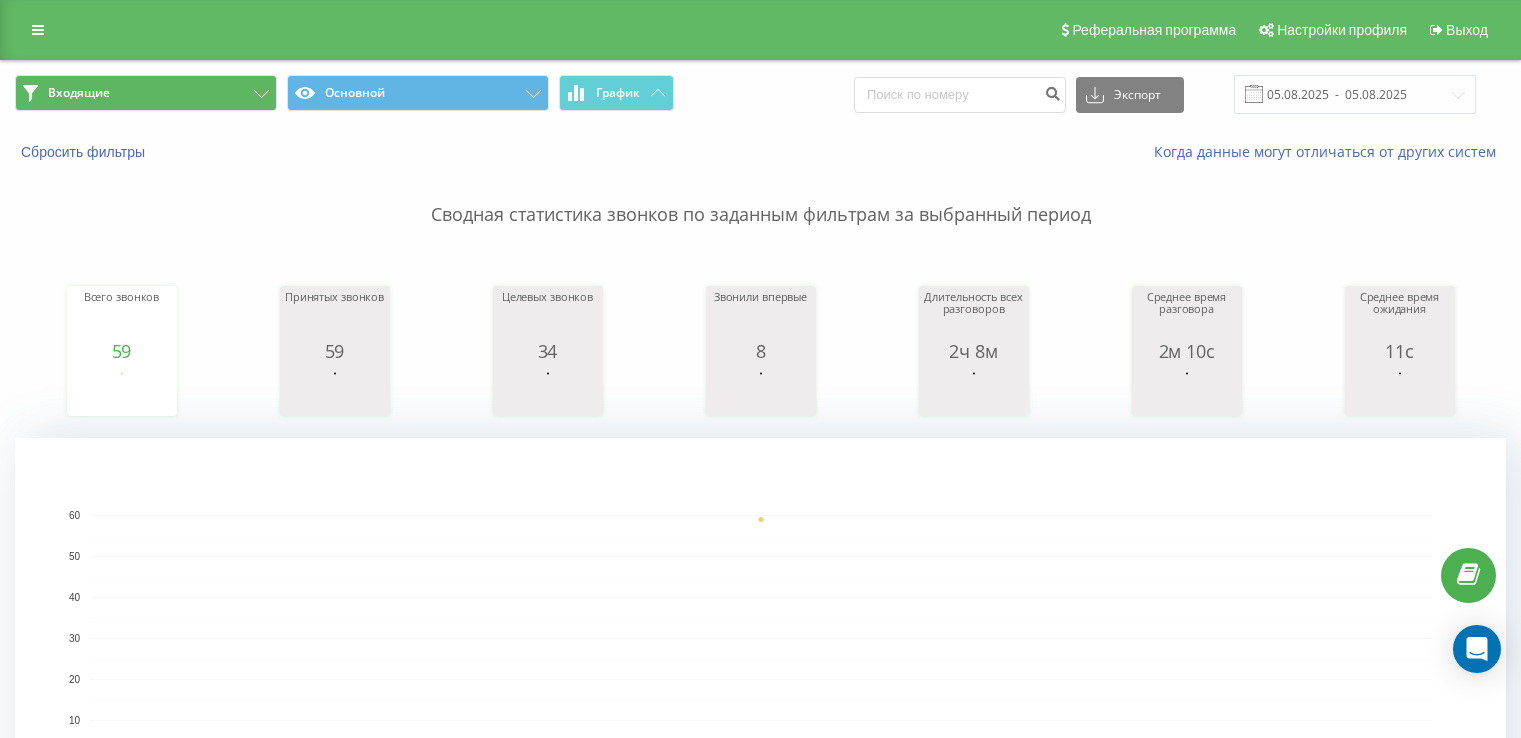 scroll, scrollTop: 0, scrollLeft: 0, axis: both 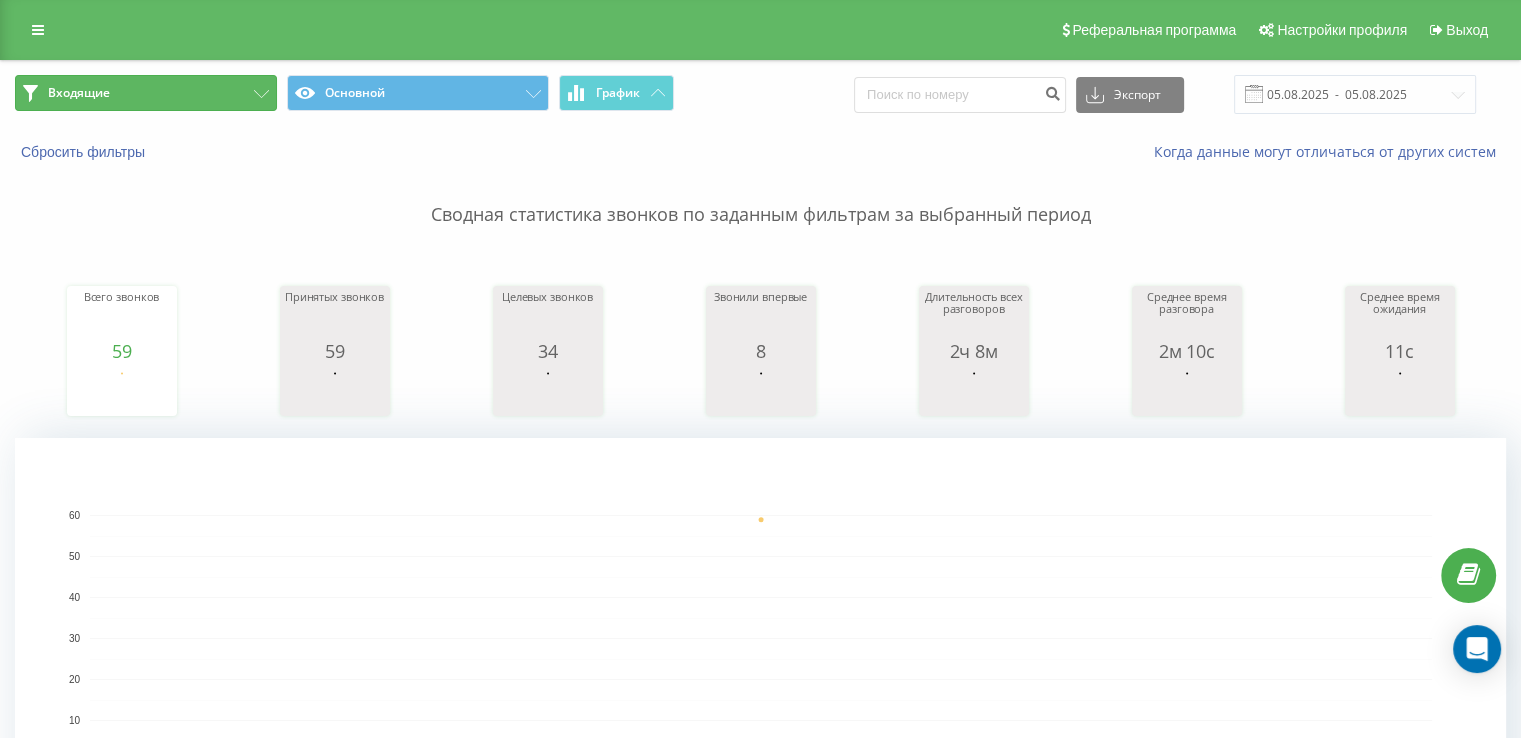 click on "Входящие" at bounding box center [79, 93] 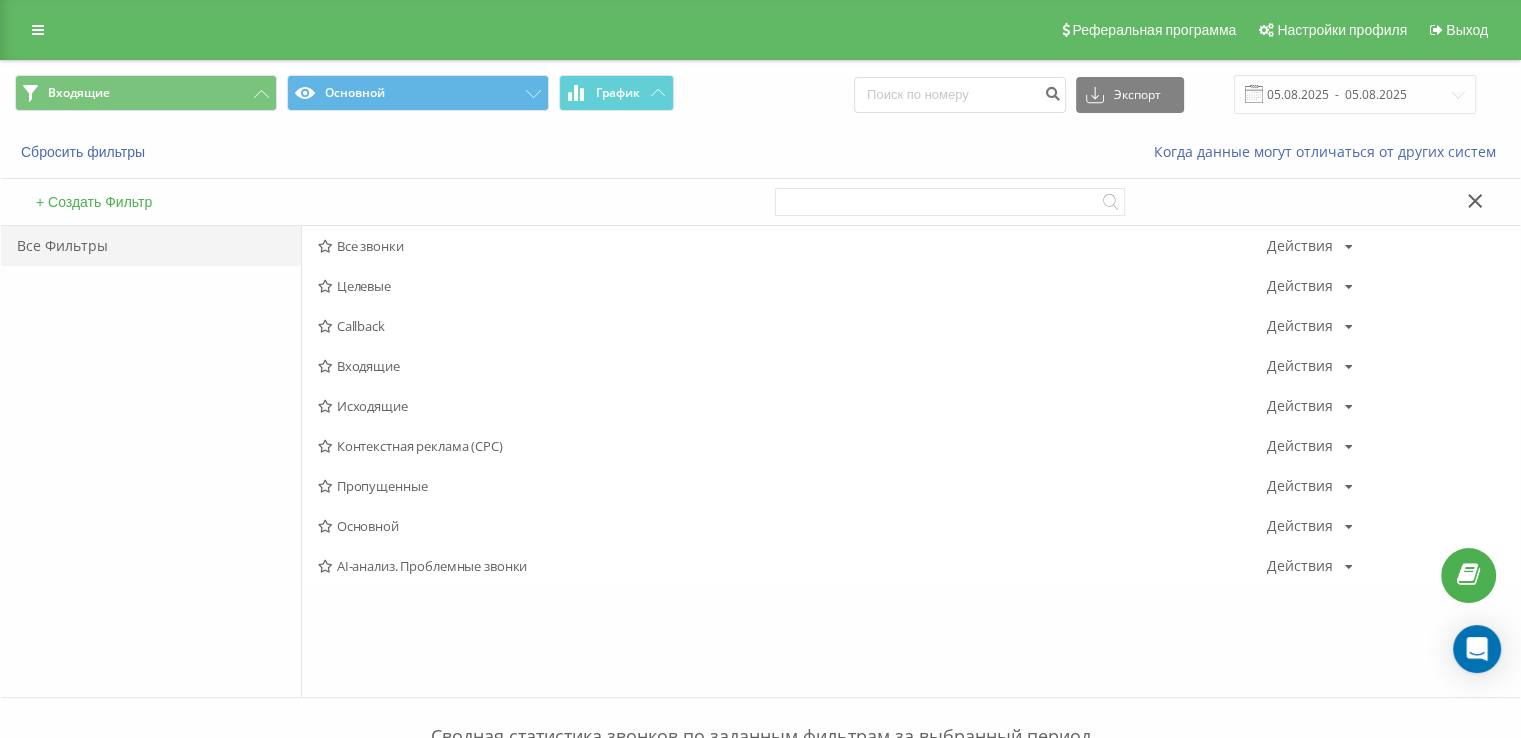 click on "Входящие" at bounding box center [792, 366] 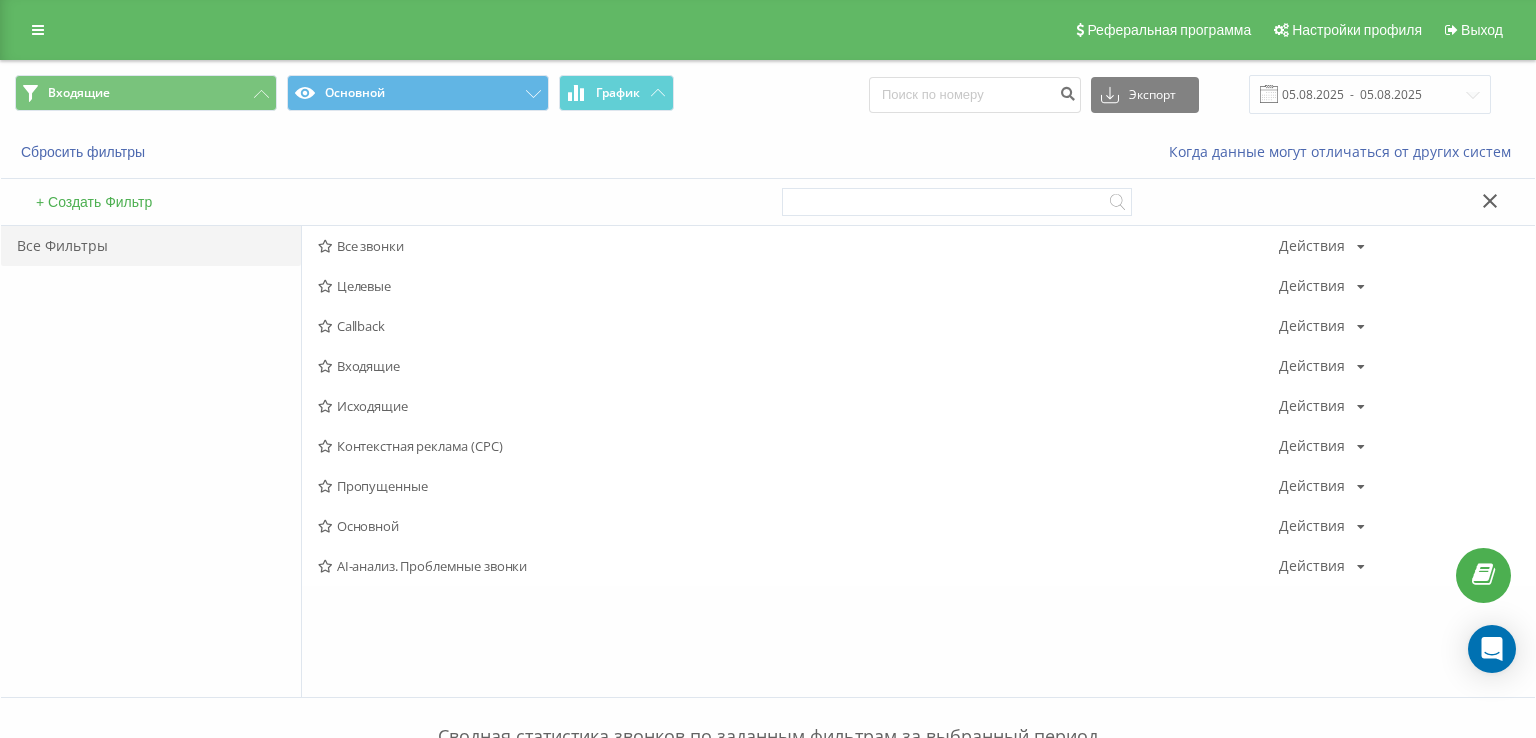 click at bounding box center (0, 0) 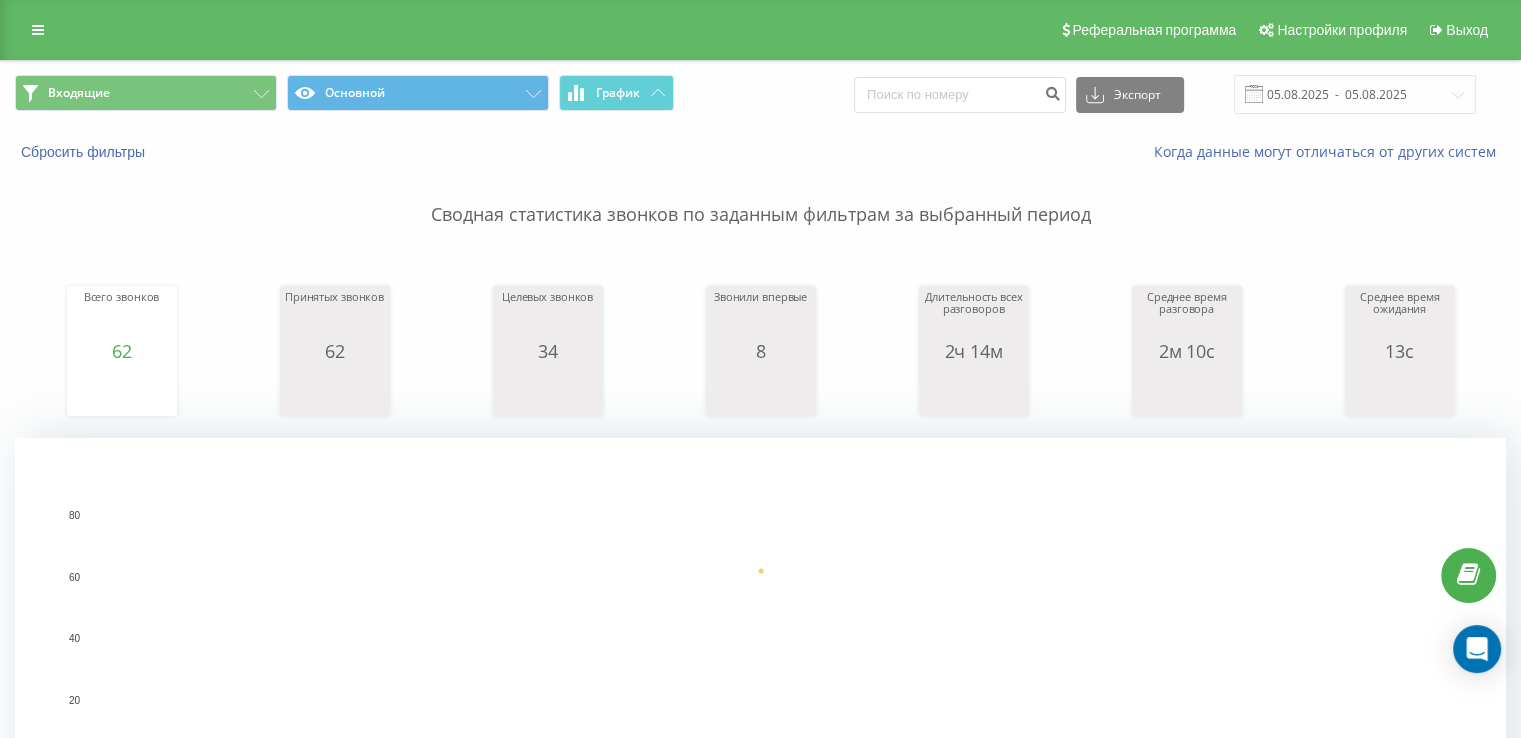 drag, startPoint x: 72, startPoint y: 262, endPoint x: 252, endPoint y: 260, distance: 180.01111 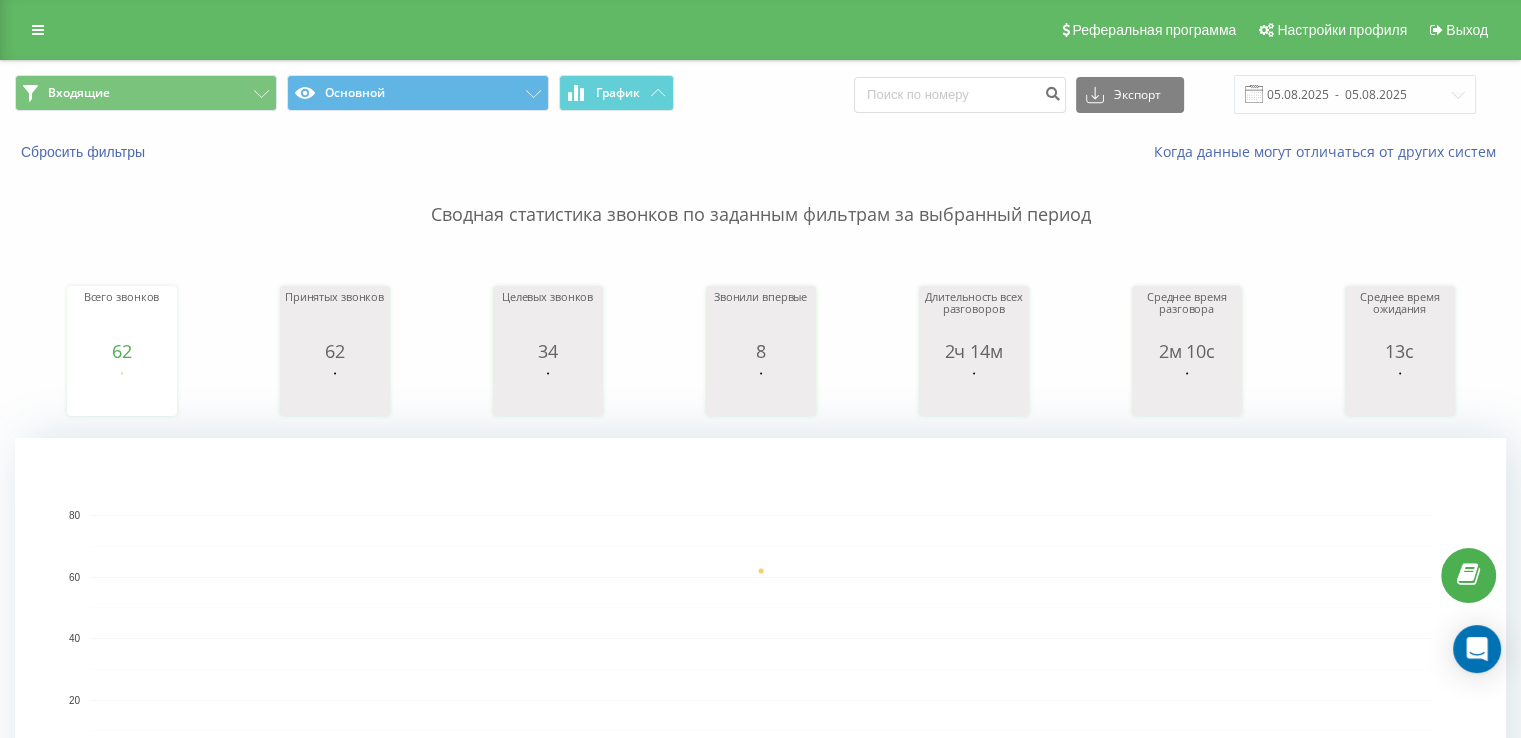 click on "Всего звонков 62 date totalCalls 05.08.25 62 05.08.25 Принятых звонков 62 date answeredCalls 05.08.25 62 05.08.25 Целевых звонков 34 date properCalls 05.08.25 34 05.08.25 Звонили впервые 8 date uniqueCalls 05.08.25 8 05.08.25 Длительность всех разговоров 2ч 14м date allConversationsLength 05.08.25 8,063 05.08.25 Среднее время разговора 2м 10с date averageConversationTime 05.08.25 130 05.08.25 Среднее время ожидания 13с date averageWaitingTime 05.08.25 12 05.08.25" at bounding box center [760, 332] 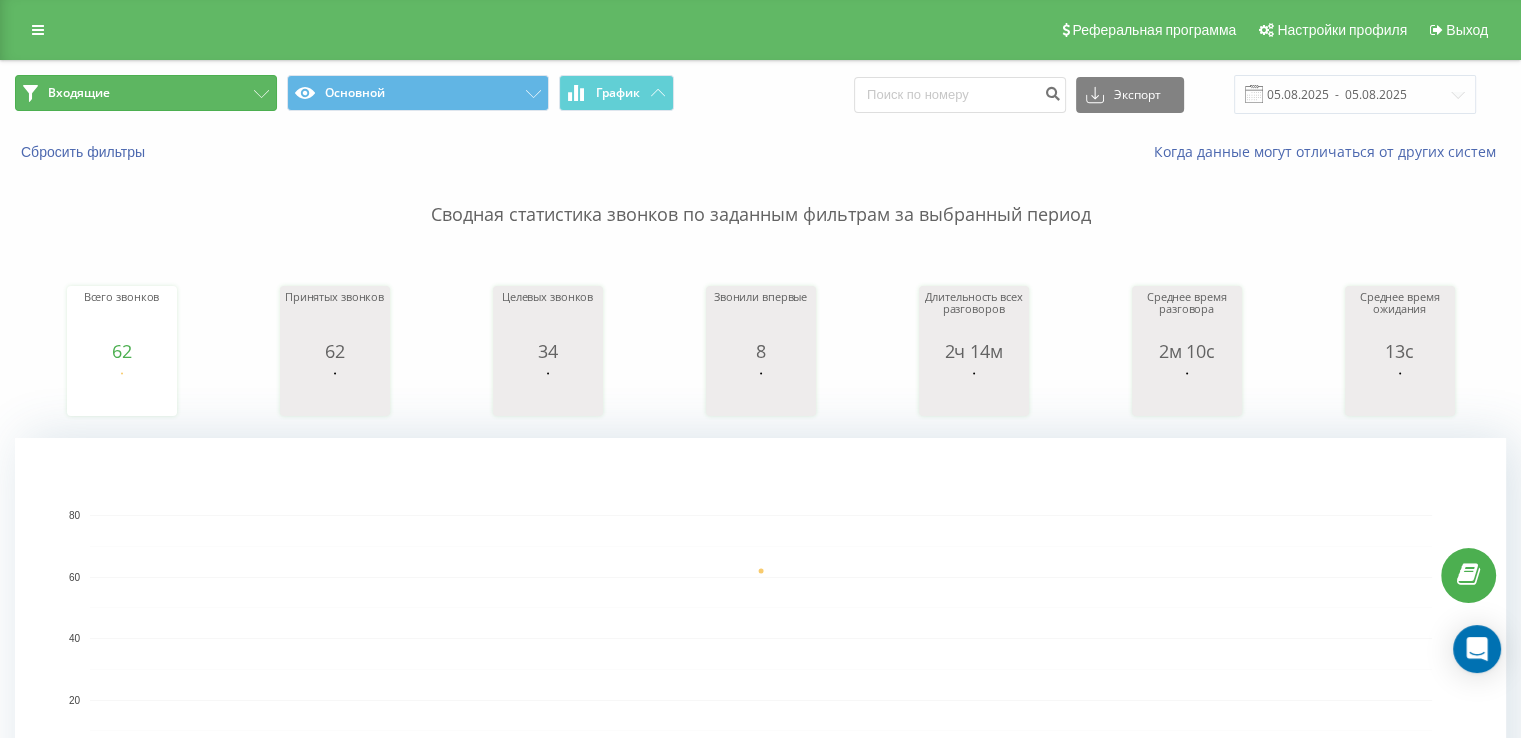 click on "Входящие" at bounding box center [146, 93] 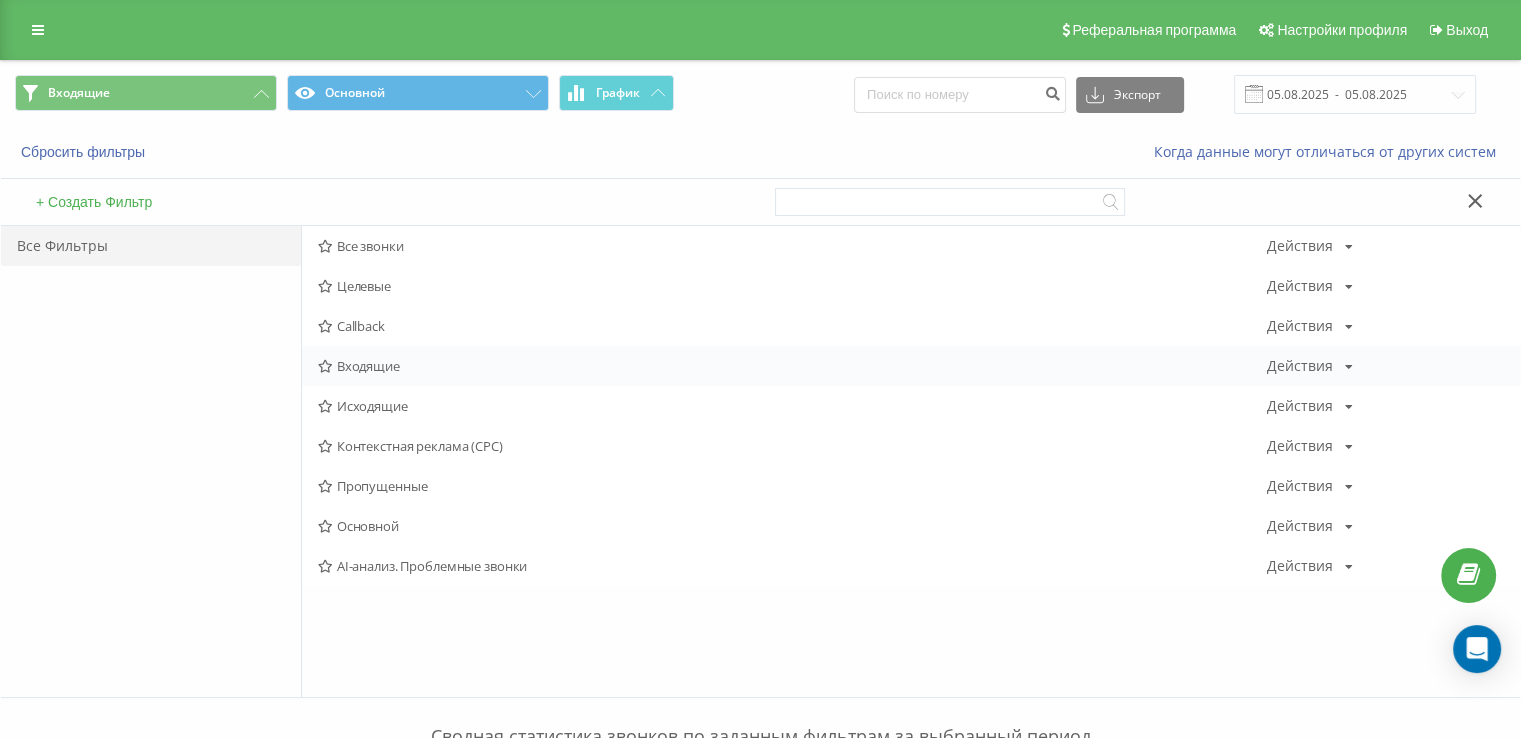 click on "Входящие" at bounding box center [792, 366] 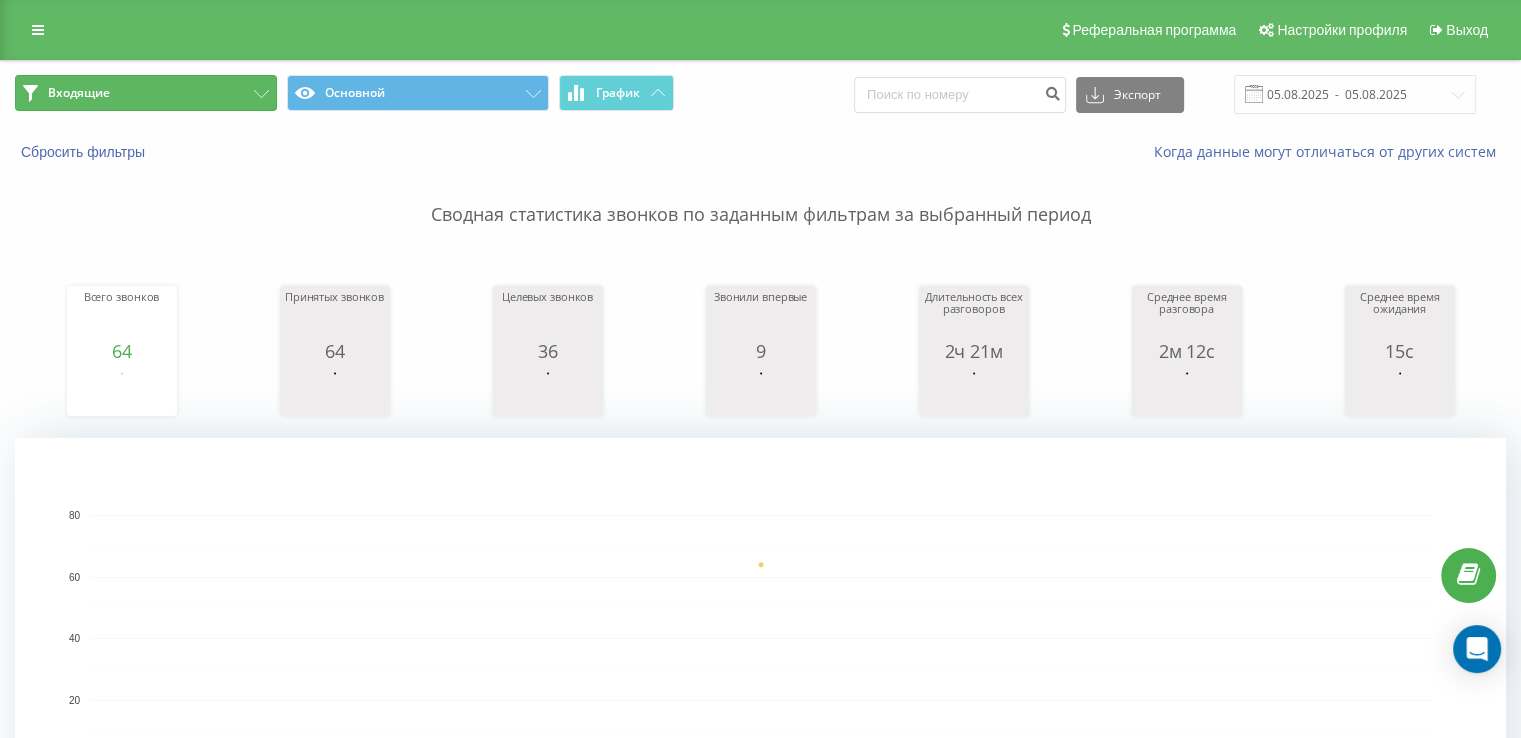 click on "Входящие" at bounding box center [146, 93] 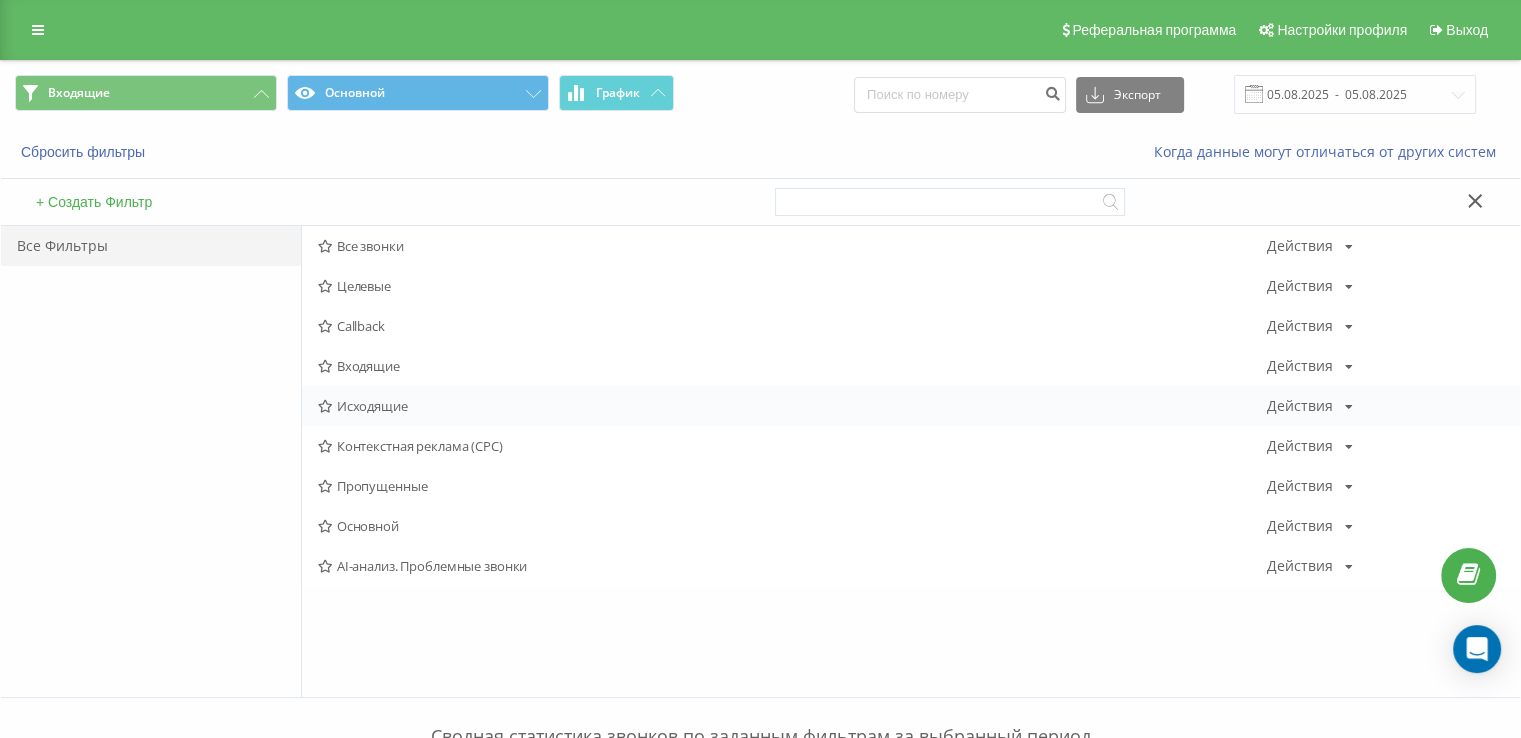 click on "Исходящие" at bounding box center [792, 406] 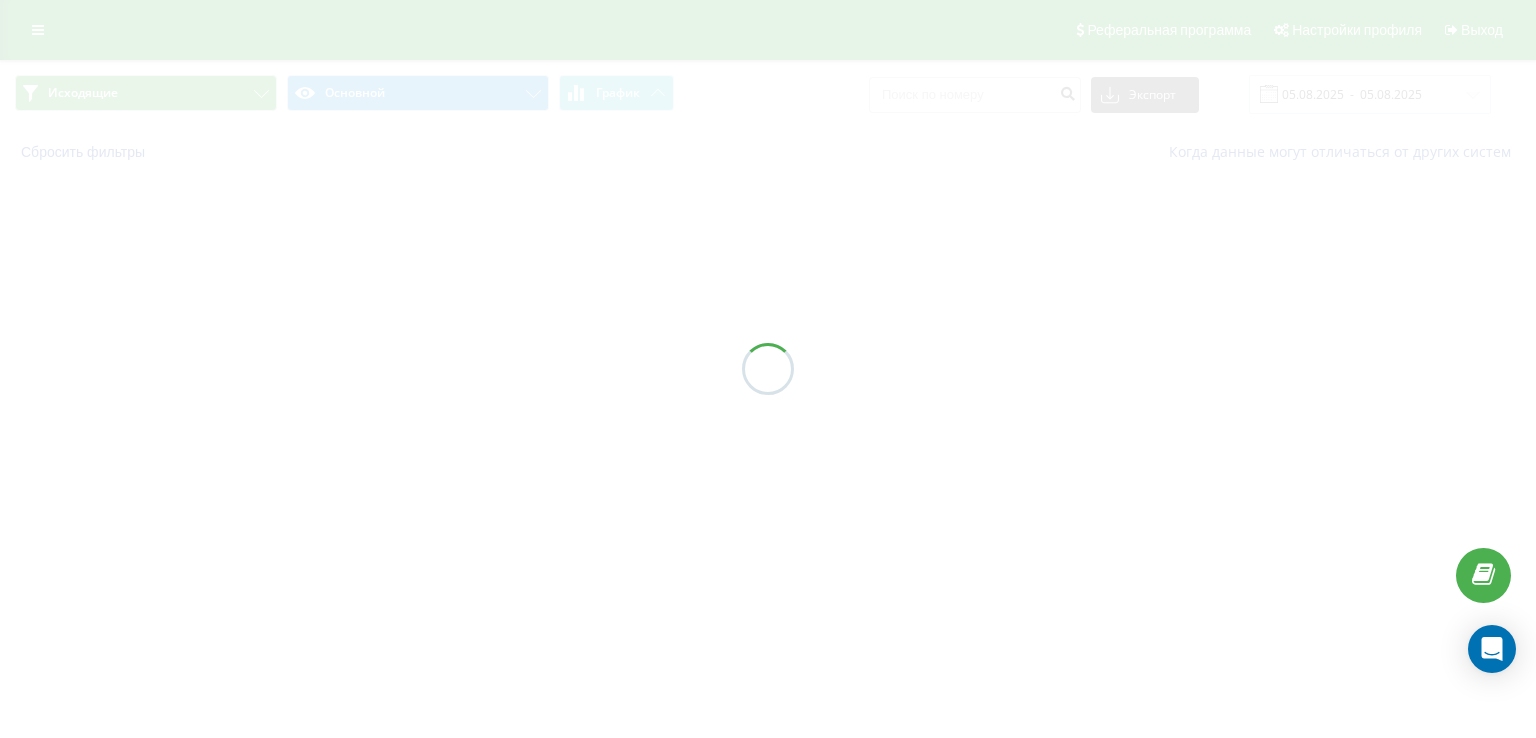 click at bounding box center (768, 369) 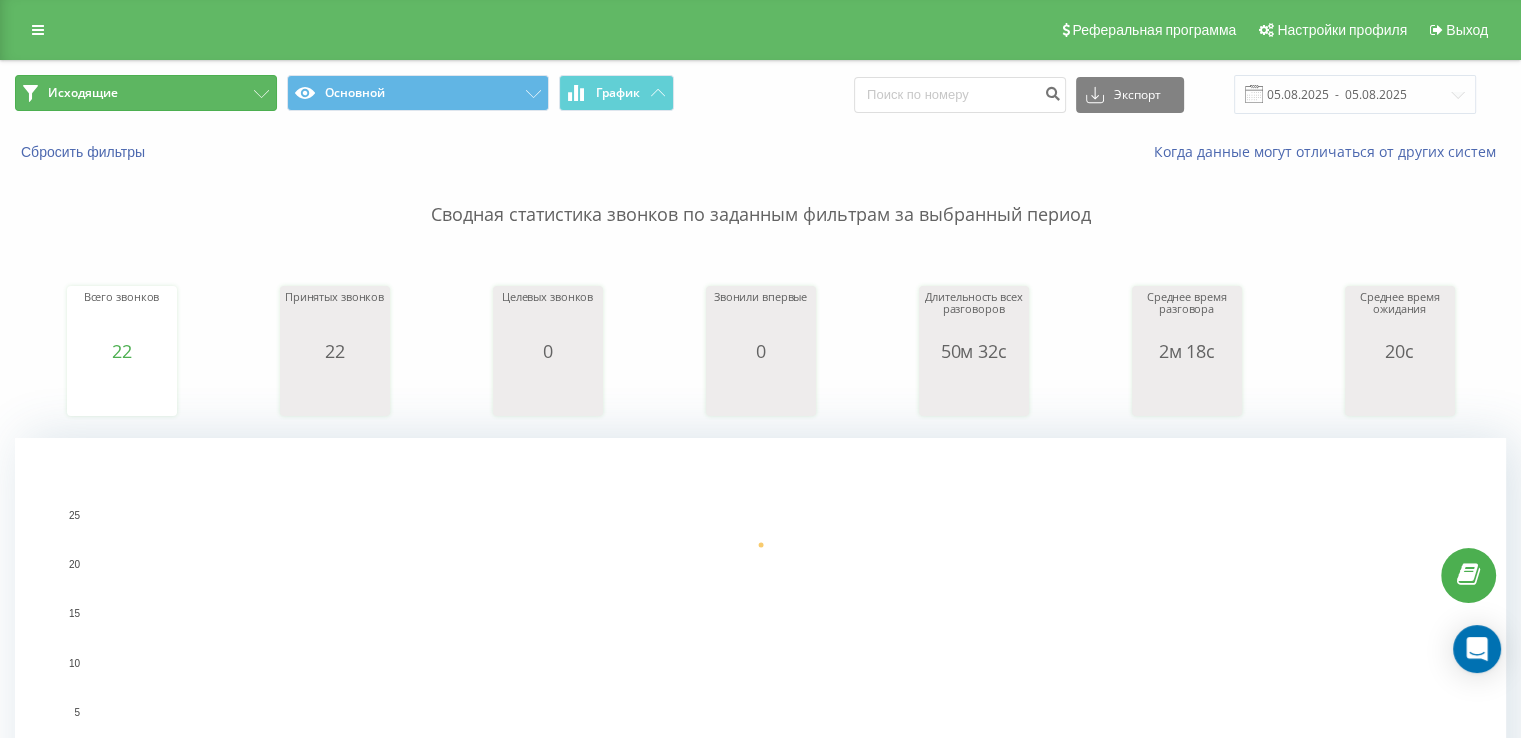 click on "Исходящие" at bounding box center (146, 93) 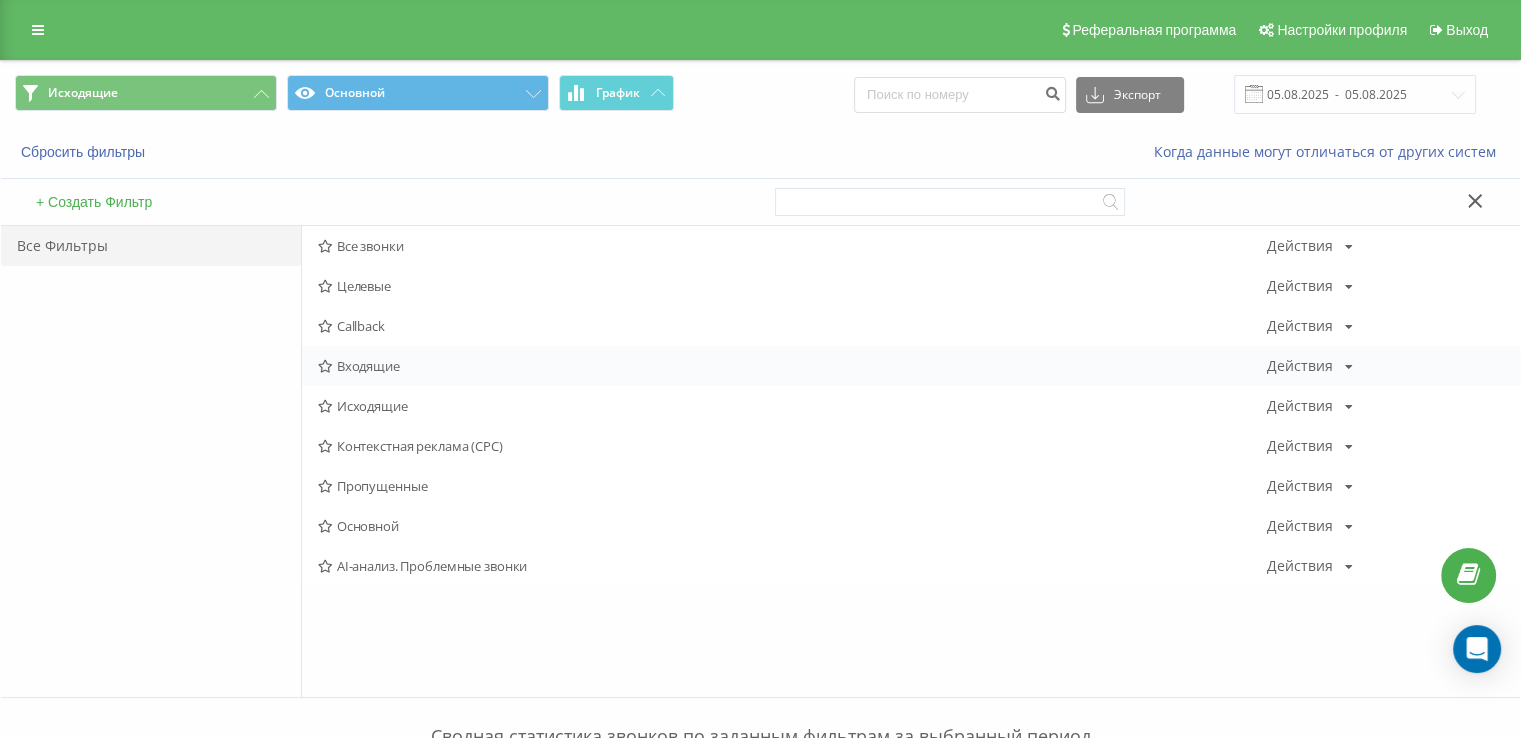 click on "Входящие" at bounding box center [792, 366] 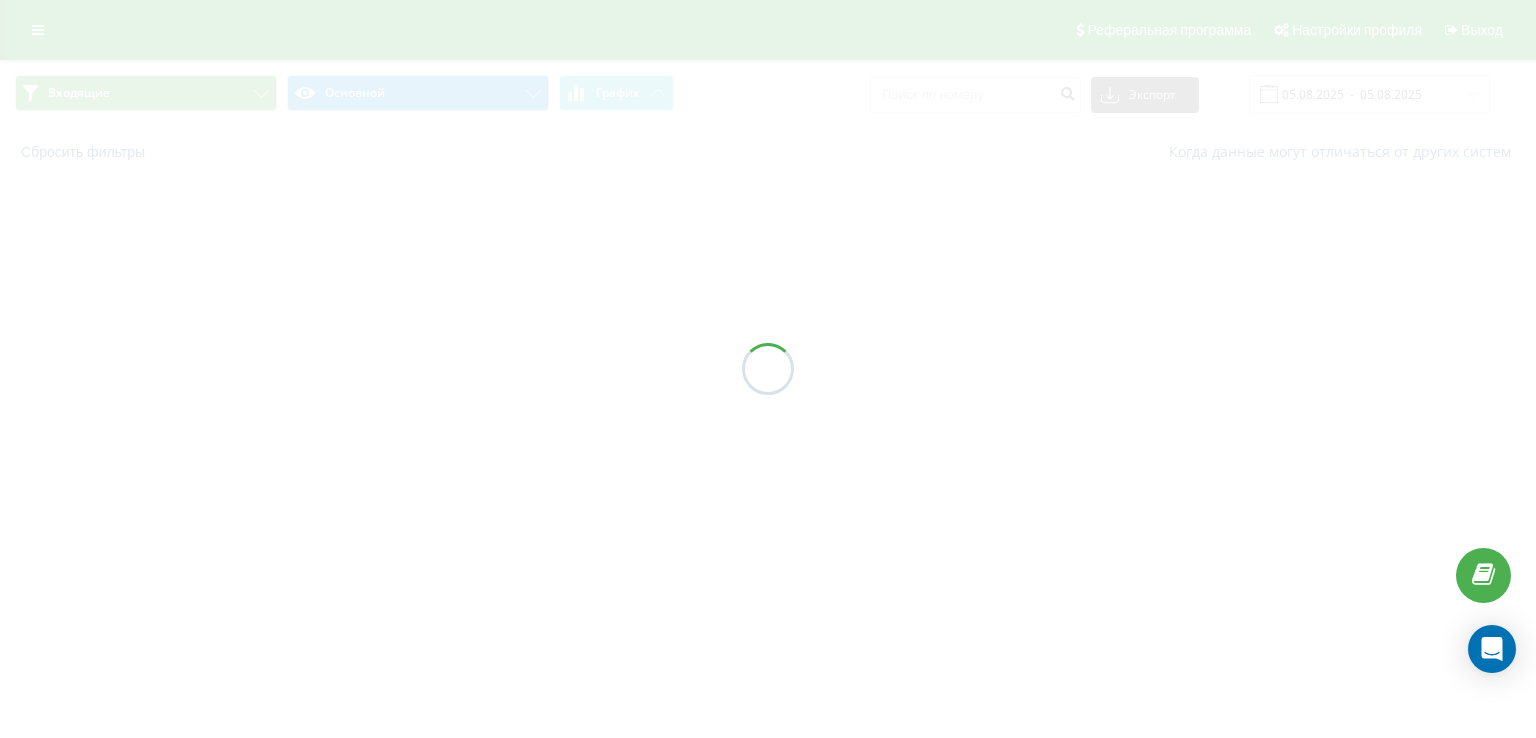 click at bounding box center (768, 369) 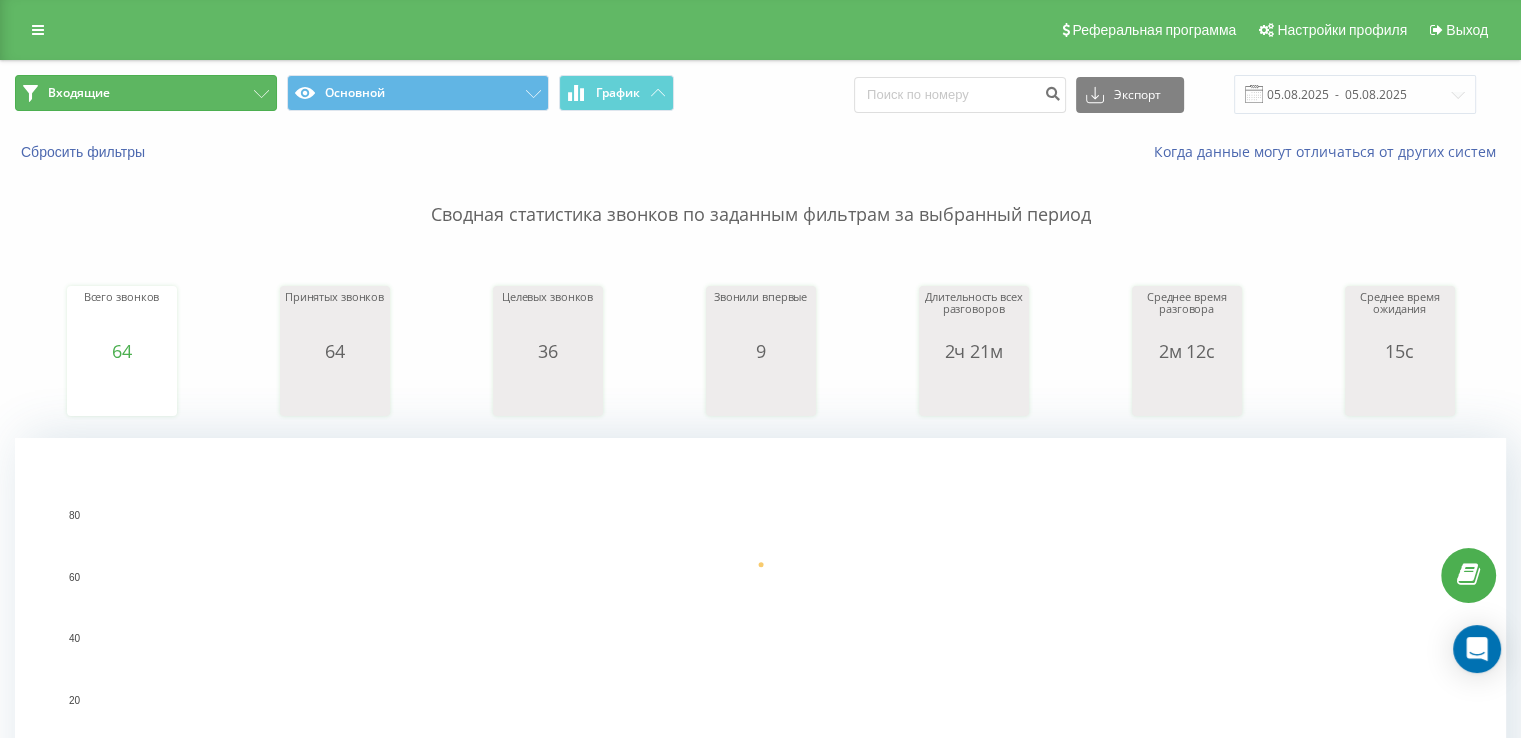 click on "Входящие" at bounding box center [146, 93] 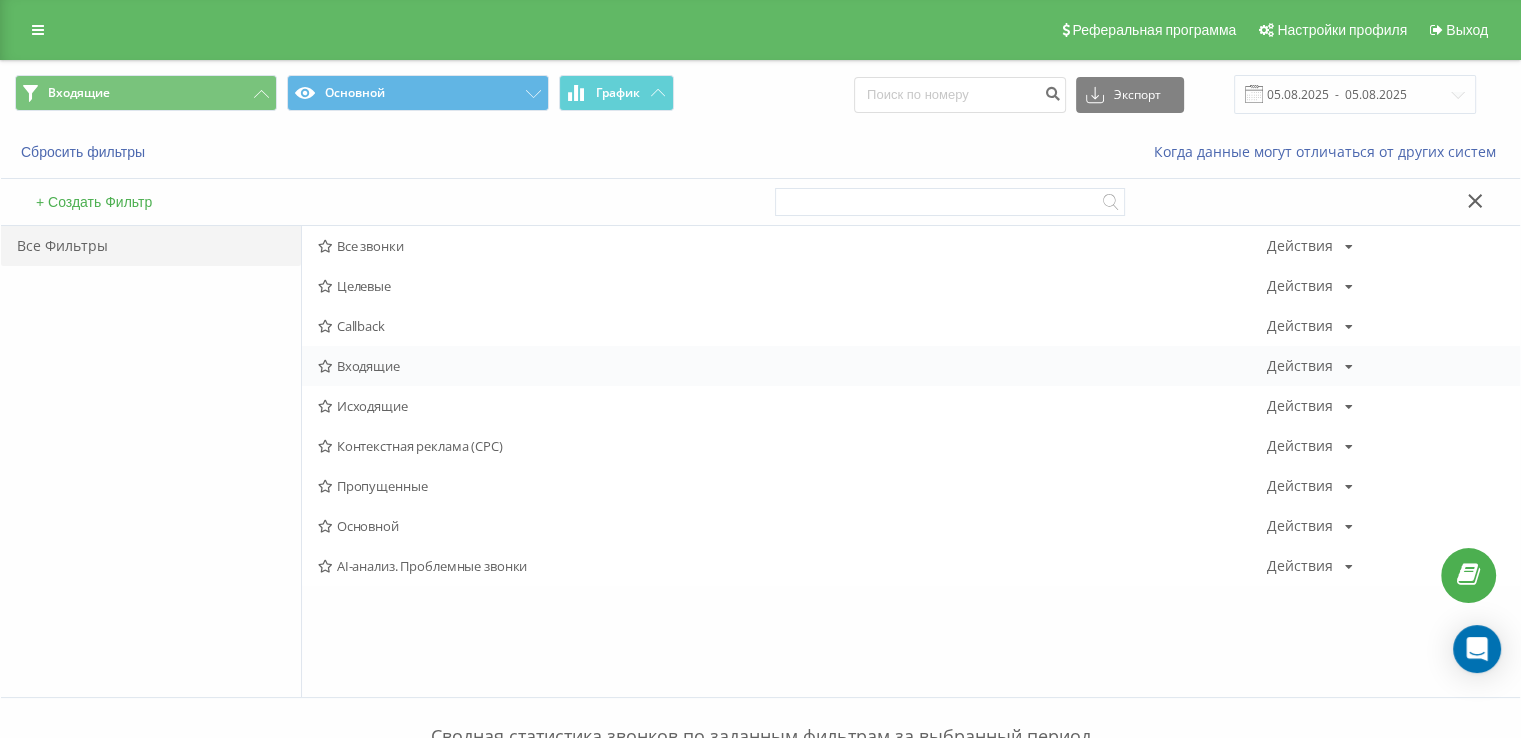 click on "Входящие Действия Редактировать Копировать Удалить По умолчанию Поделиться" at bounding box center (911, 366) 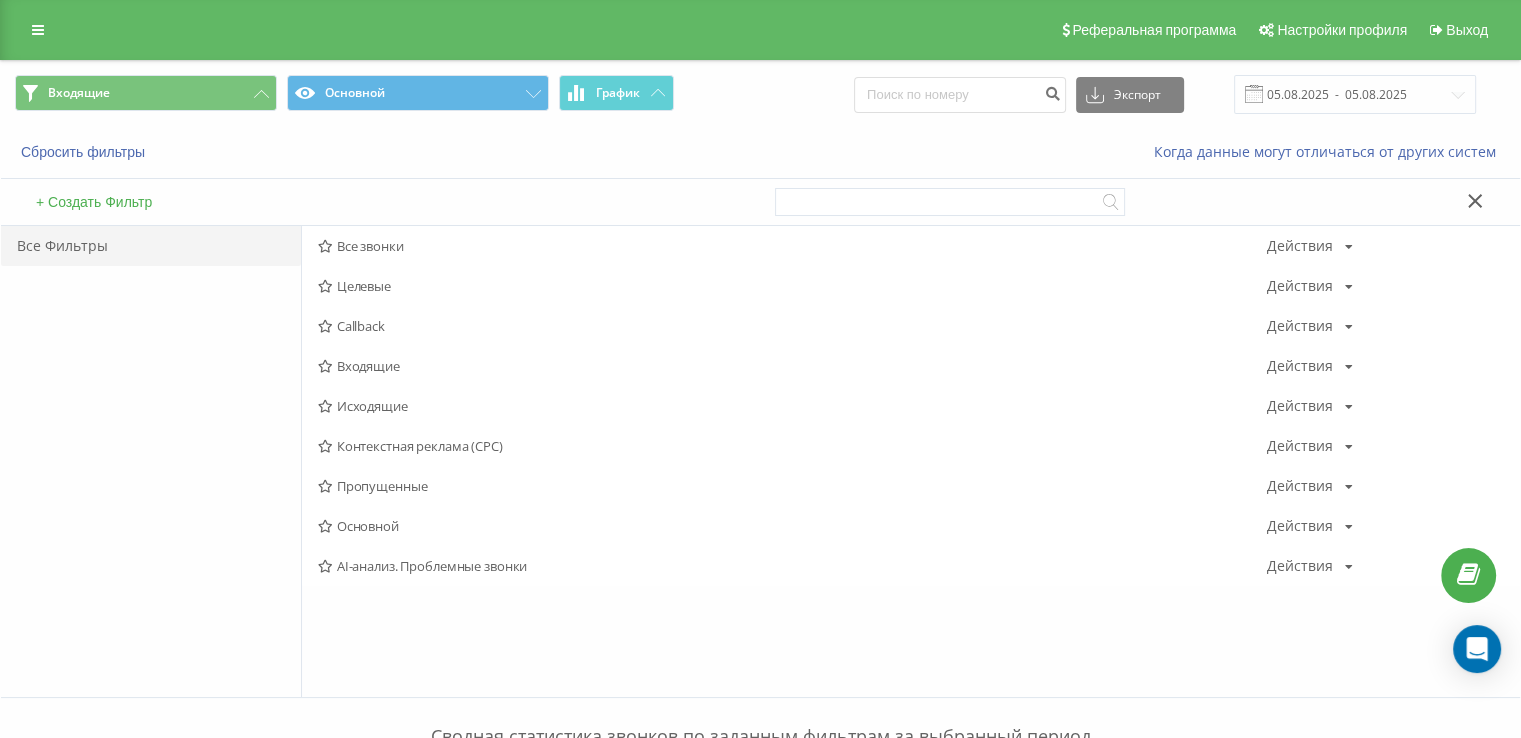 click at bounding box center (0, 0) 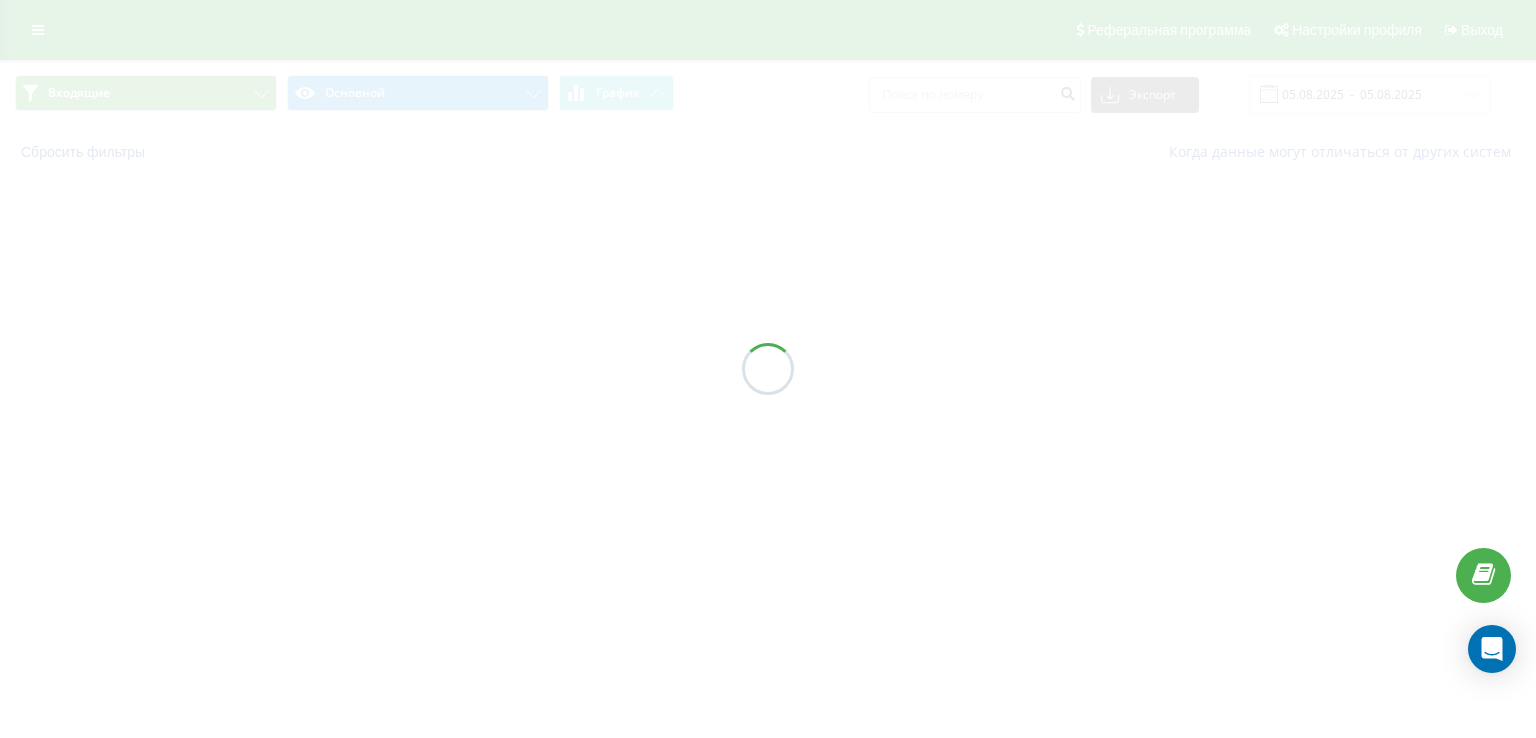 click at bounding box center [768, 369] 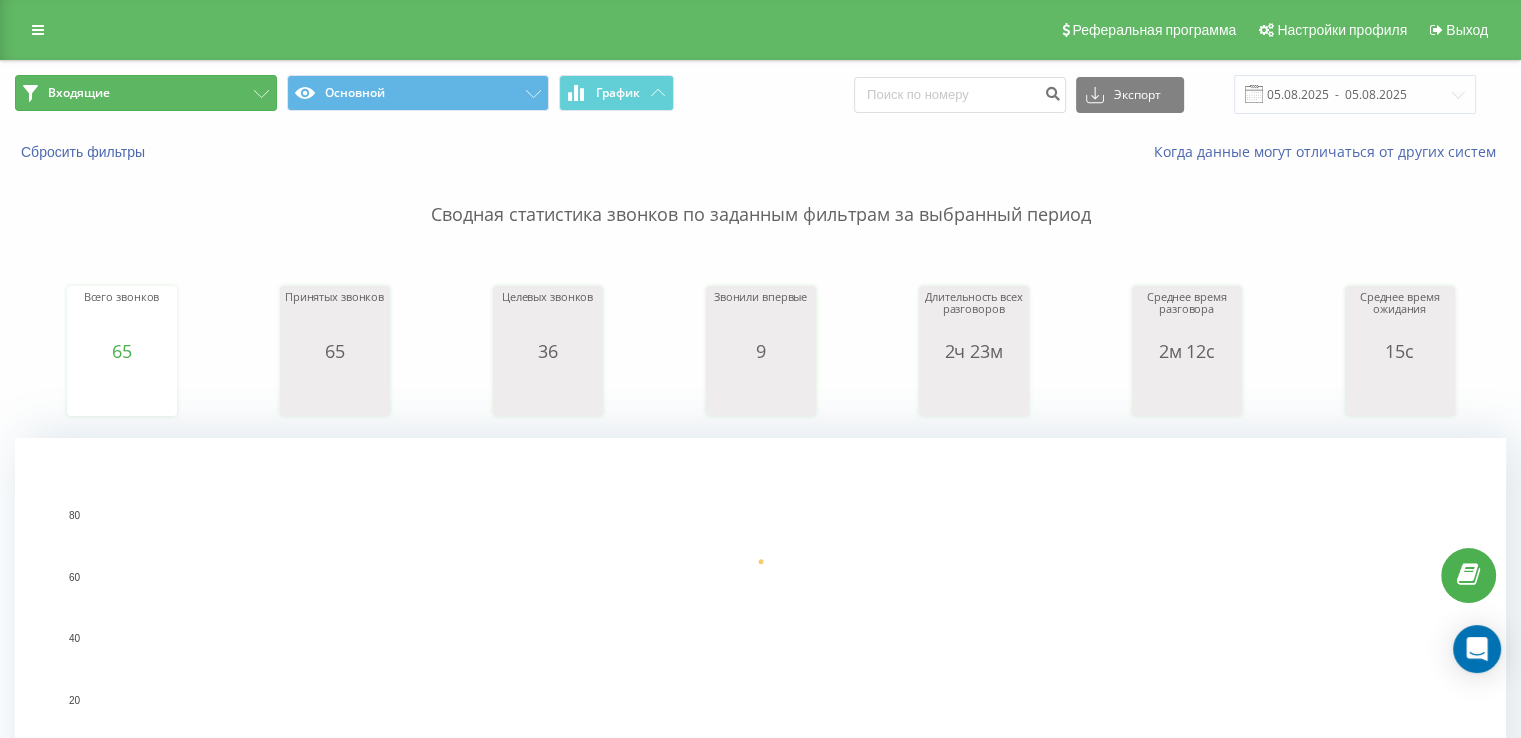 click on "Входящие" at bounding box center (146, 93) 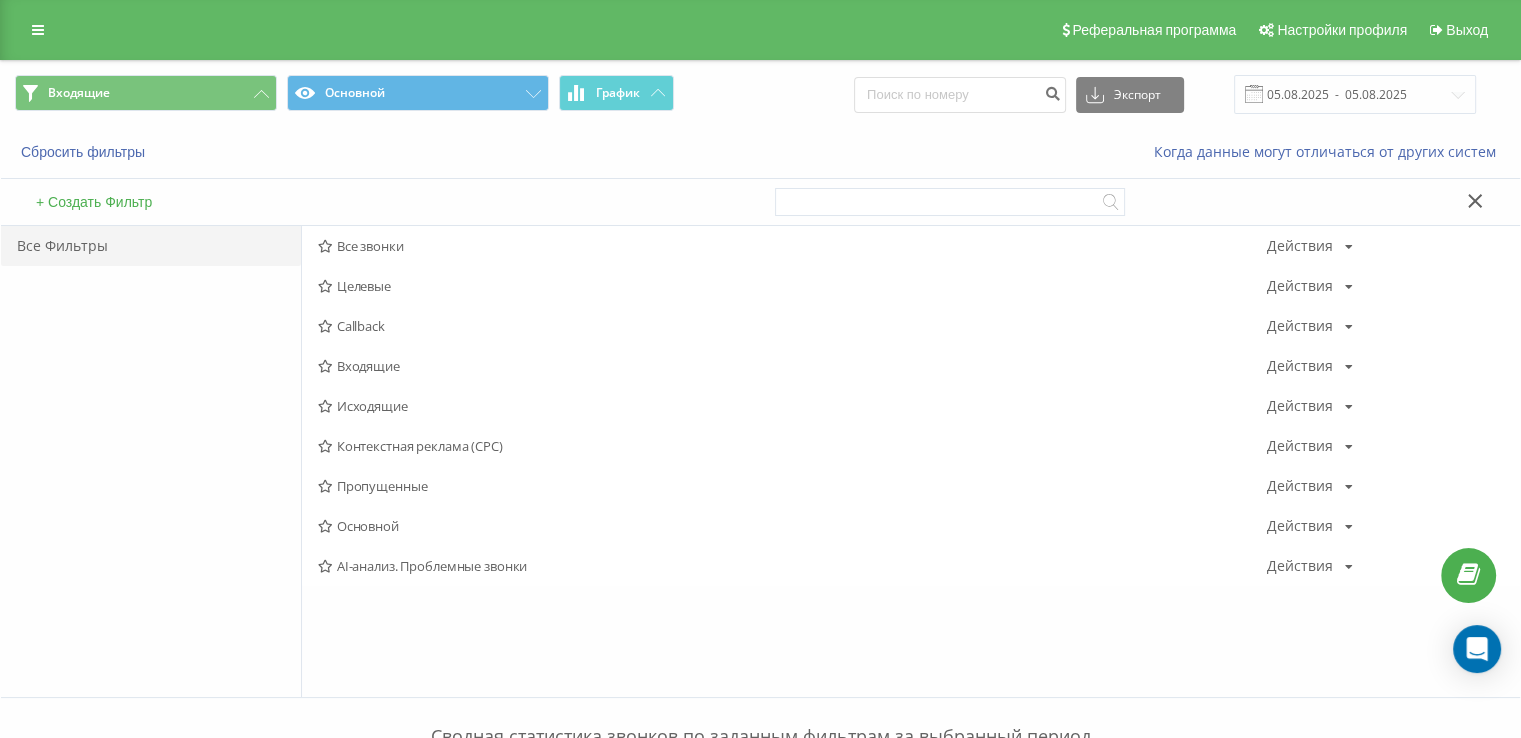 click on "Исходящие" at bounding box center [792, 406] 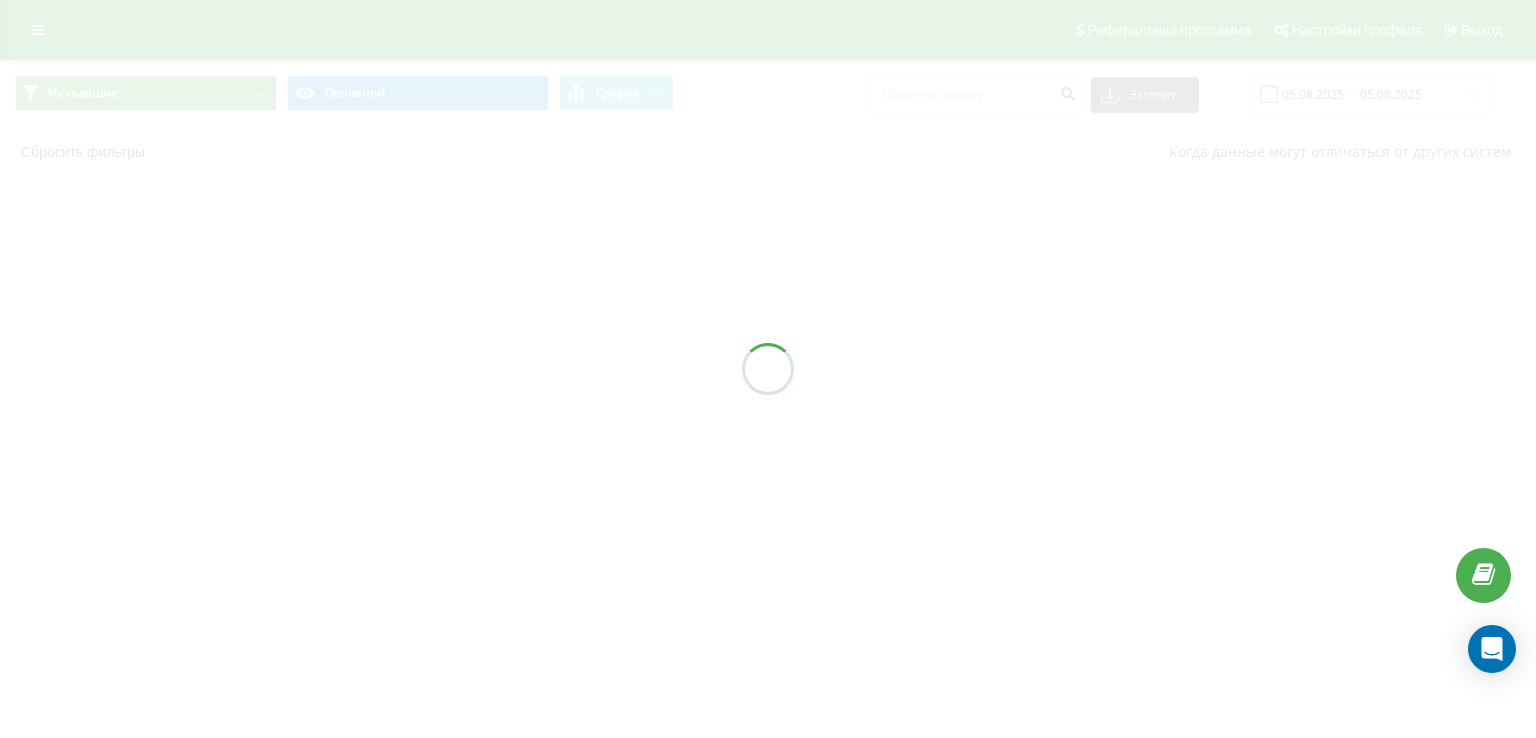 click at bounding box center [768, 369] 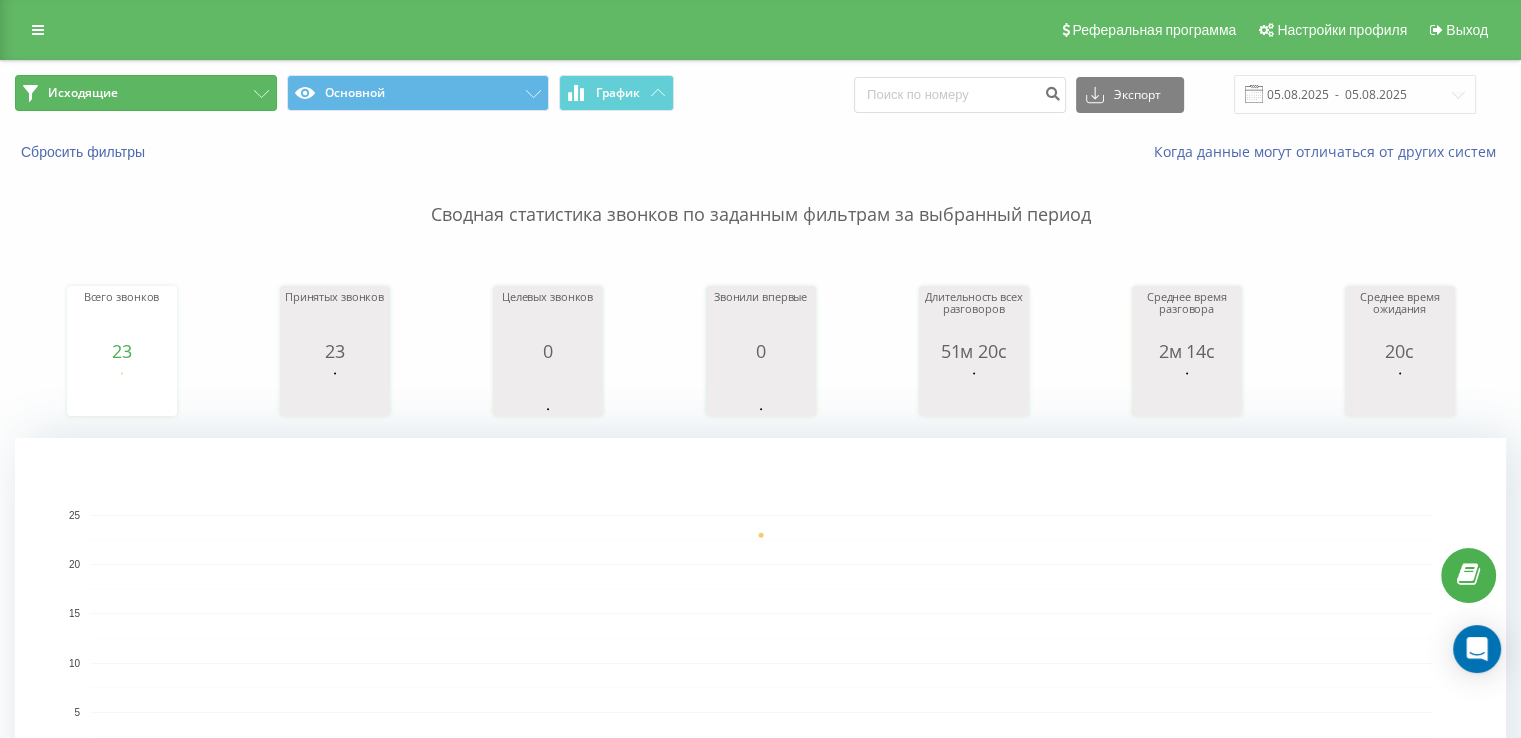 click on "Исходящие" at bounding box center [83, 93] 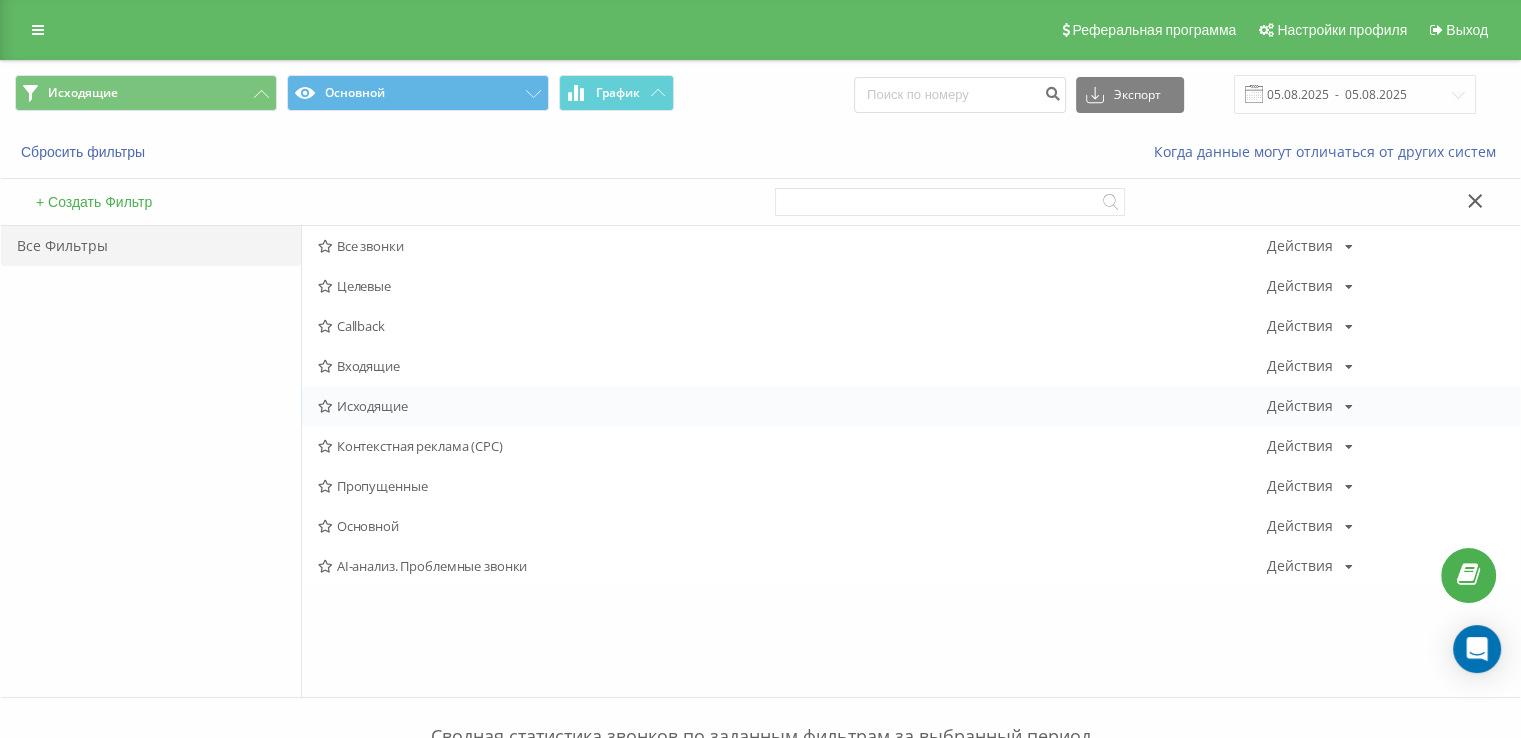 click on "Исходящие Действия Редактировать Копировать Удалить По умолчанию Поделиться" at bounding box center (911, 406) 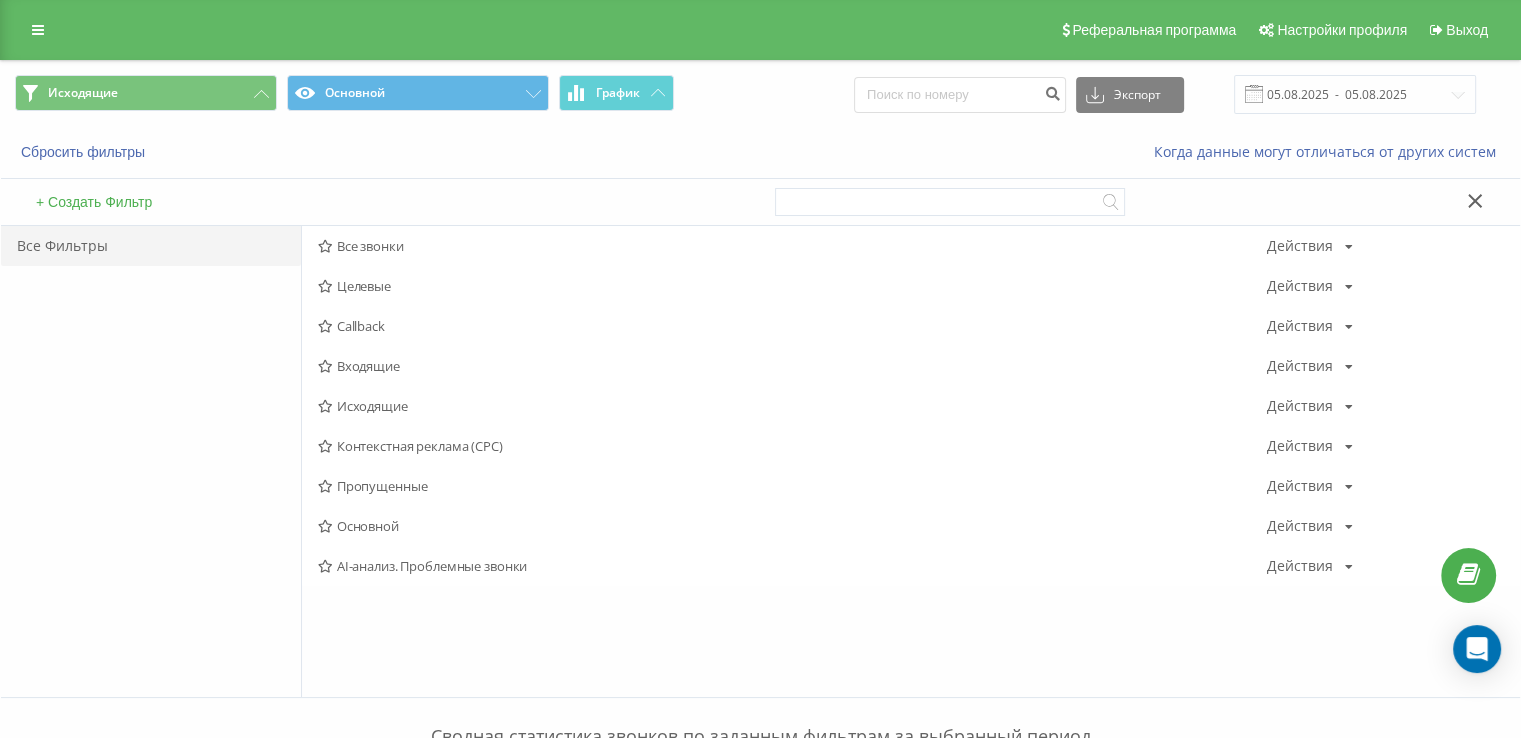 click on "Исходящие" at bounding box center [792, 406] 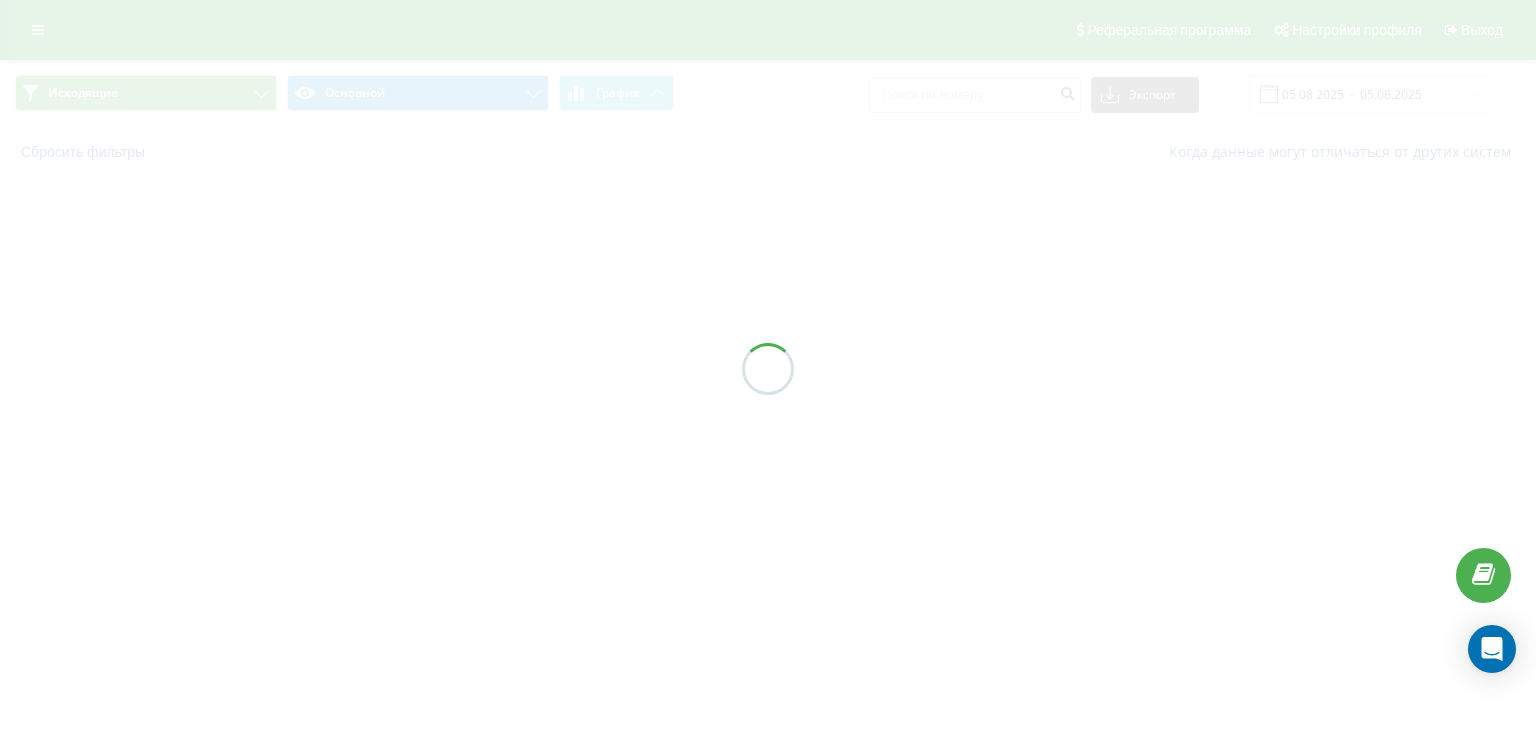 click at bounding box center [768, 369] 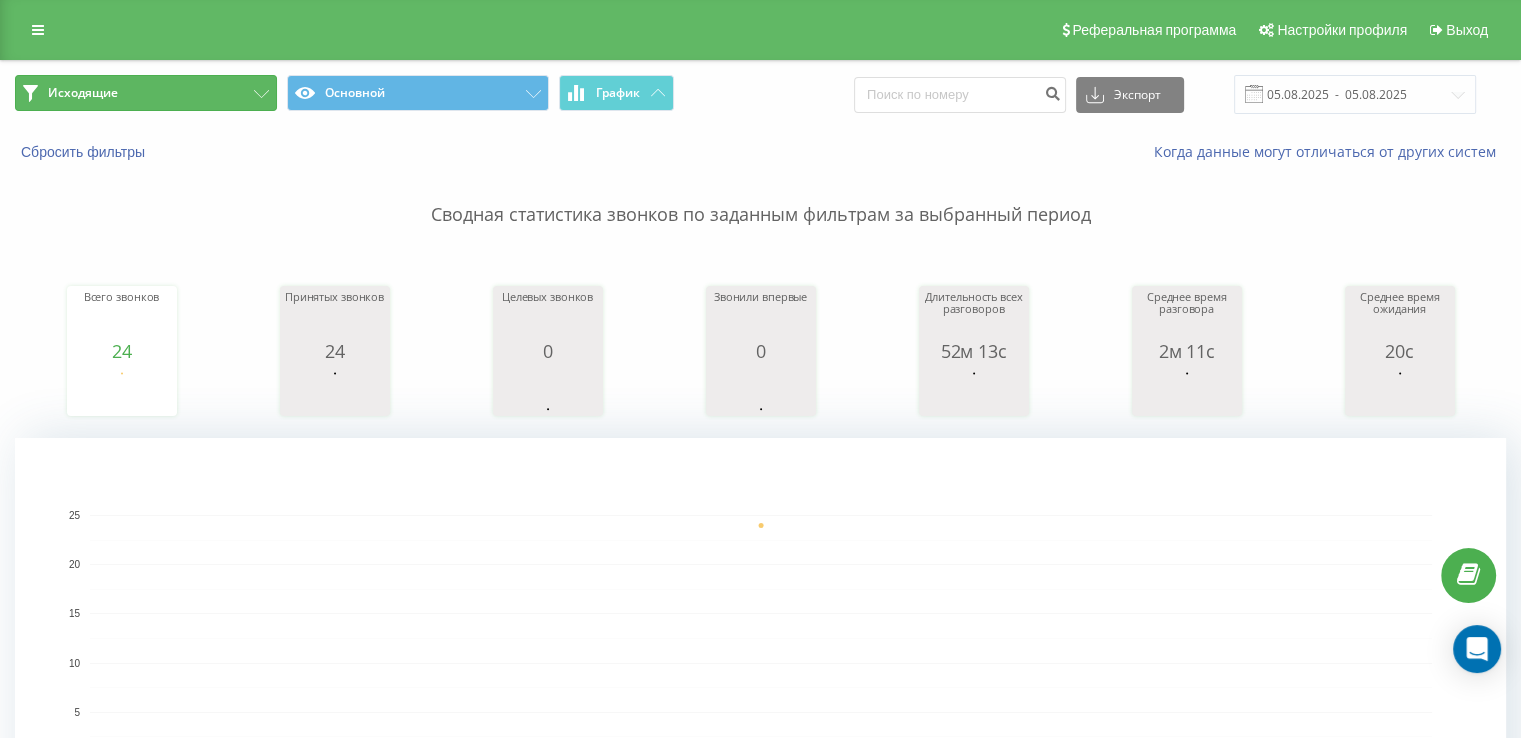 click on "Исходящие" at bounding box center (146, 93) 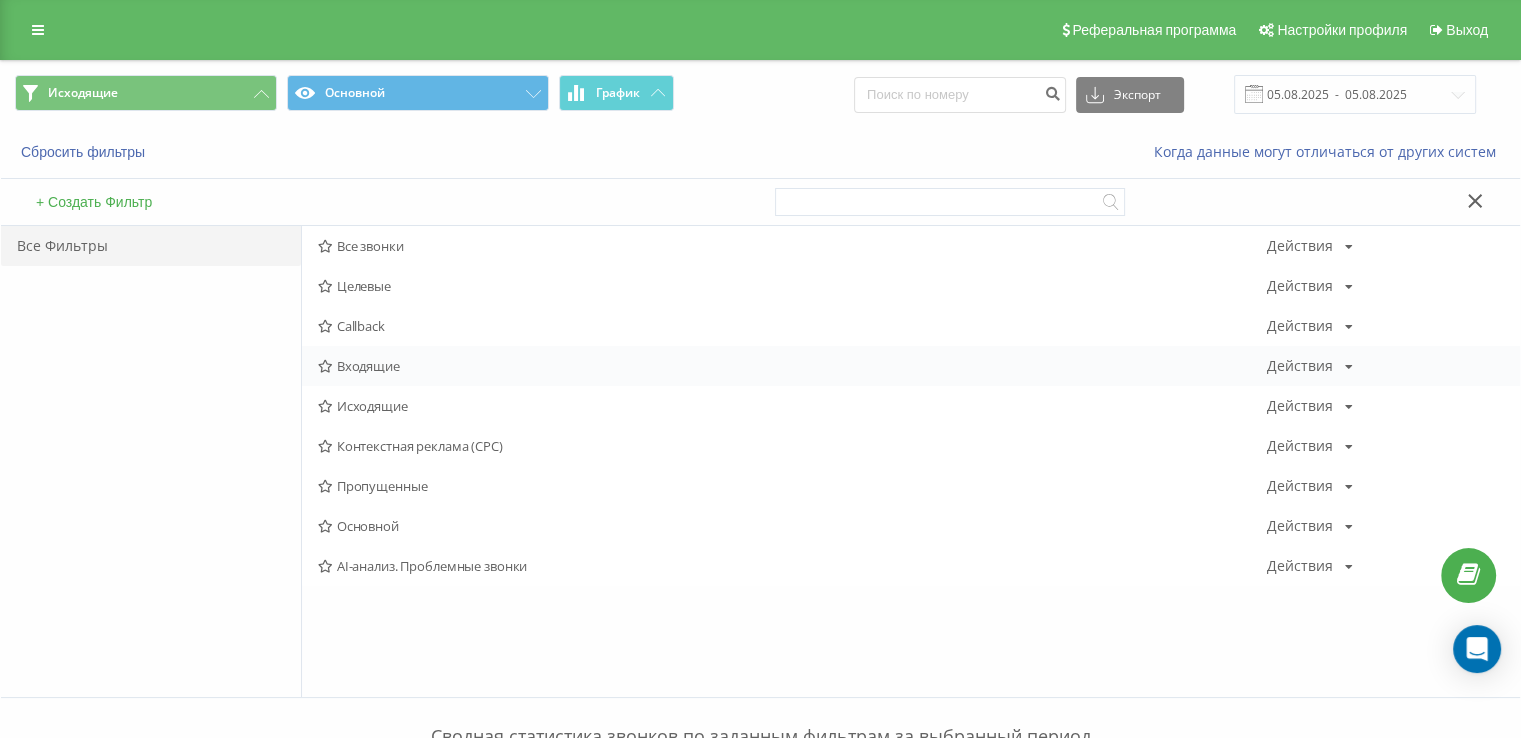 click on "Входящие" at bounding box center [792, 366] 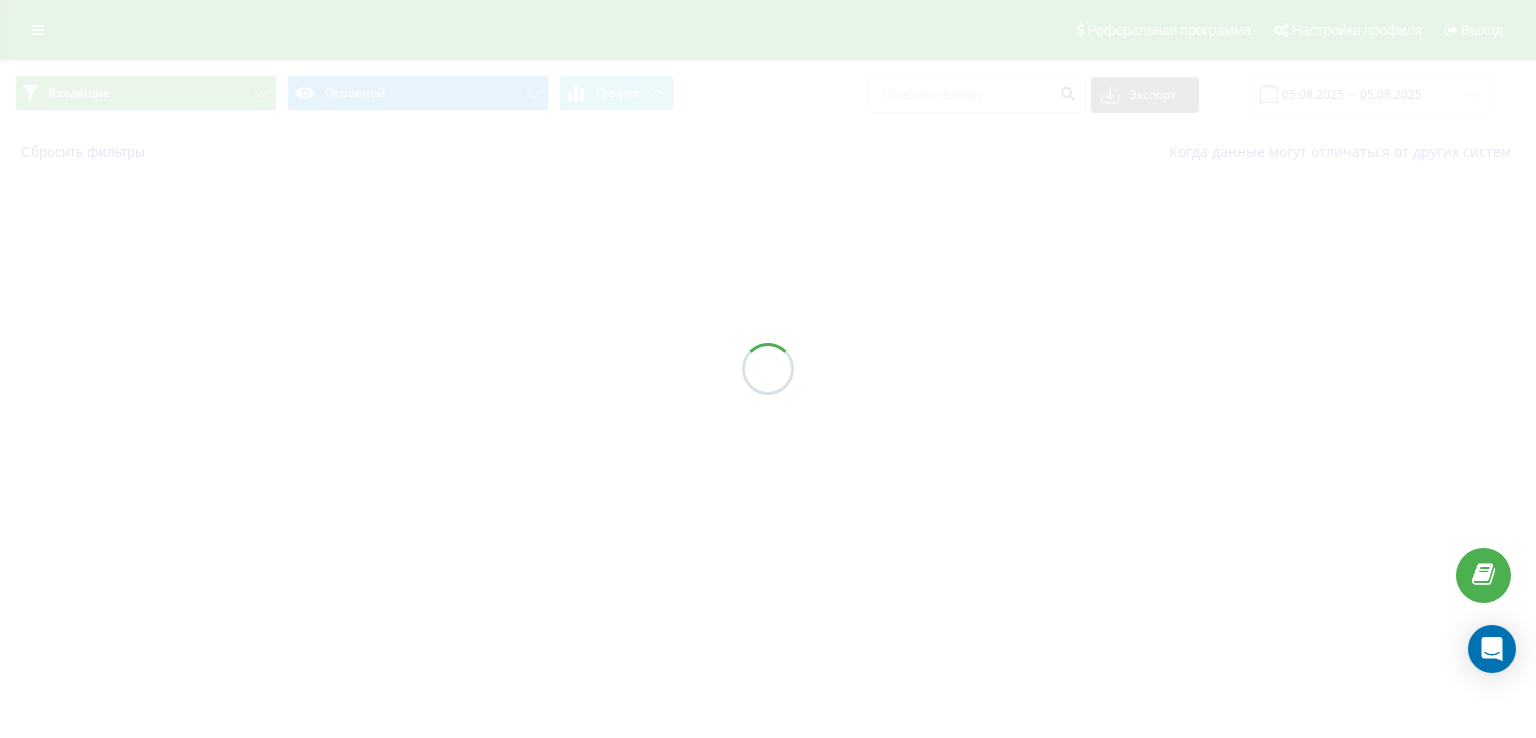 click at bounding box center (768, 369) 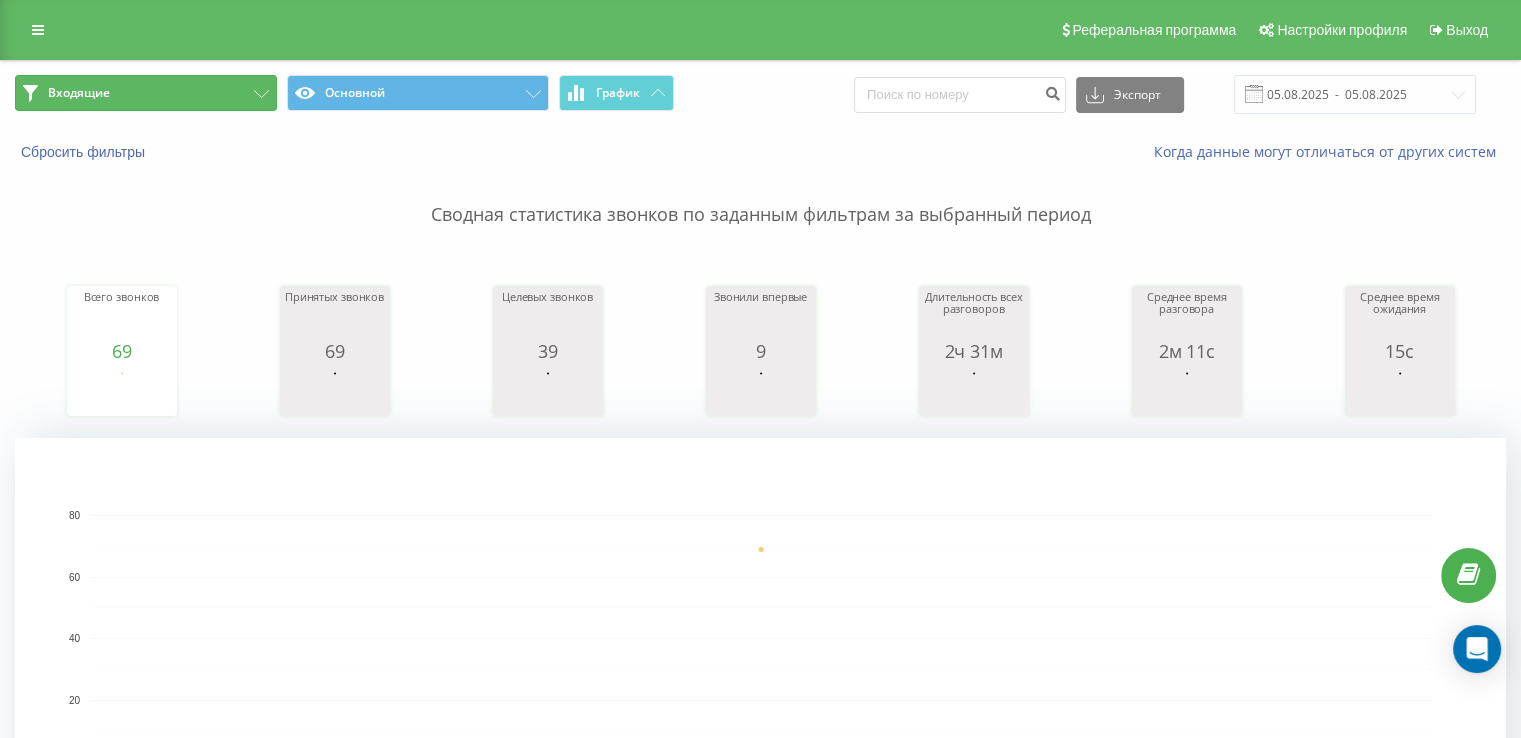 click on "Входящие" at bounding box center (146, 93) 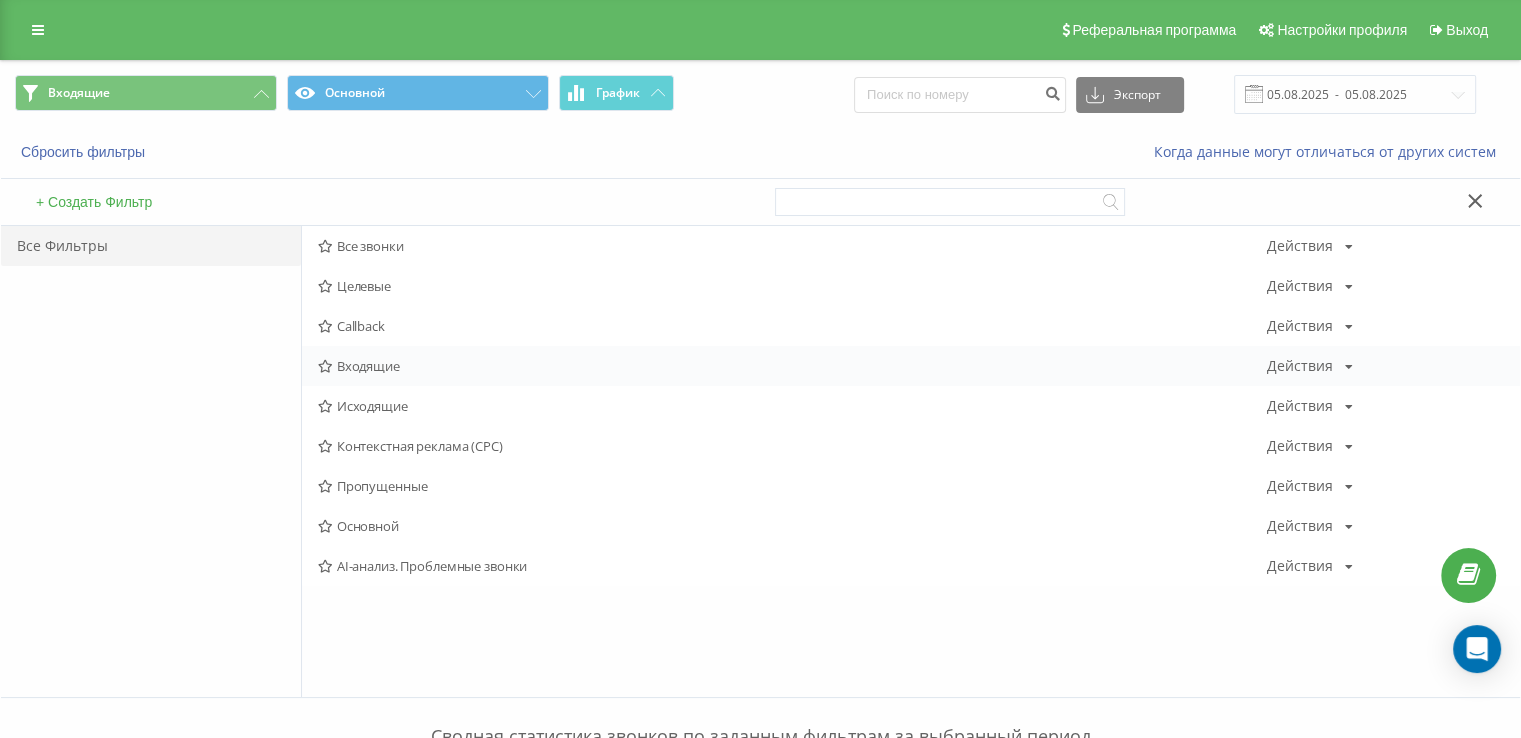 click on "Входящие" at bounding box center [792, 366] 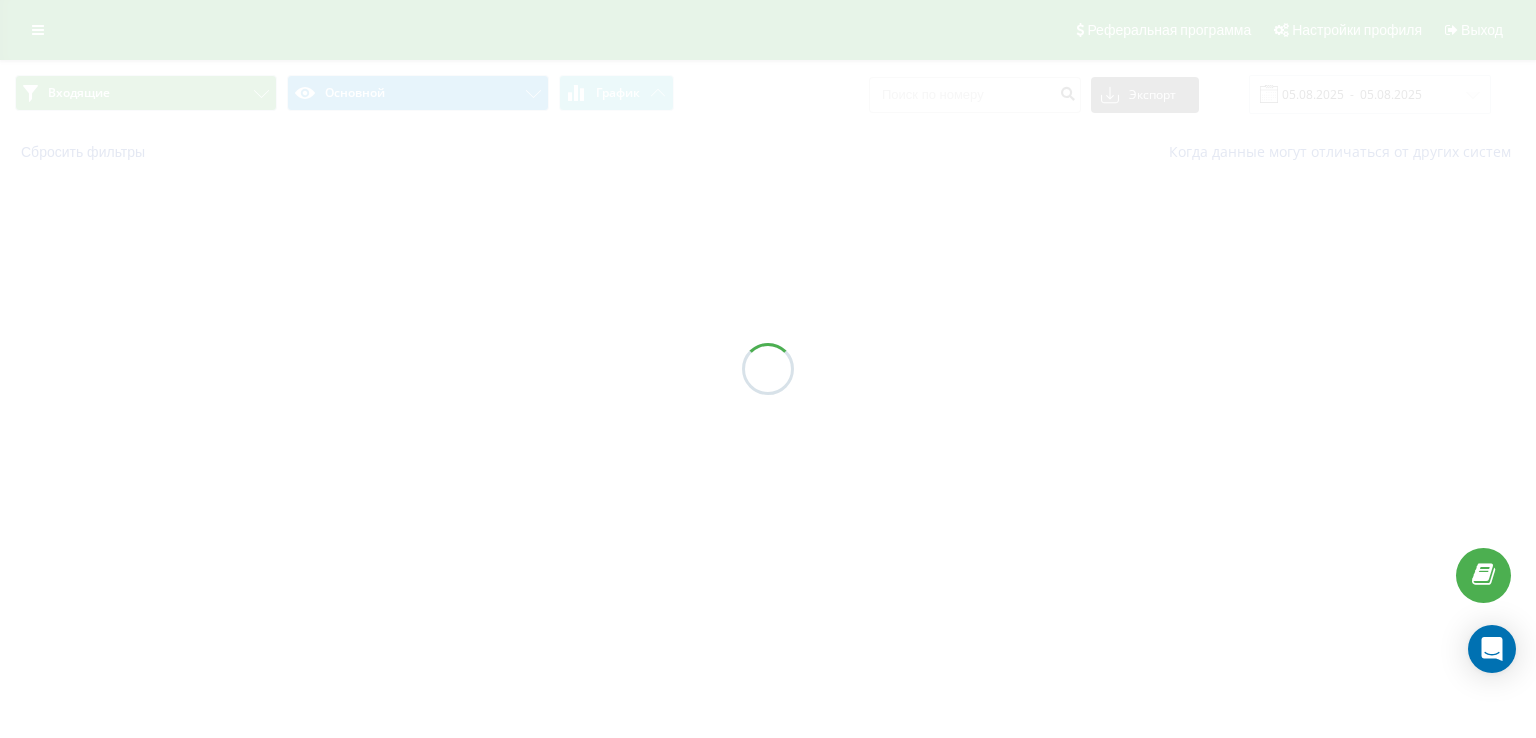 click at bounding box center [768, 369] 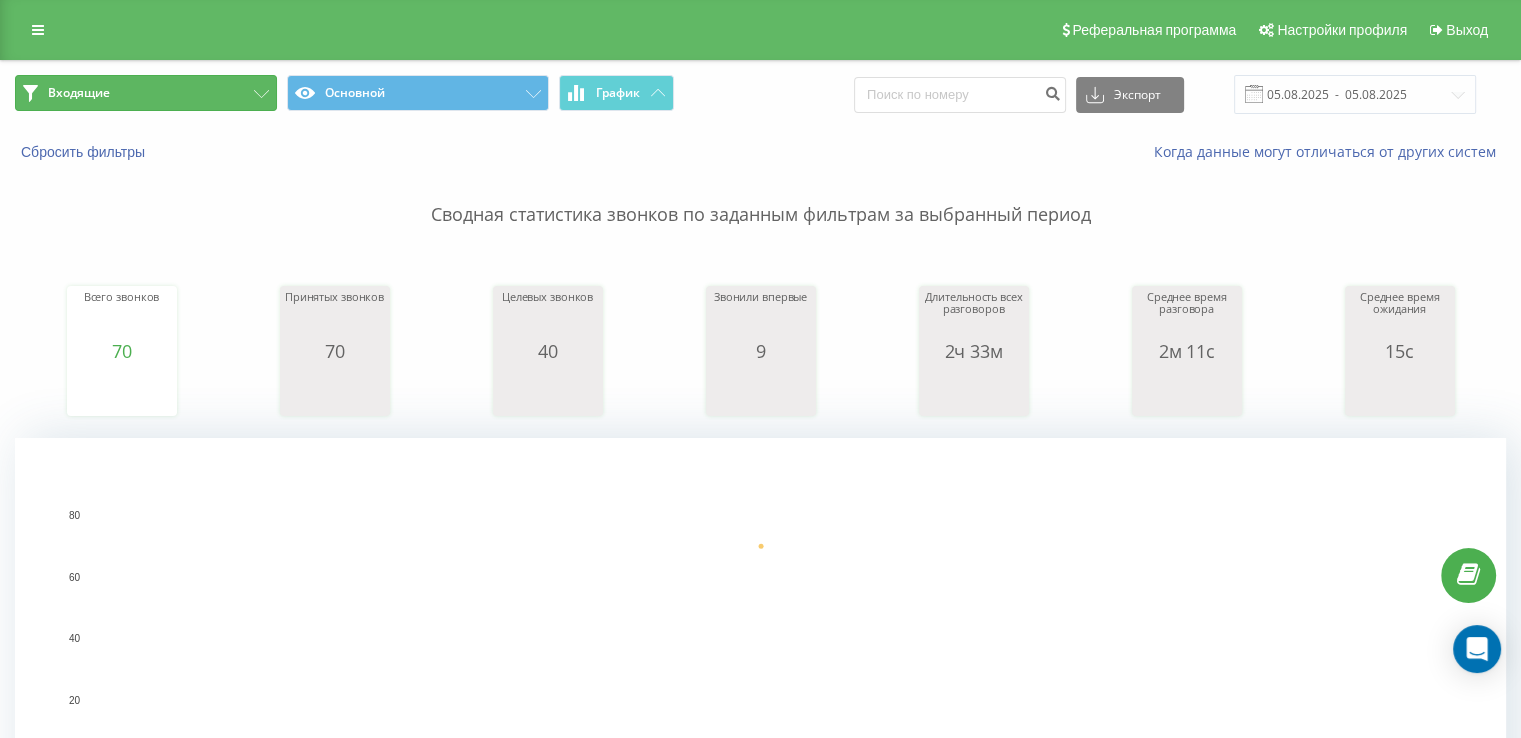 click on "Входящие" at bounding box center (146, 93) 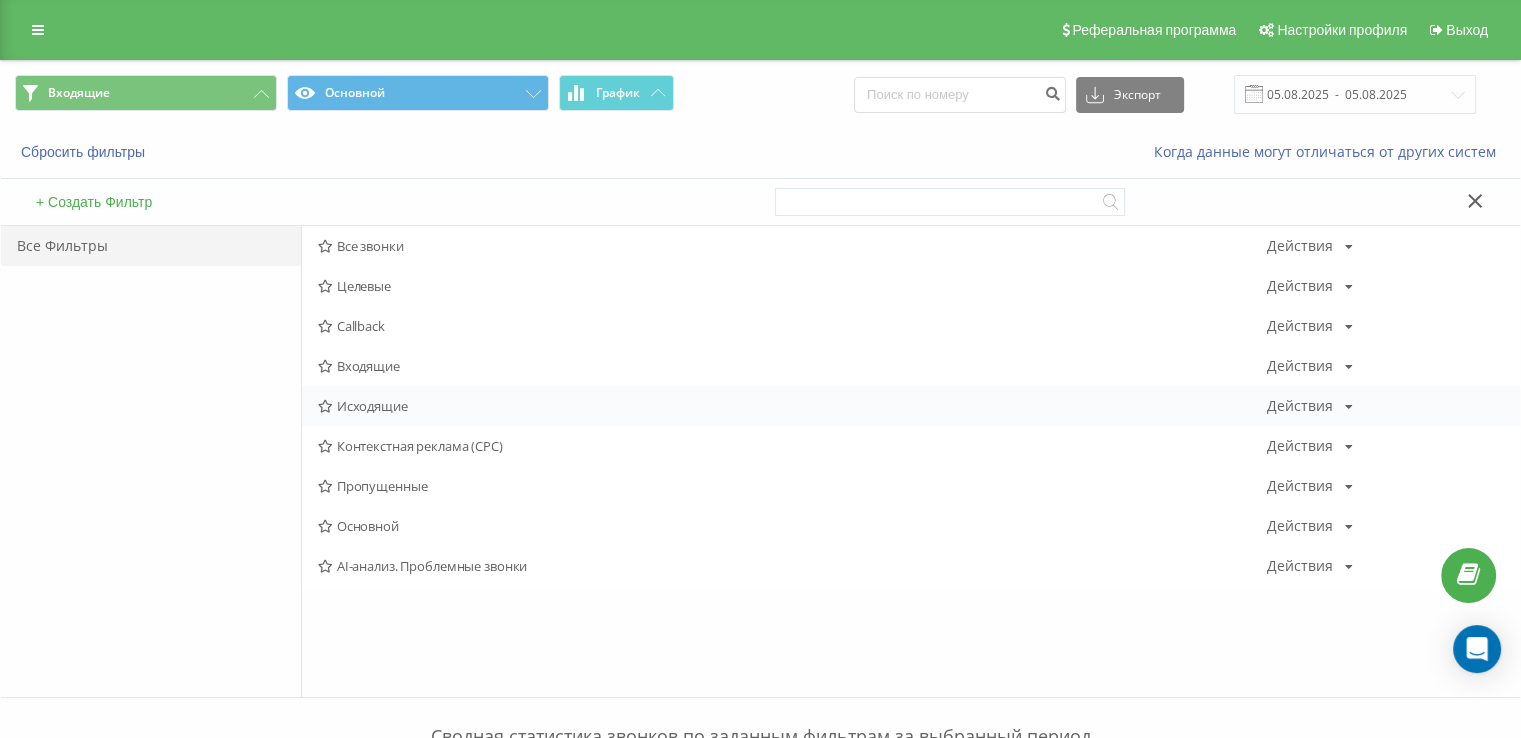 click on "Исходящие" at bounding box center (792, 406) 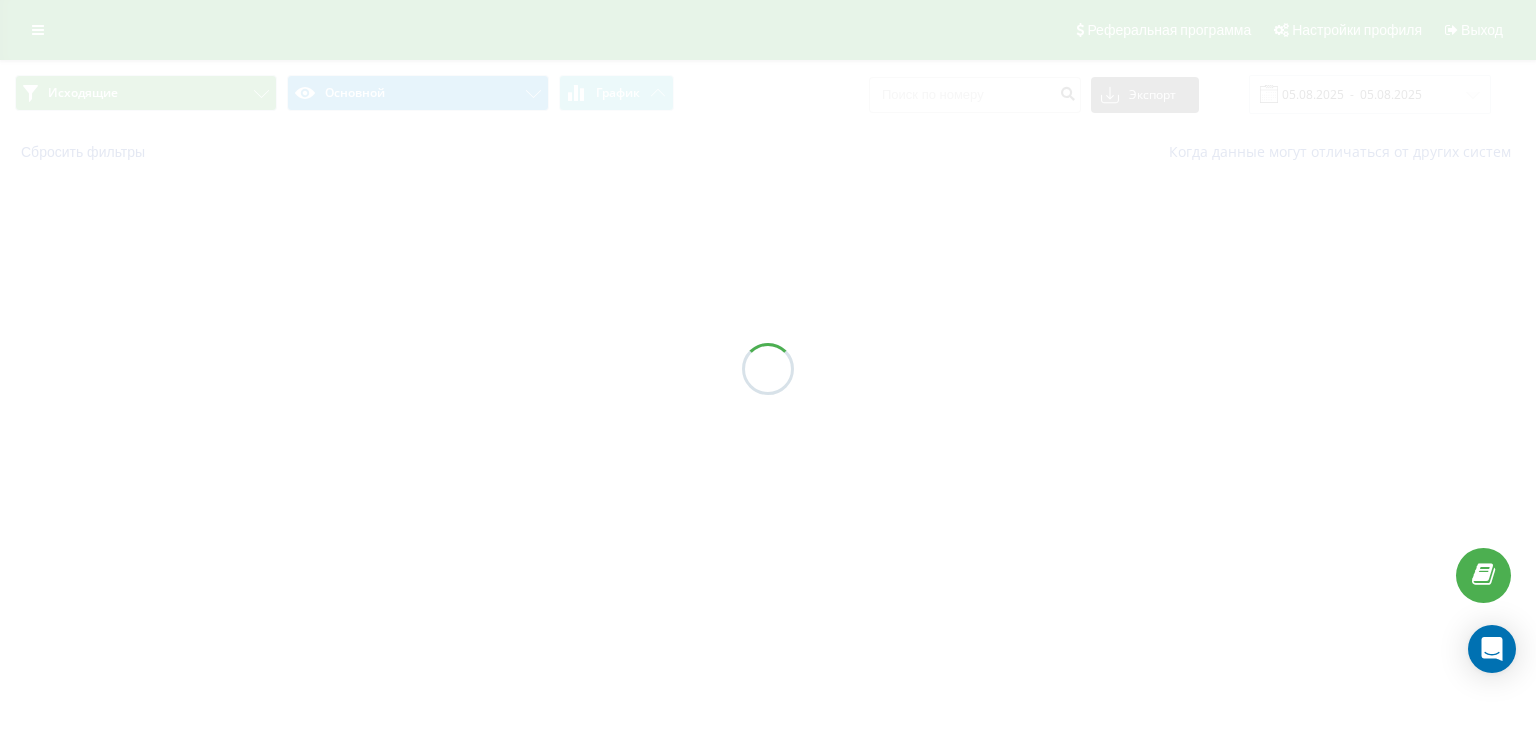 click at bounding box center [768, 369] 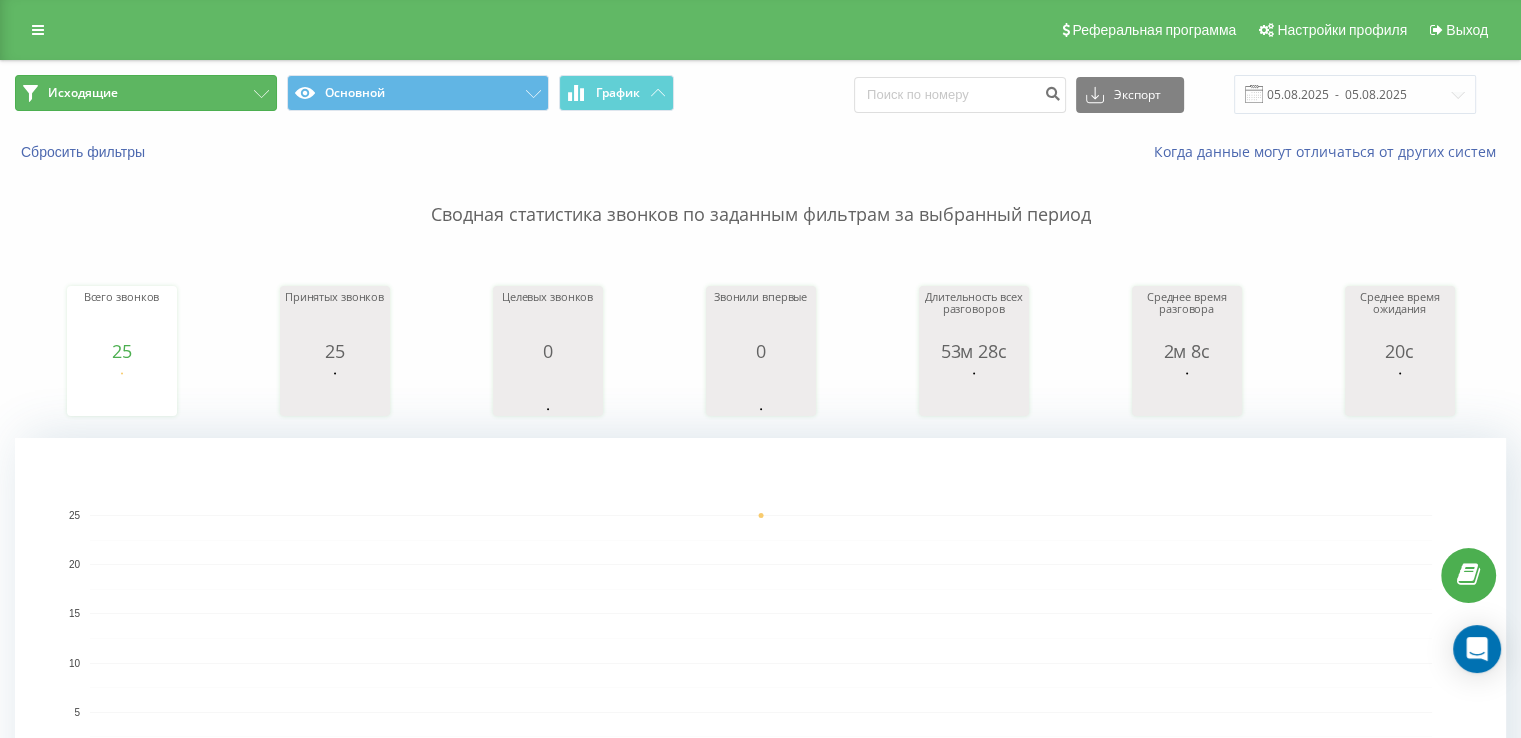 click on "Исходящие" at bounding box center (146, 93) 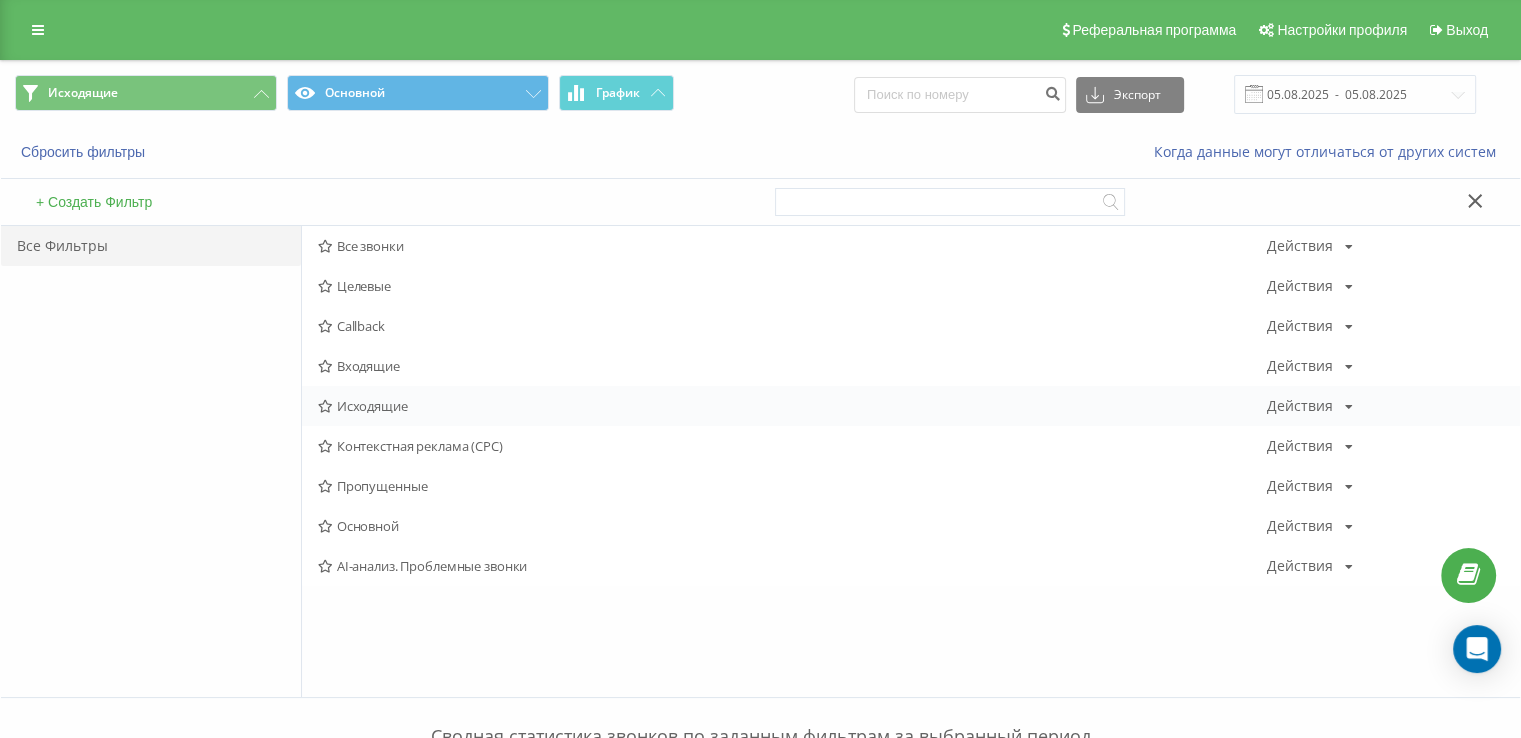 click on "Исходящие Действия Редактировать Копировать Удалить По умолчанию Поделиться" at bounding box center (911, 406) 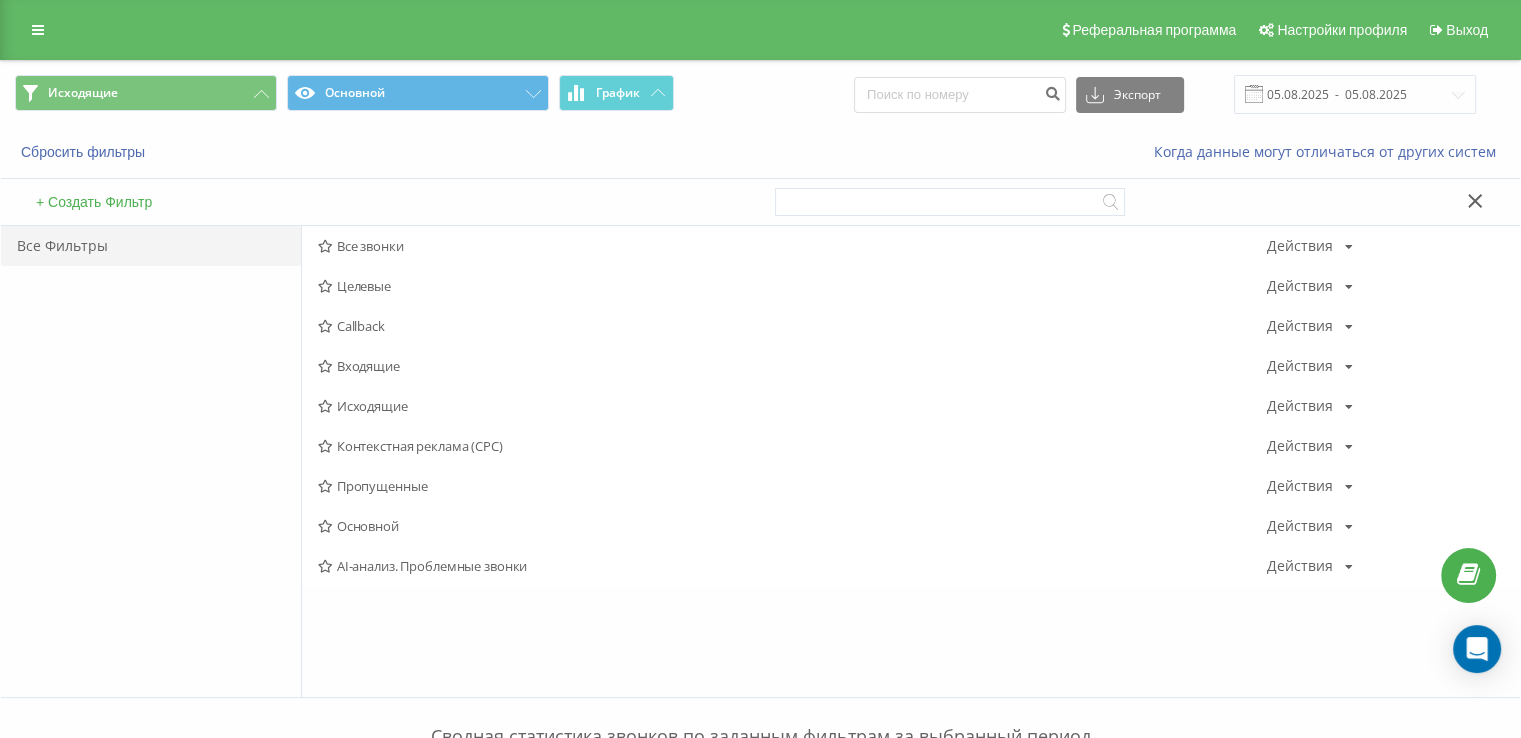 click on "Исходящие" at bounding box center [792, 406] 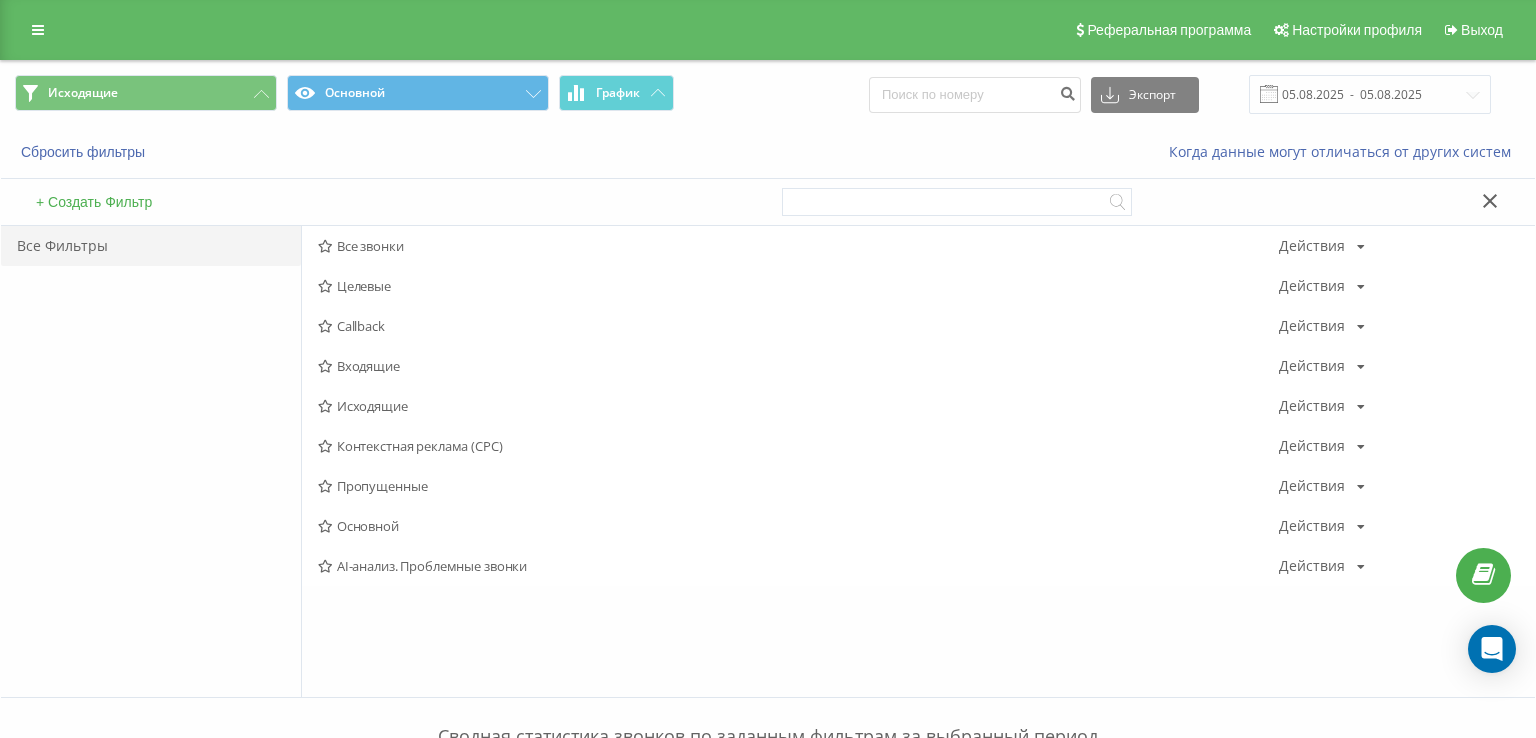 click at bounding box center (0, 0) 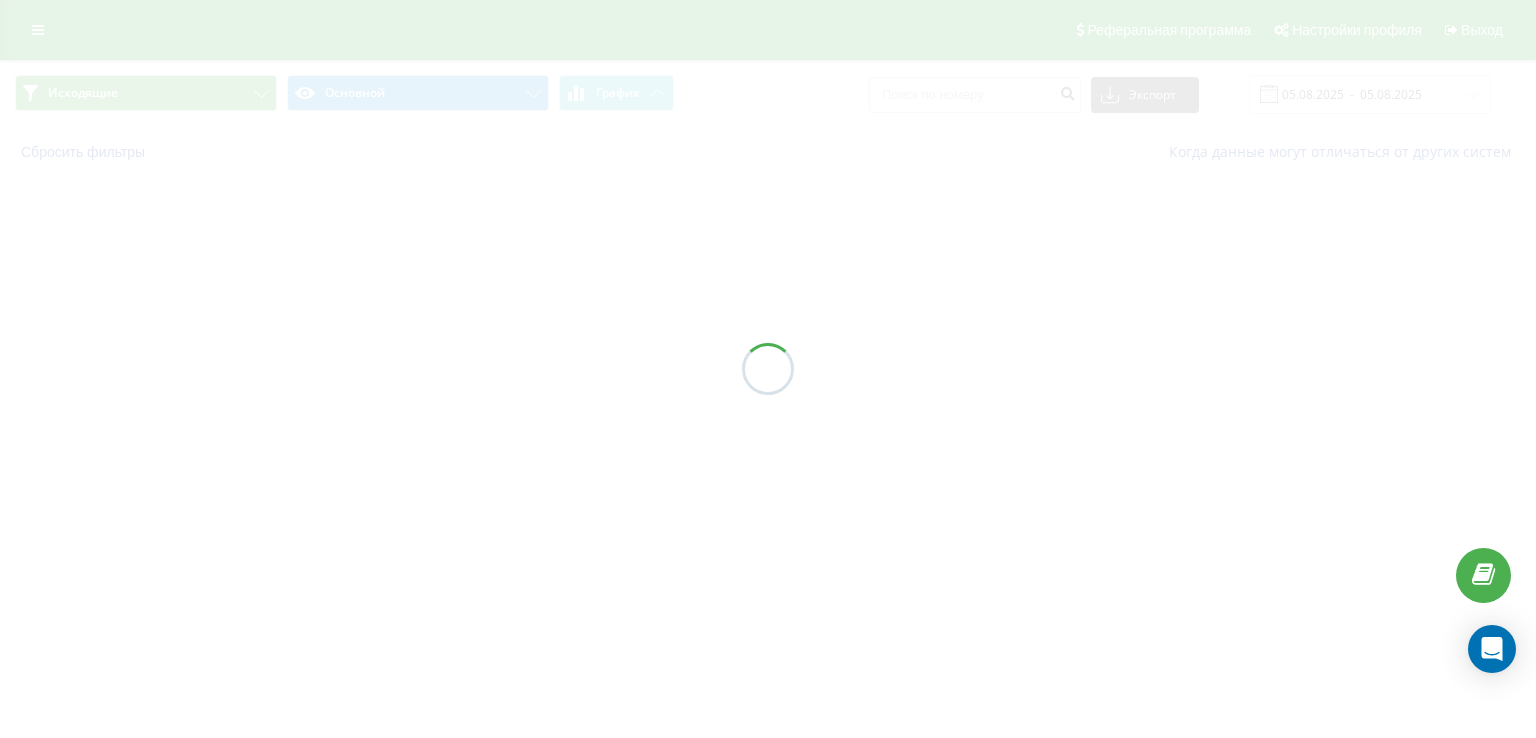 click at bounding box center (768, 369) 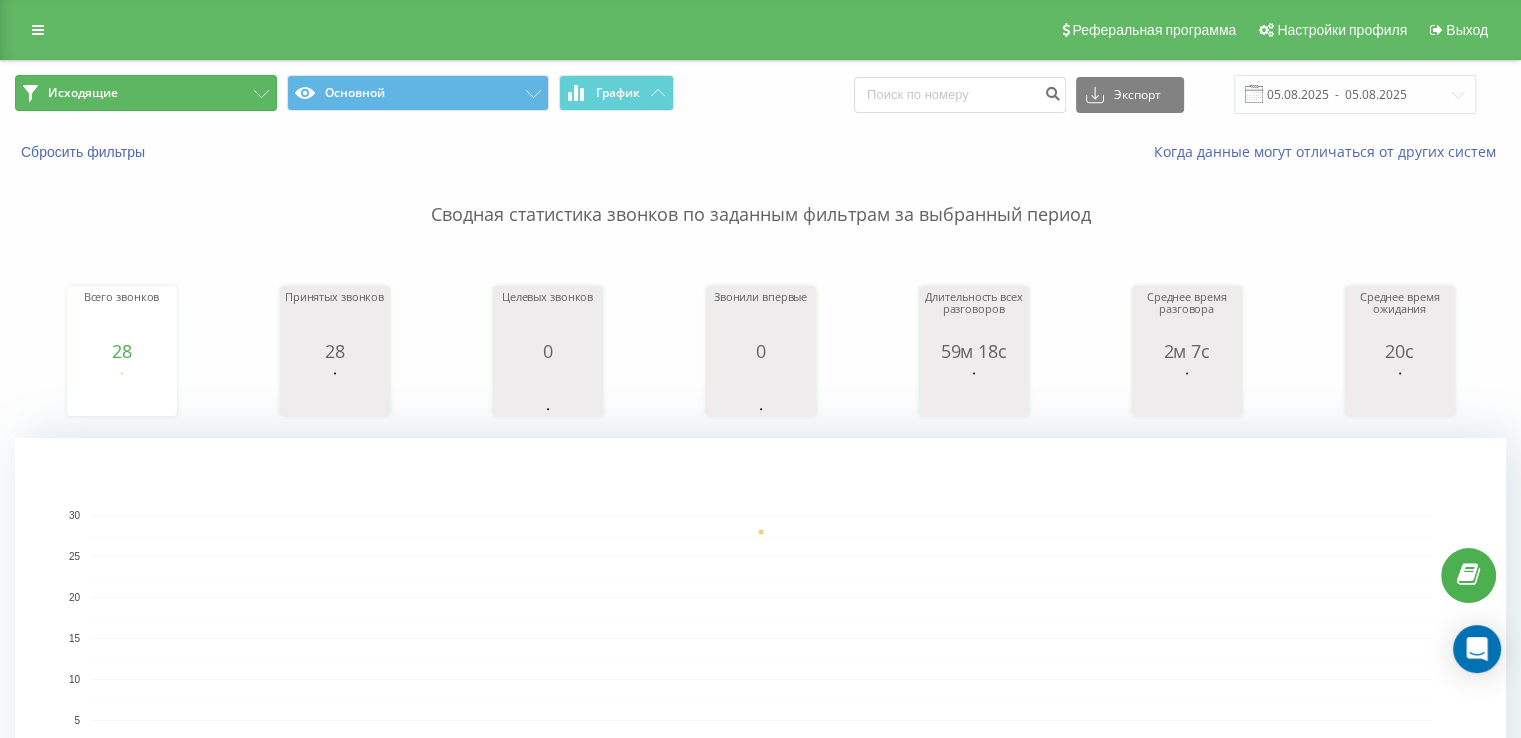 click on "Исходящие" at bounding box center (146, 93) 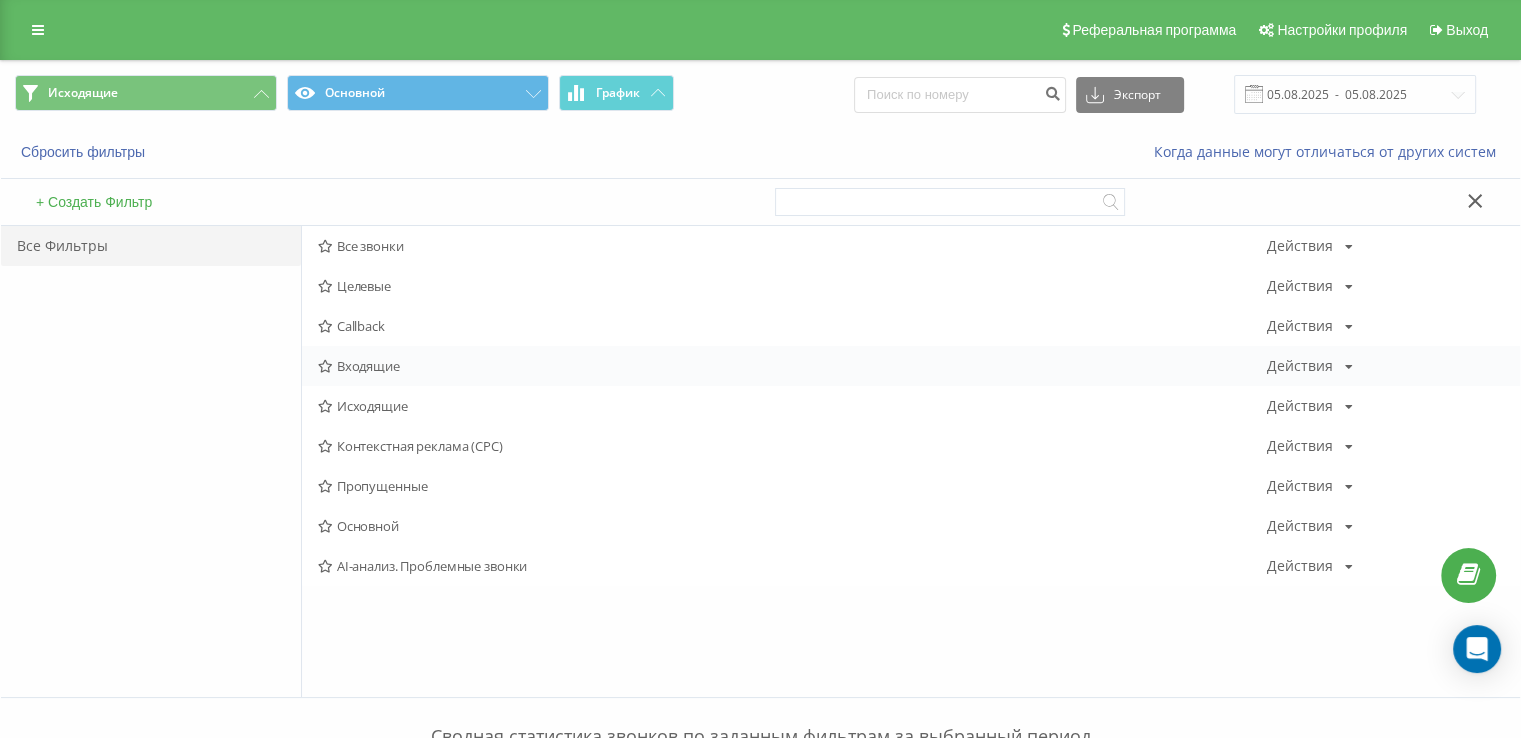 click on "Входящие Действия Редактировать Копировать Удалить По умолчанию Поделиться" at bounding box center [911, 366] 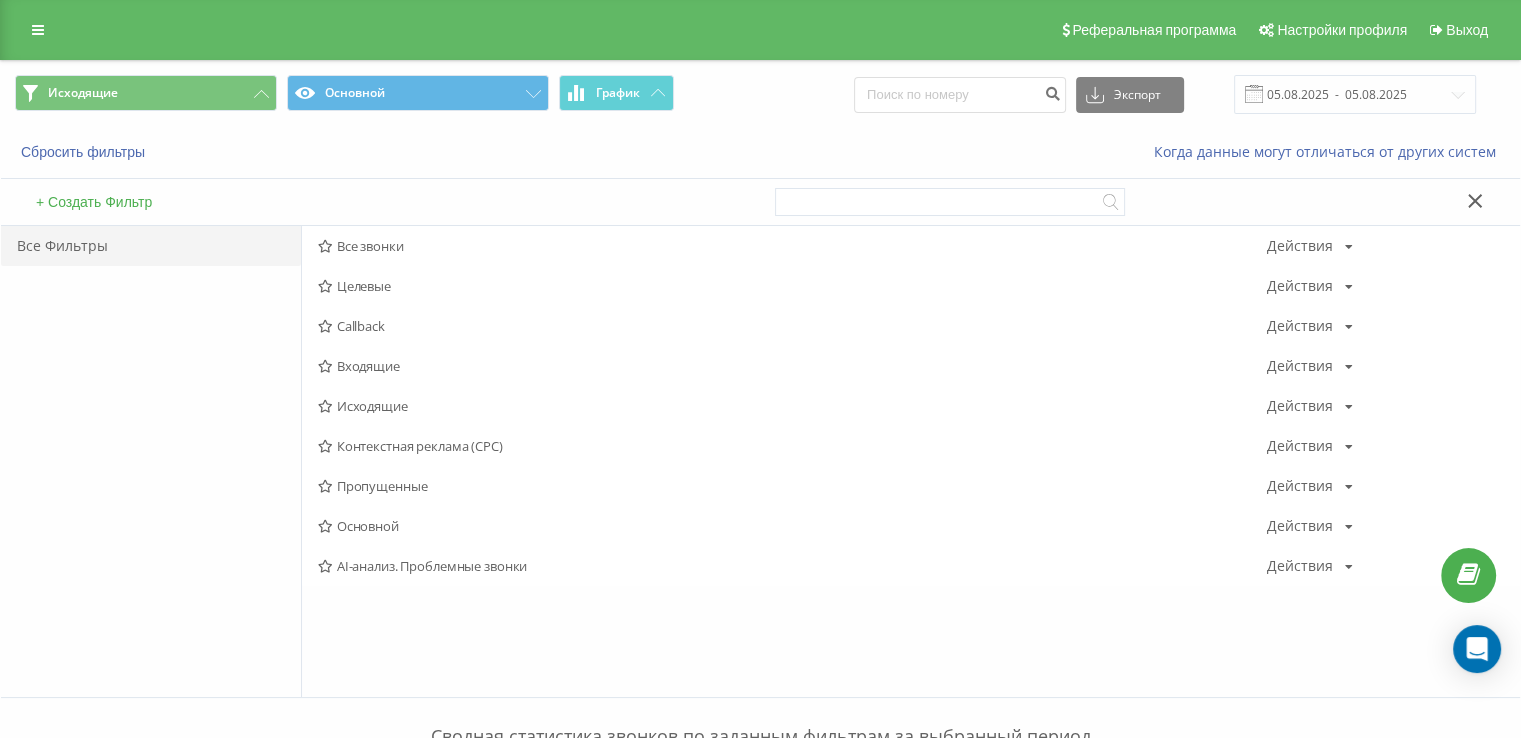 click on "Входящие" at bounding box center (792, 366) 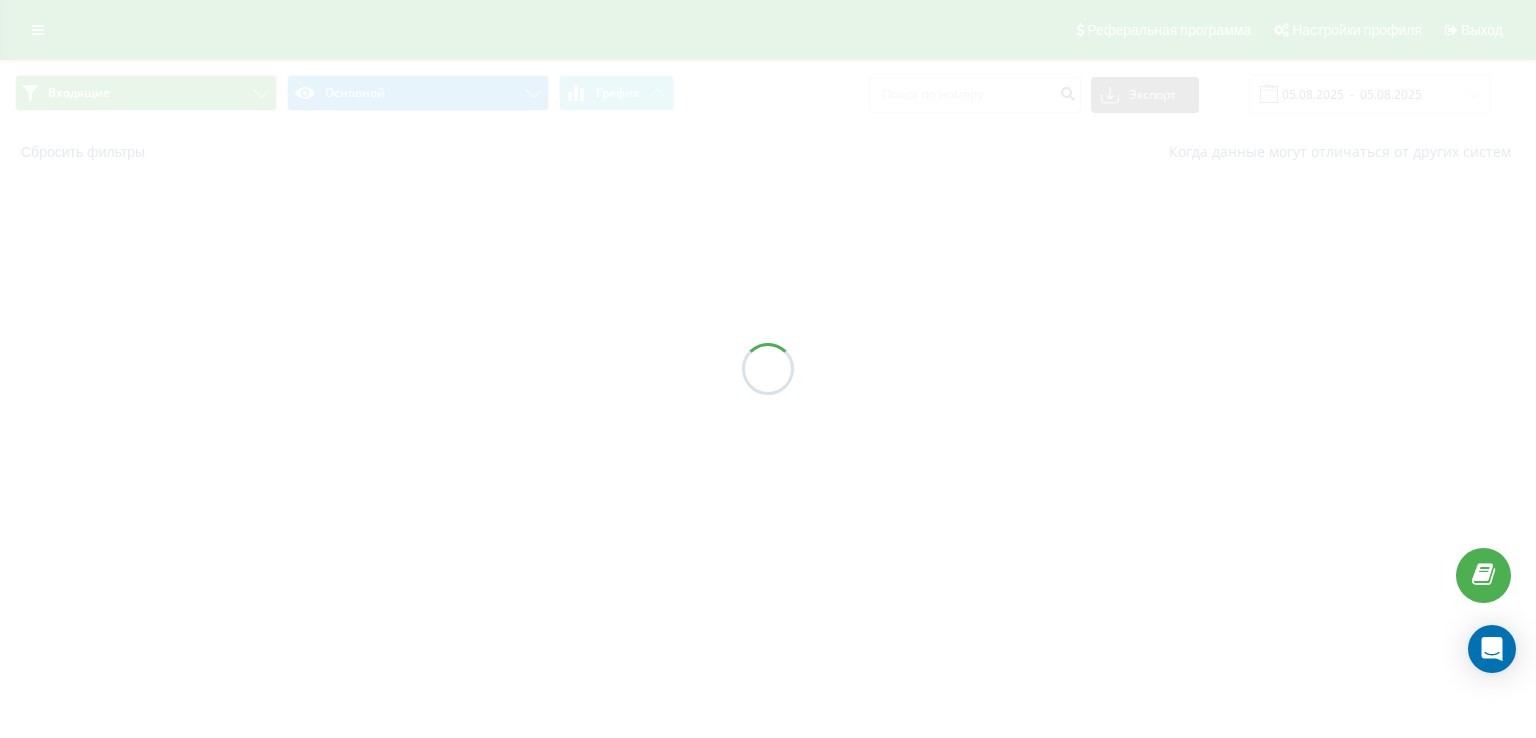 click at bounding box center [768, 369] 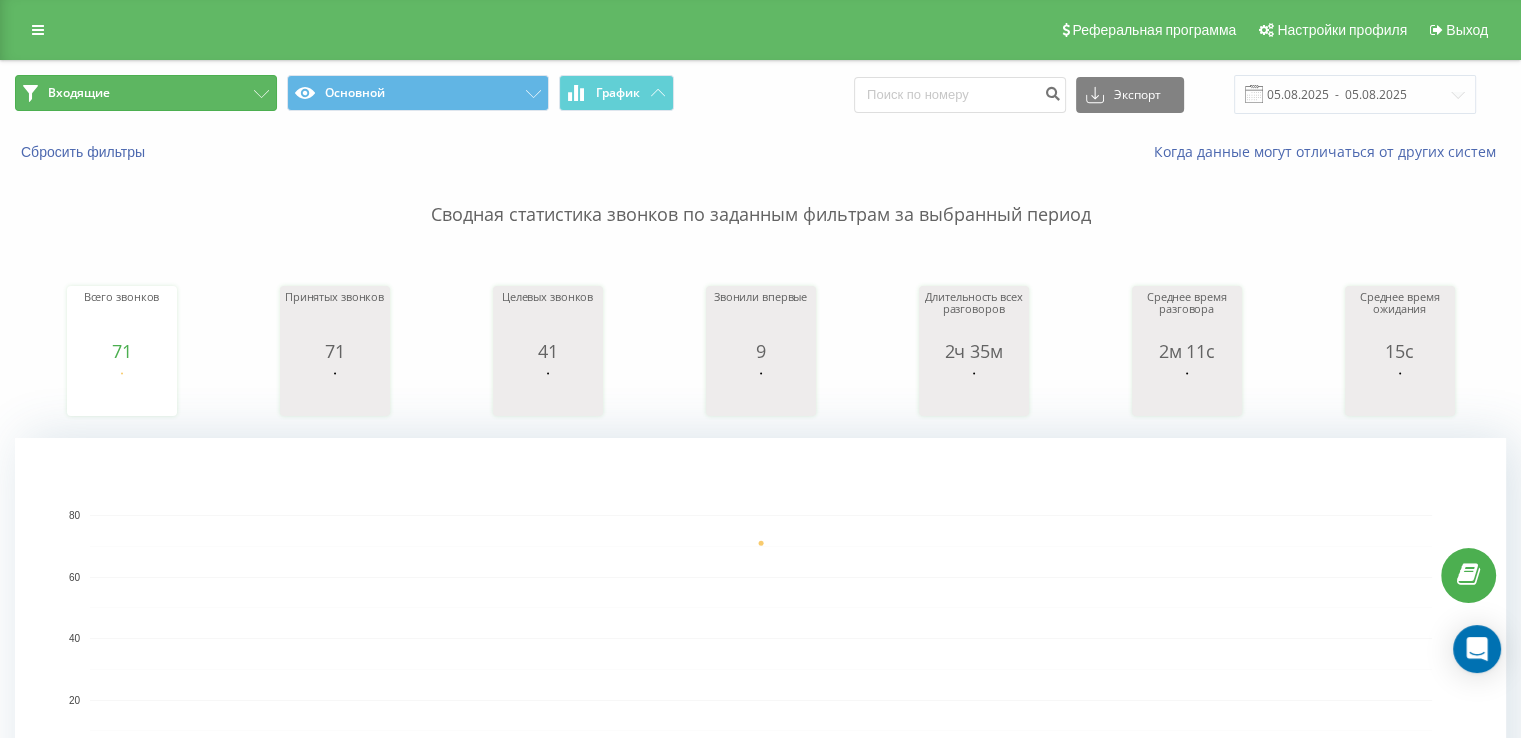 click on "Входящие" at bounding box center [146, 93] 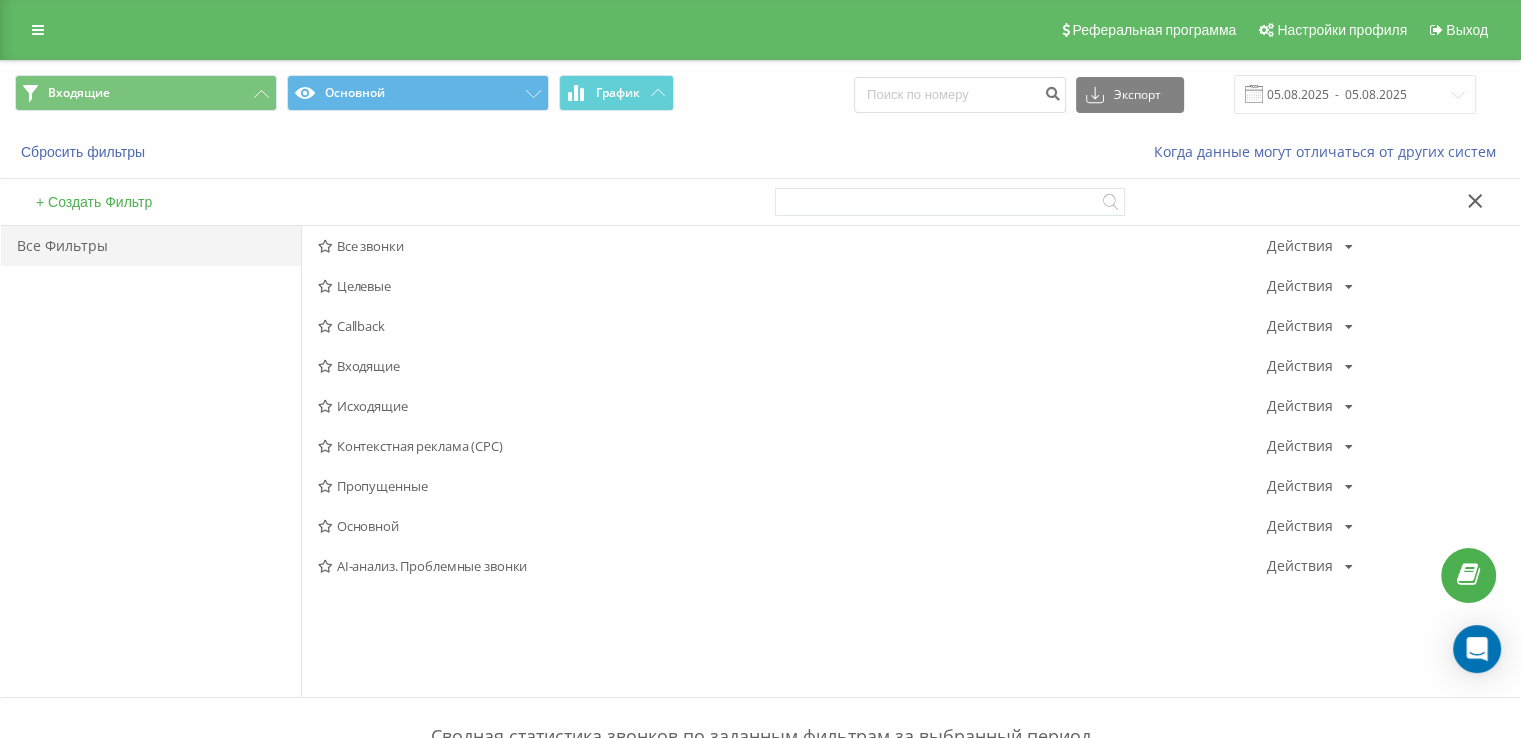 click on "Исходящие" at bounding box center (792, 406) 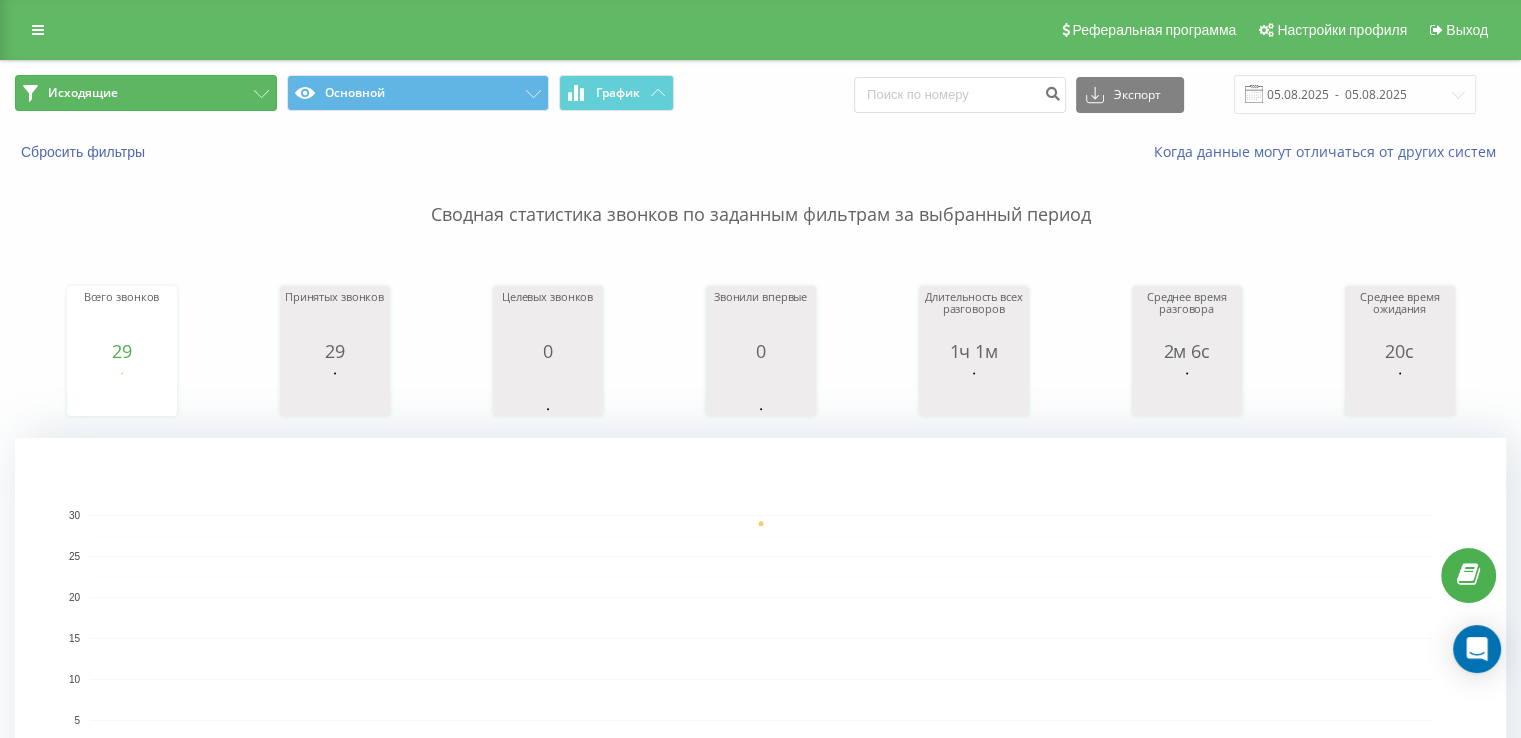 click on "Исходящие" at bounding box center [83, 93] 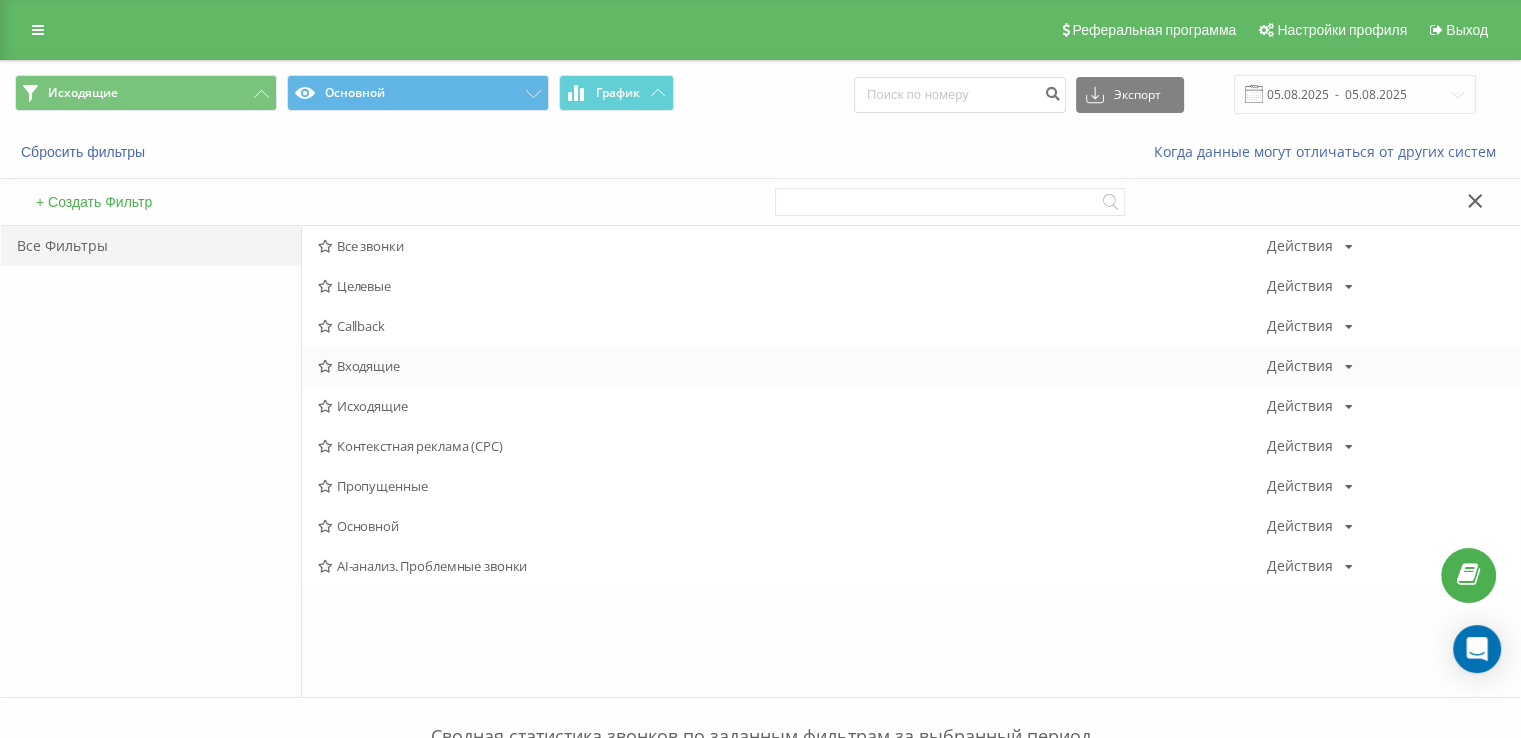 click on "Входящие Действия Редактировать Копировать Удалить По умолчанию Поделиться" at bounding box center (911, 366) 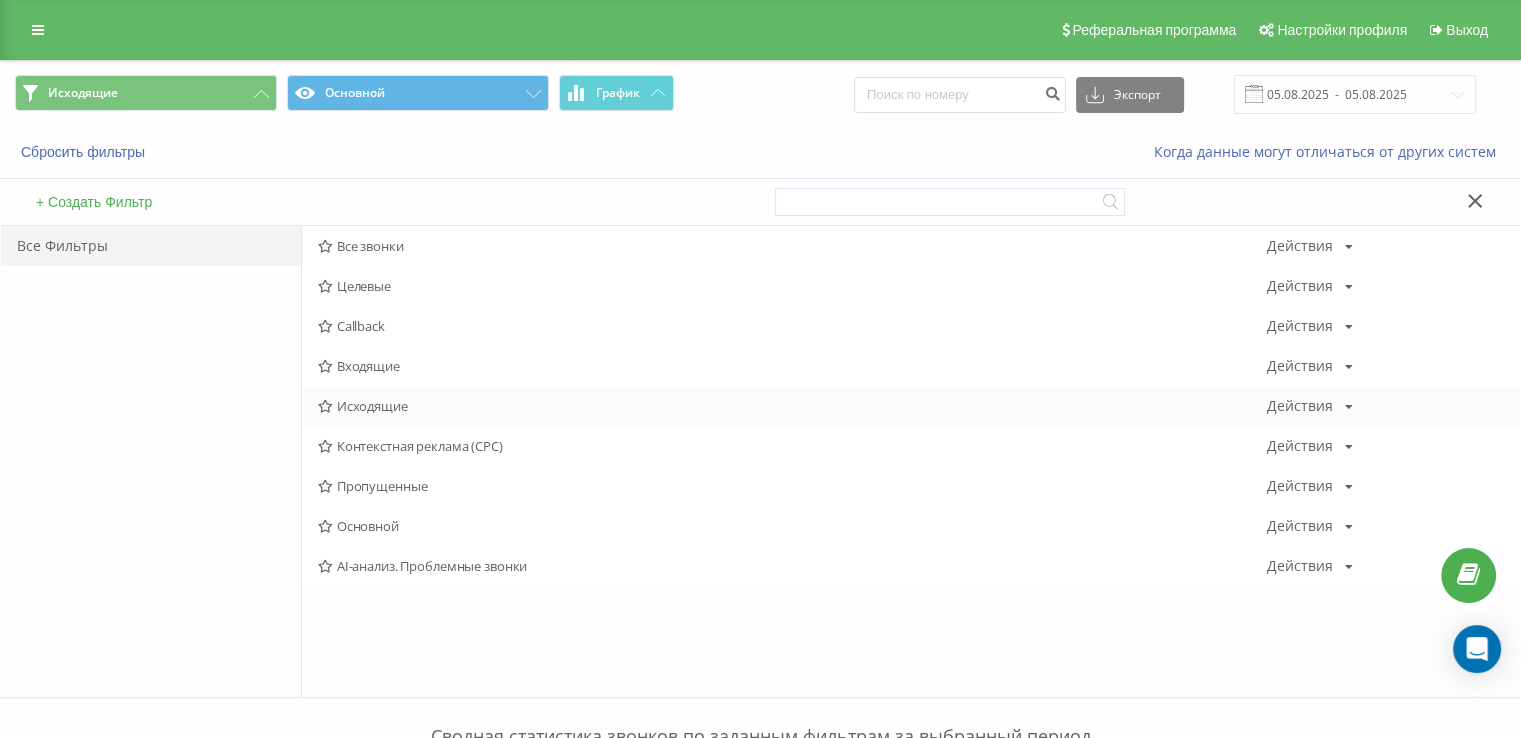 click on "Исходящие" at bounding box center (792, 406) 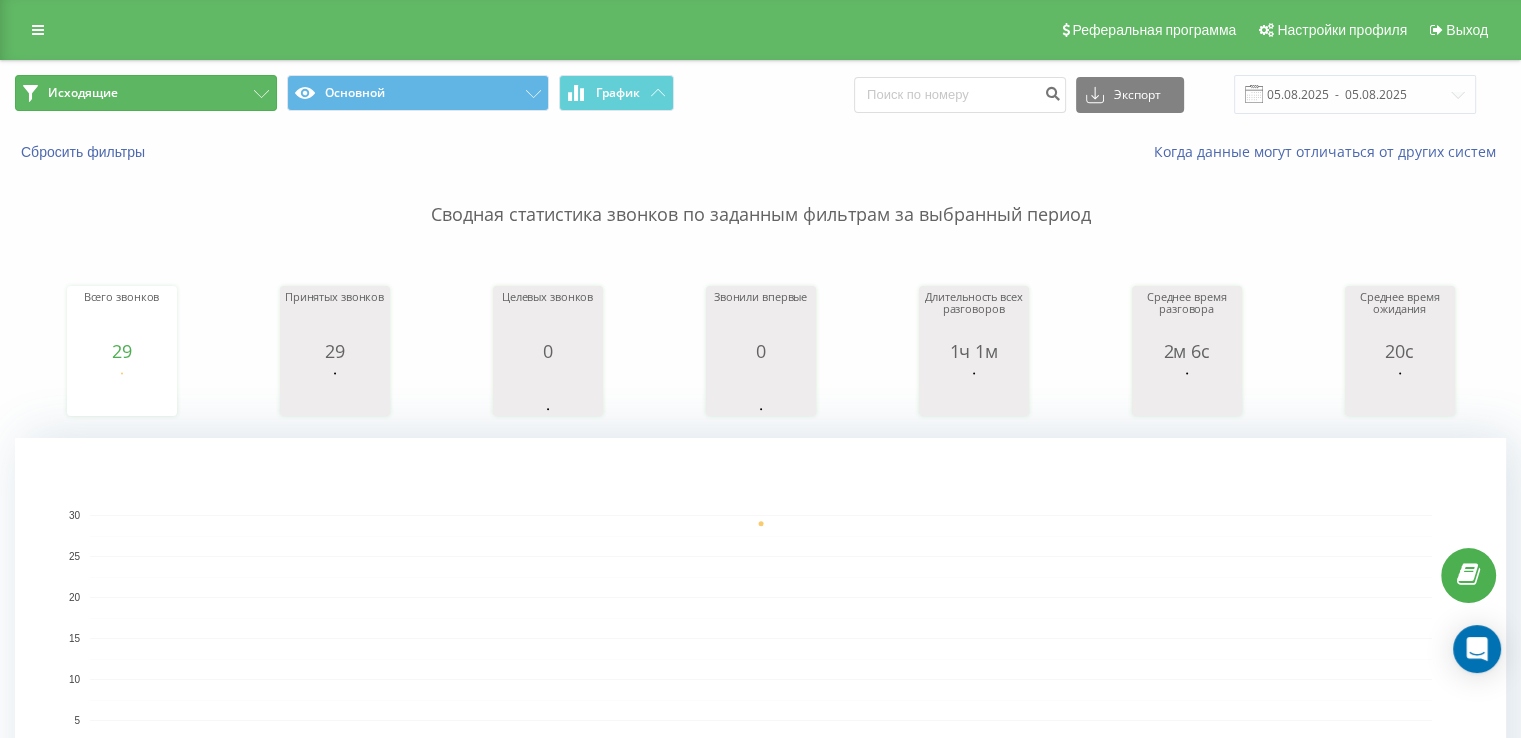 click on "Исходящие" at bounding box center [146, 93] 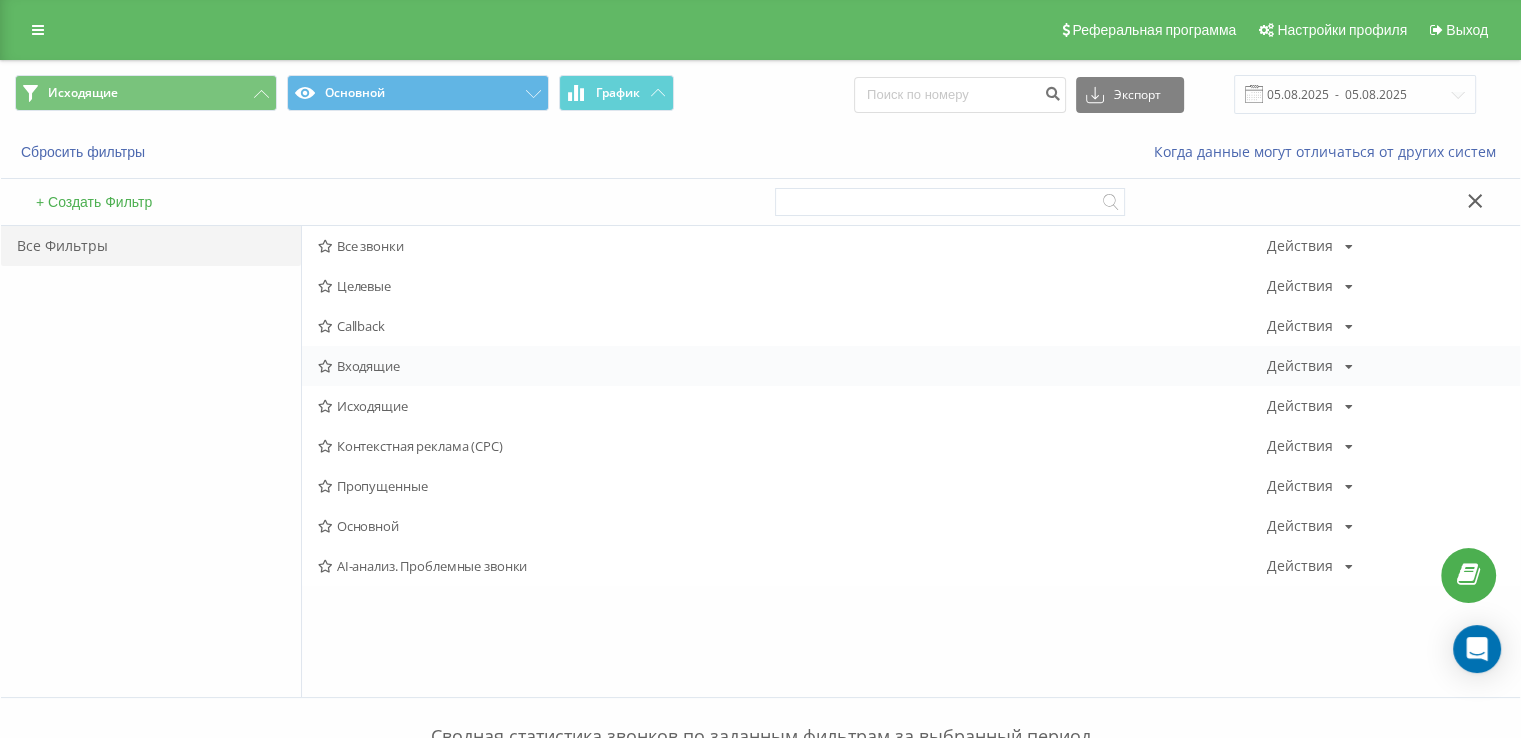 click on "Входящие" at bounding box center (792, 366) 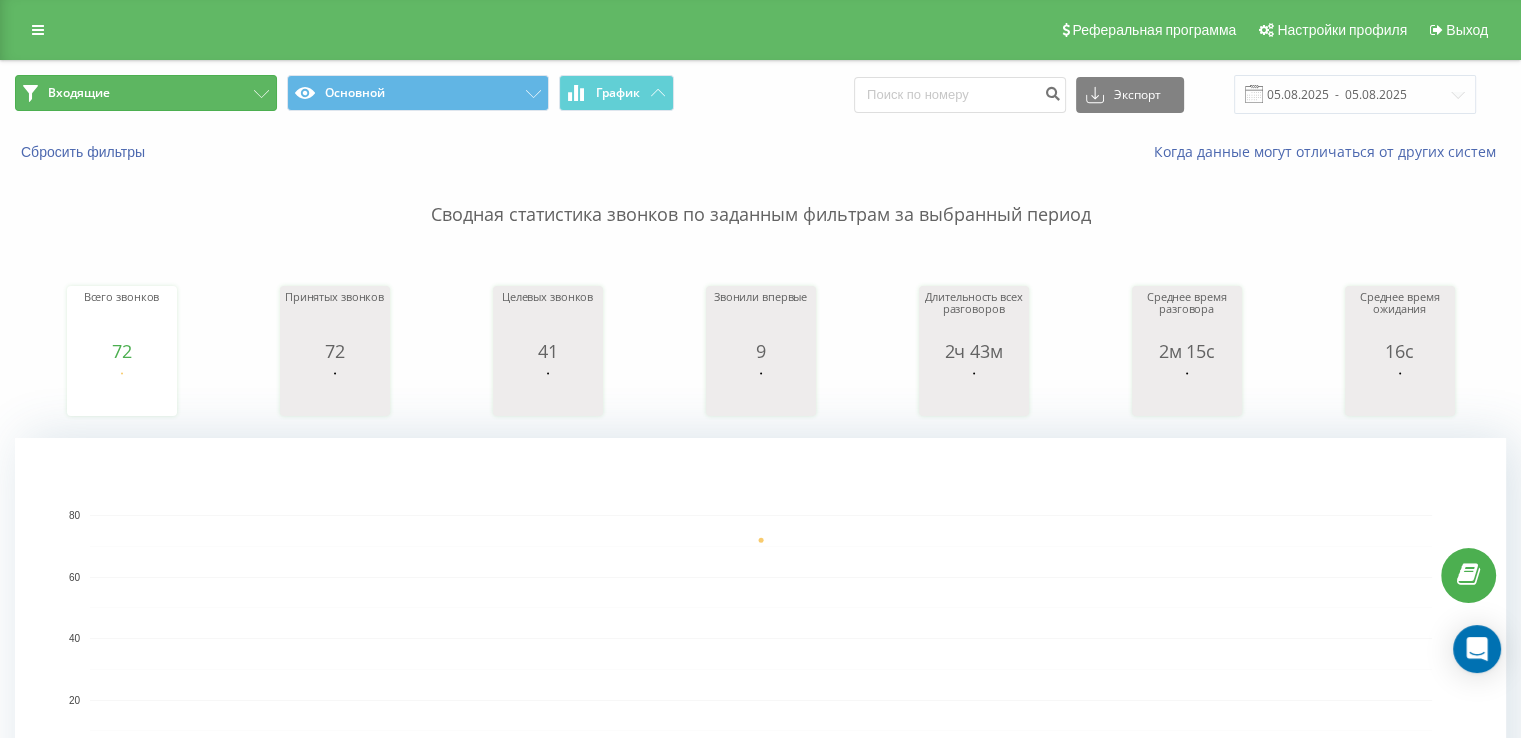 click on "Входящие" at bounding box center (146, 93) 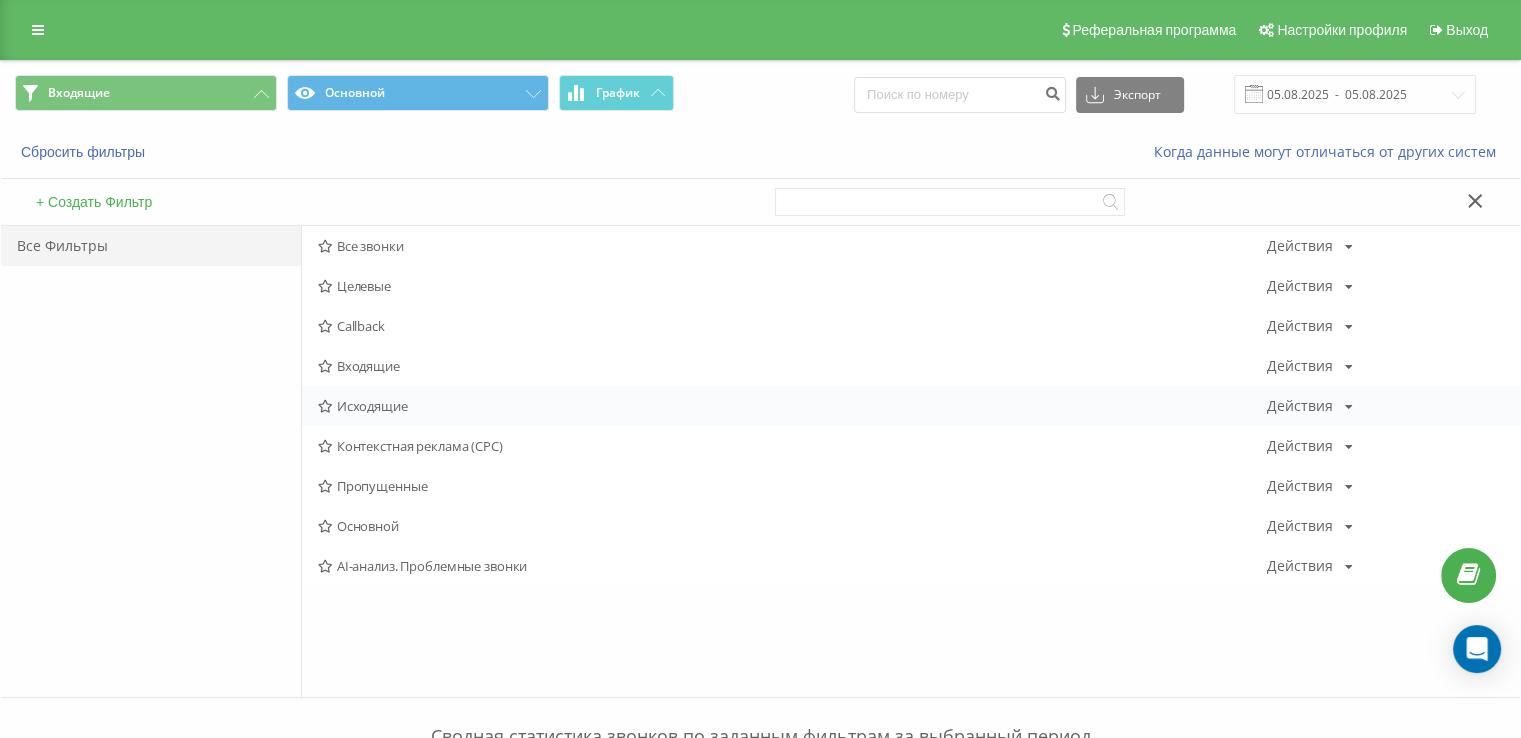 click on "Исходящие" at bounding box center [792, 406] 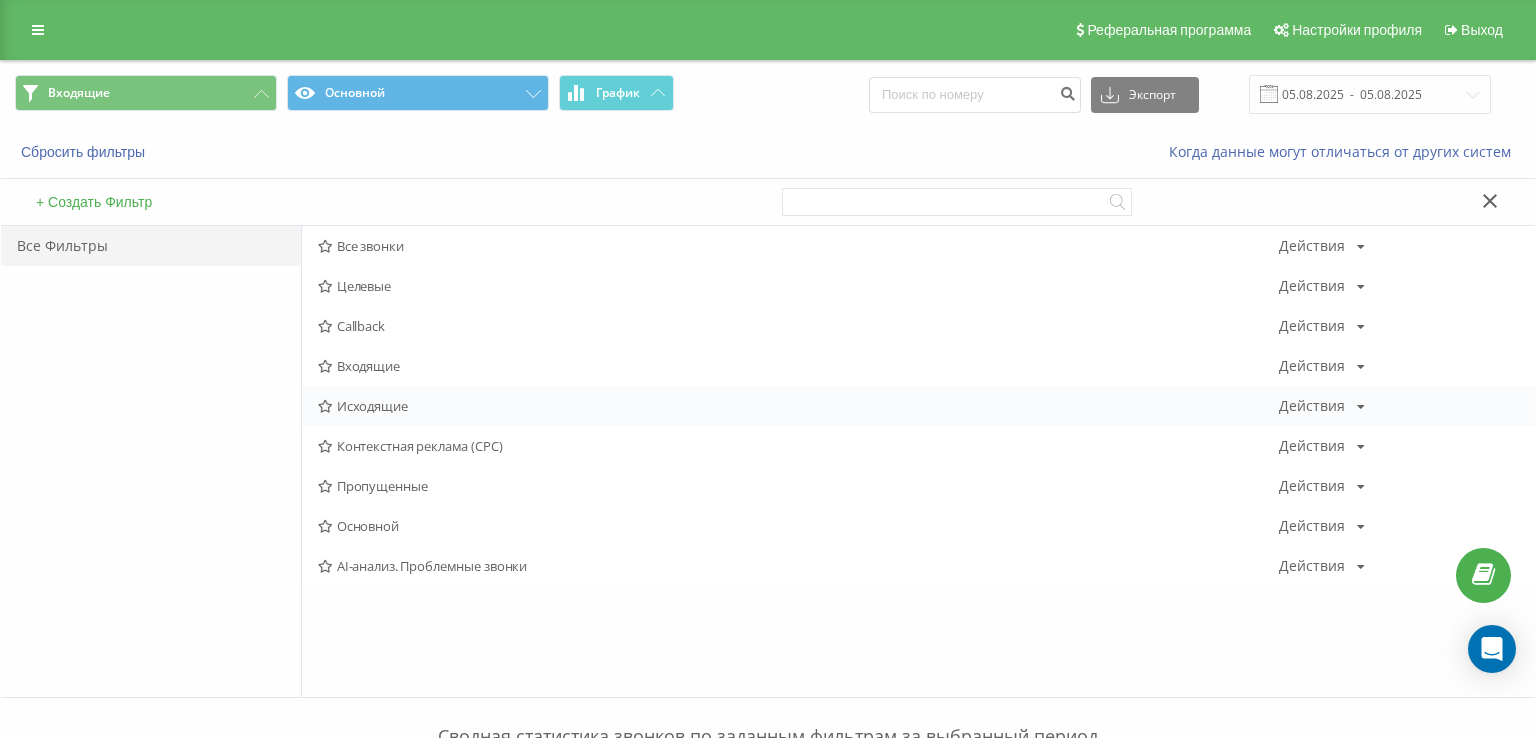 click at bounding box center [0, 0] 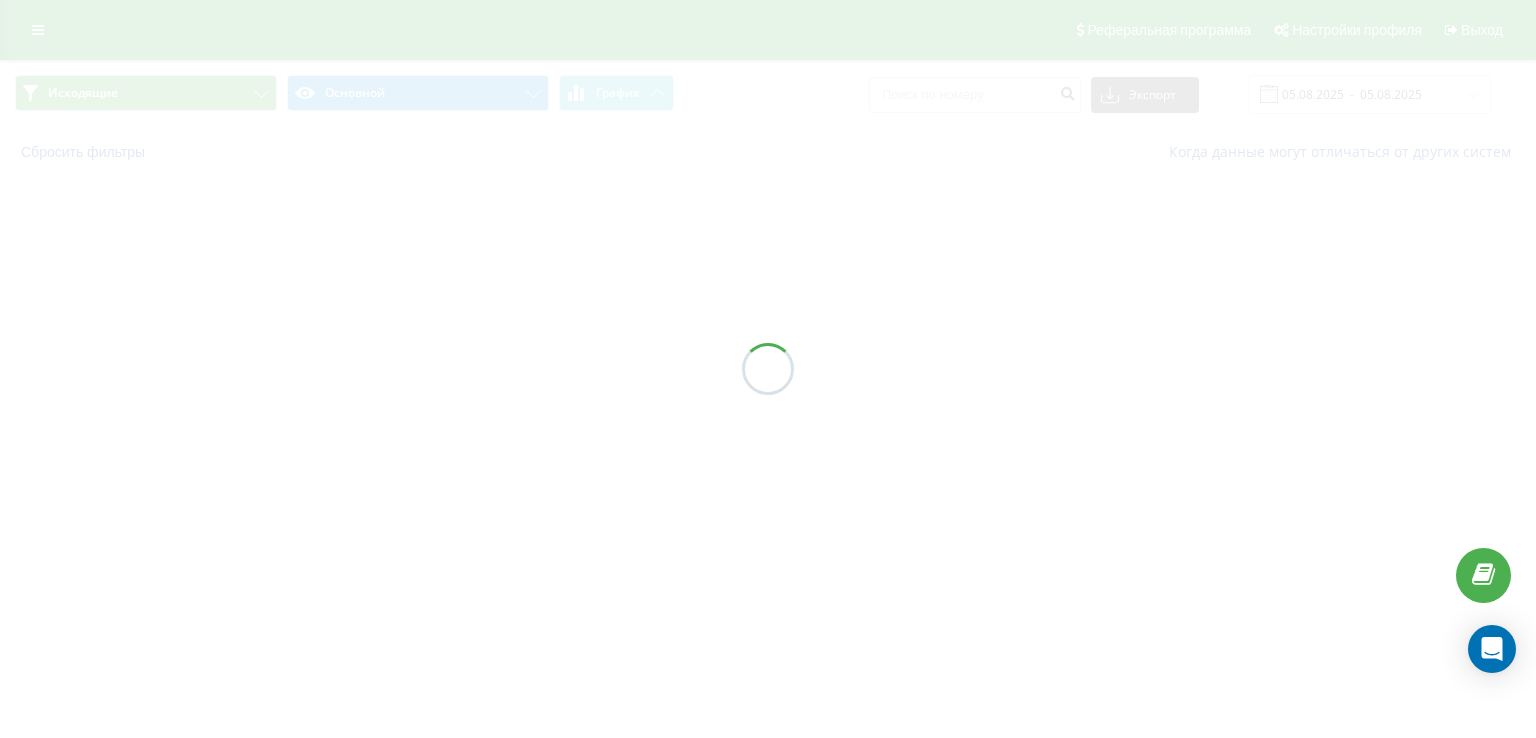 click at bounding box center (768, 369) 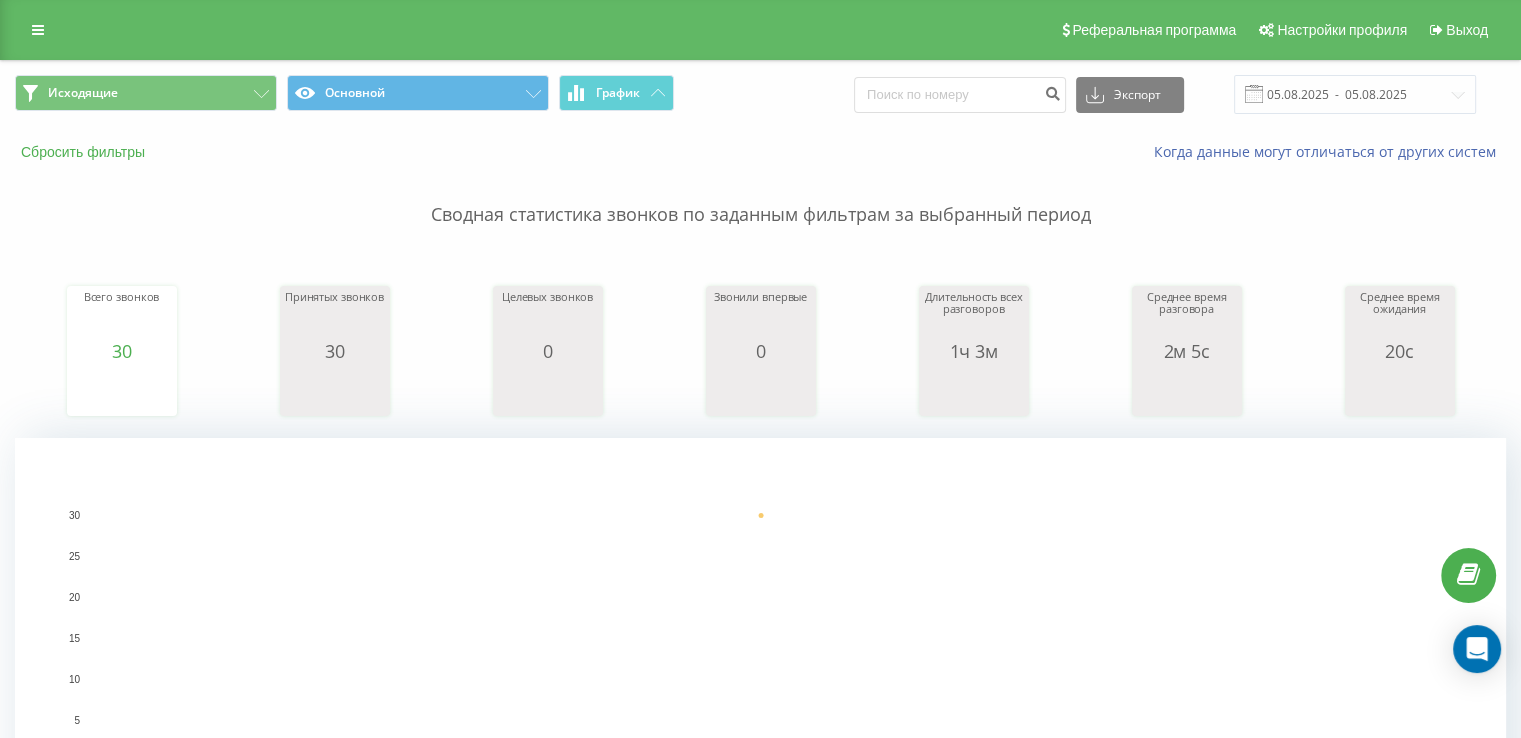 drag, startPoint x: 111, startPoint y: 213, endPoint x: 146, endPoint y: 145, distance: 76.47875 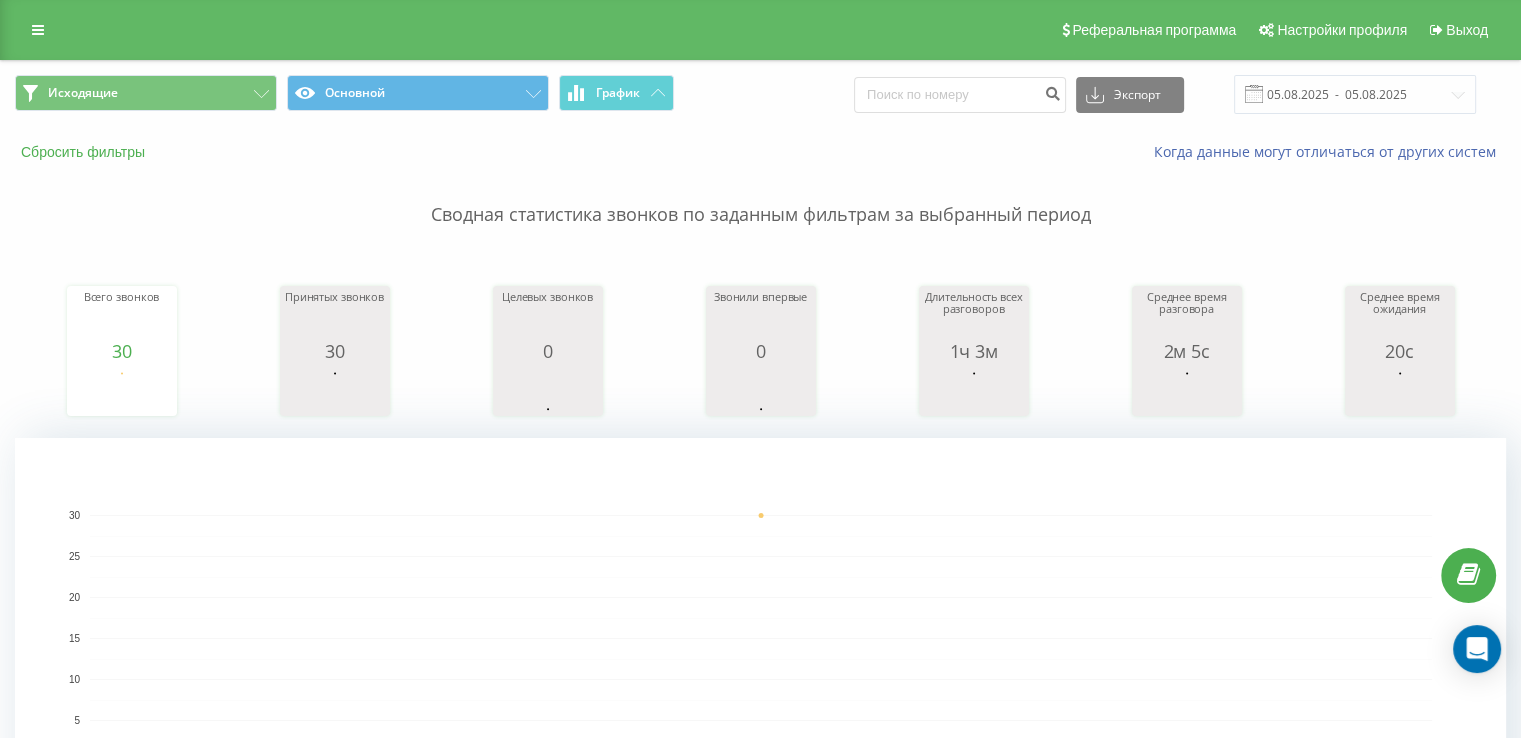 click on "Сводная статистика звонков по заданным фильтрам за выбранный период" at bounding box center (760, 195) 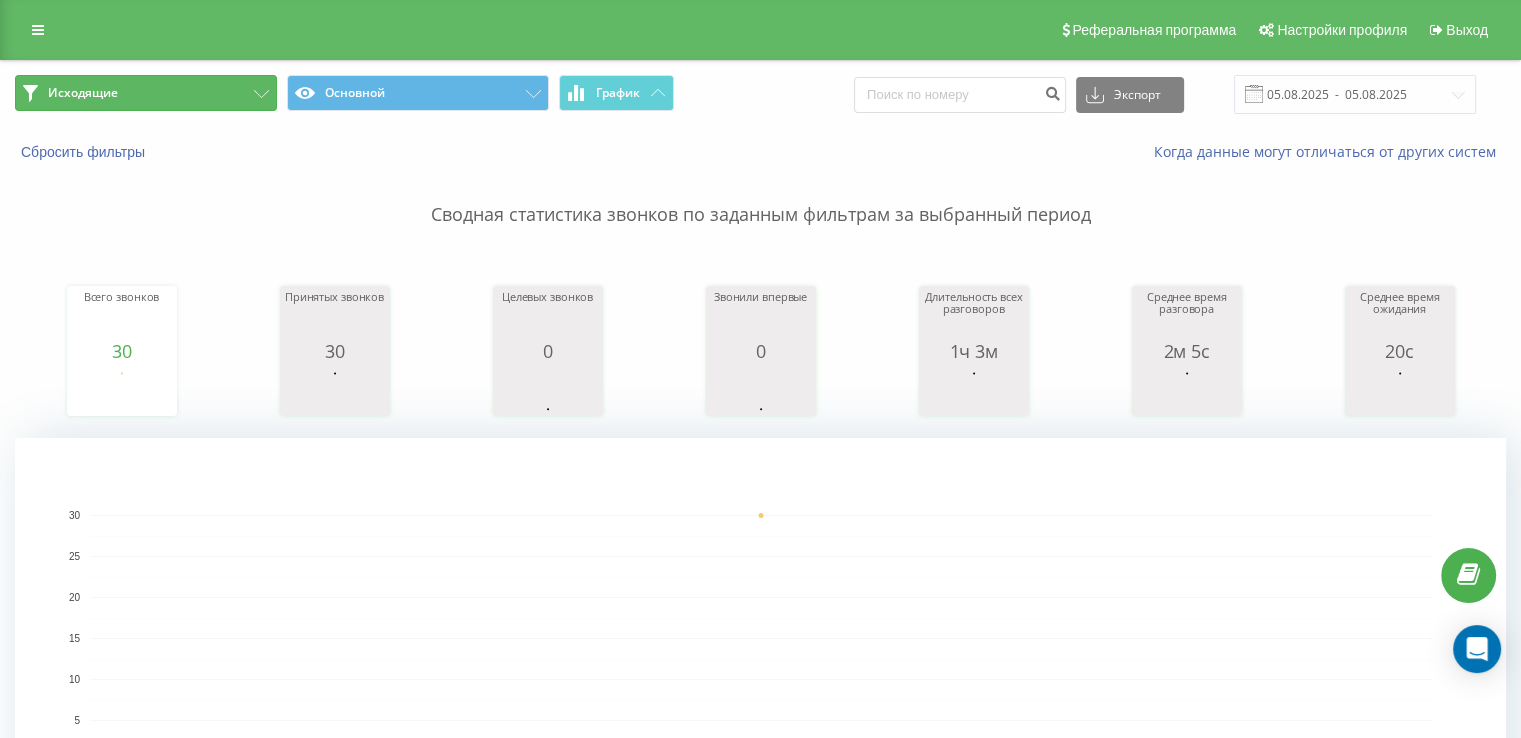 click on "Исходящие" at bounding box center (146, 93) 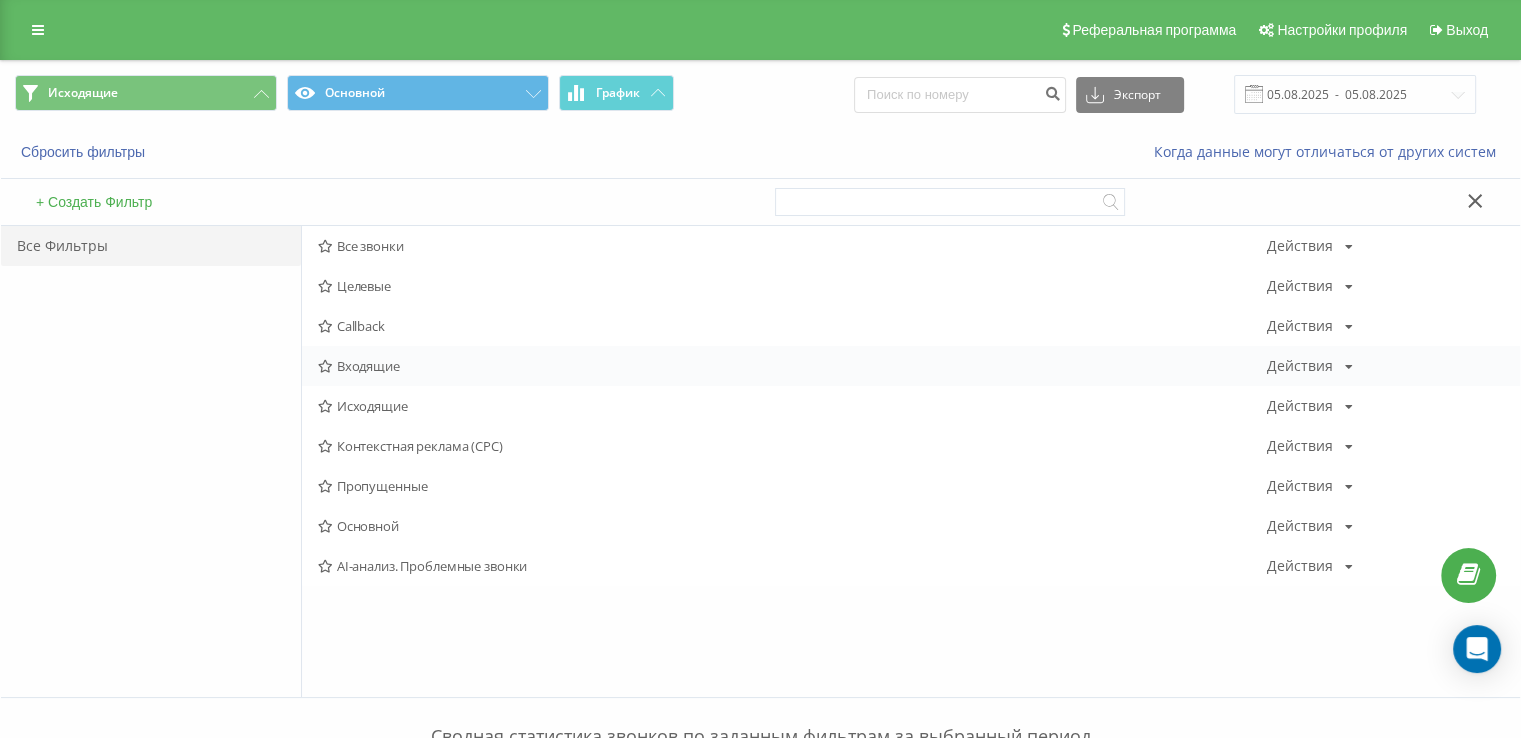 click on "Входящие" at bounding box center (792, 366) 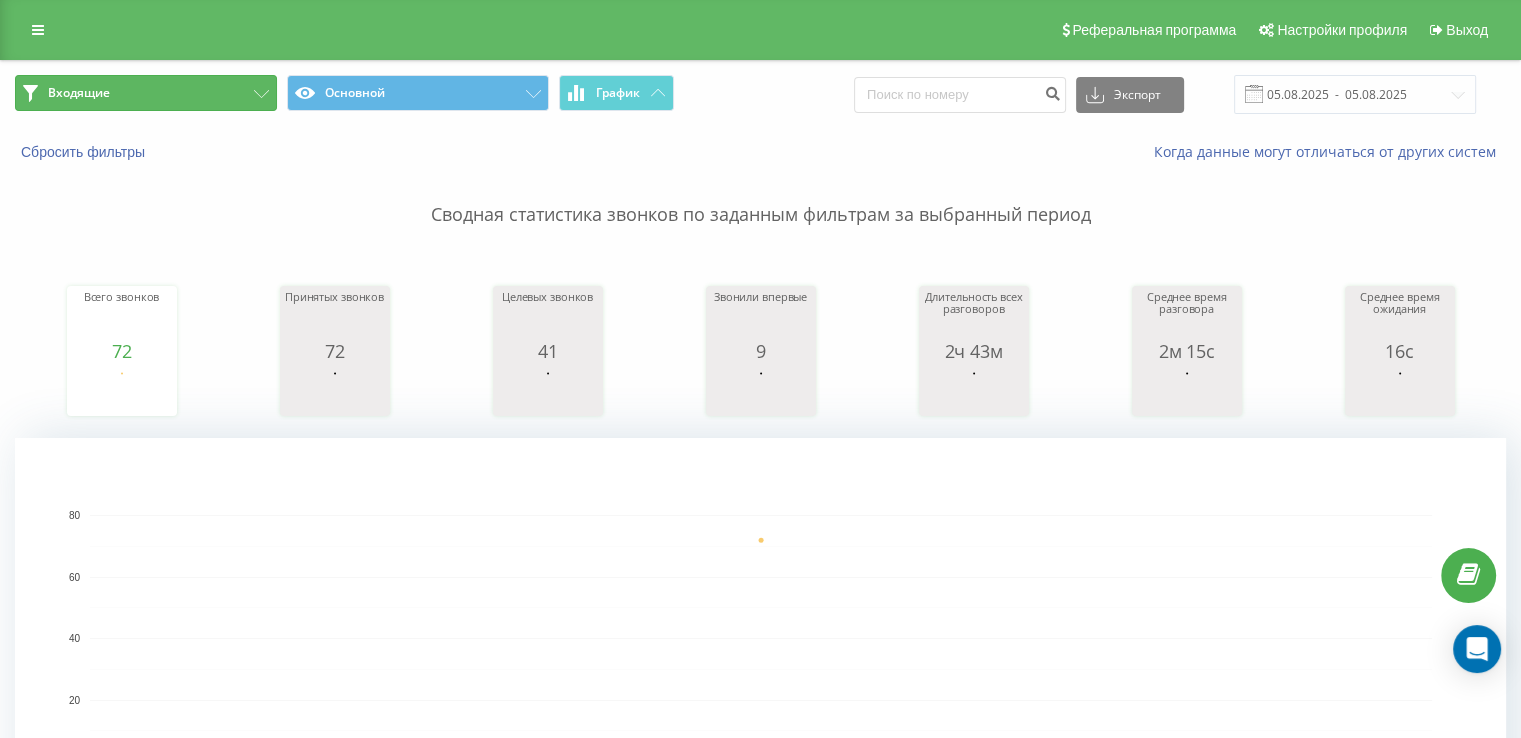 click on "Входящие" at bounding box center [146, 93] 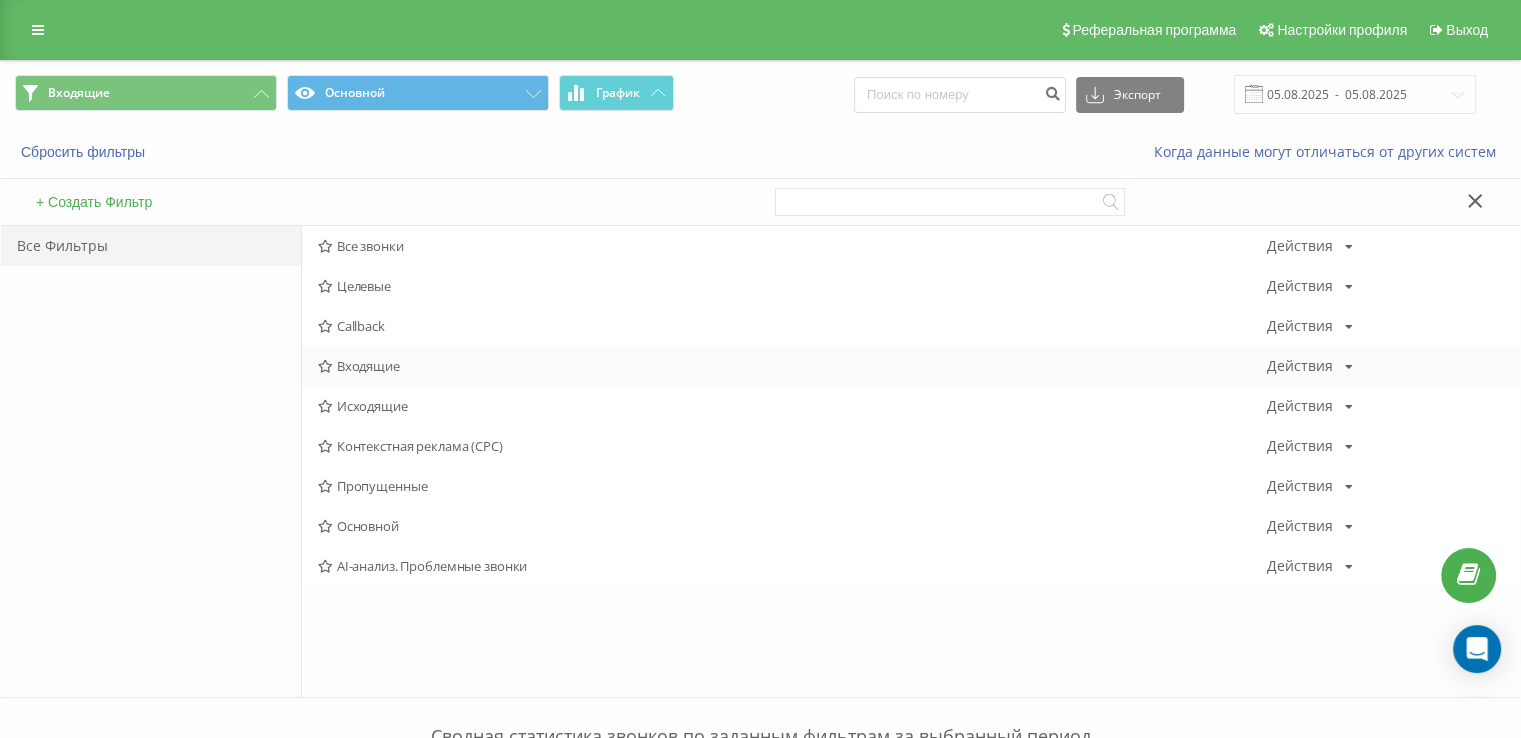 click on "Входящие" at bounding box center (792, 366) 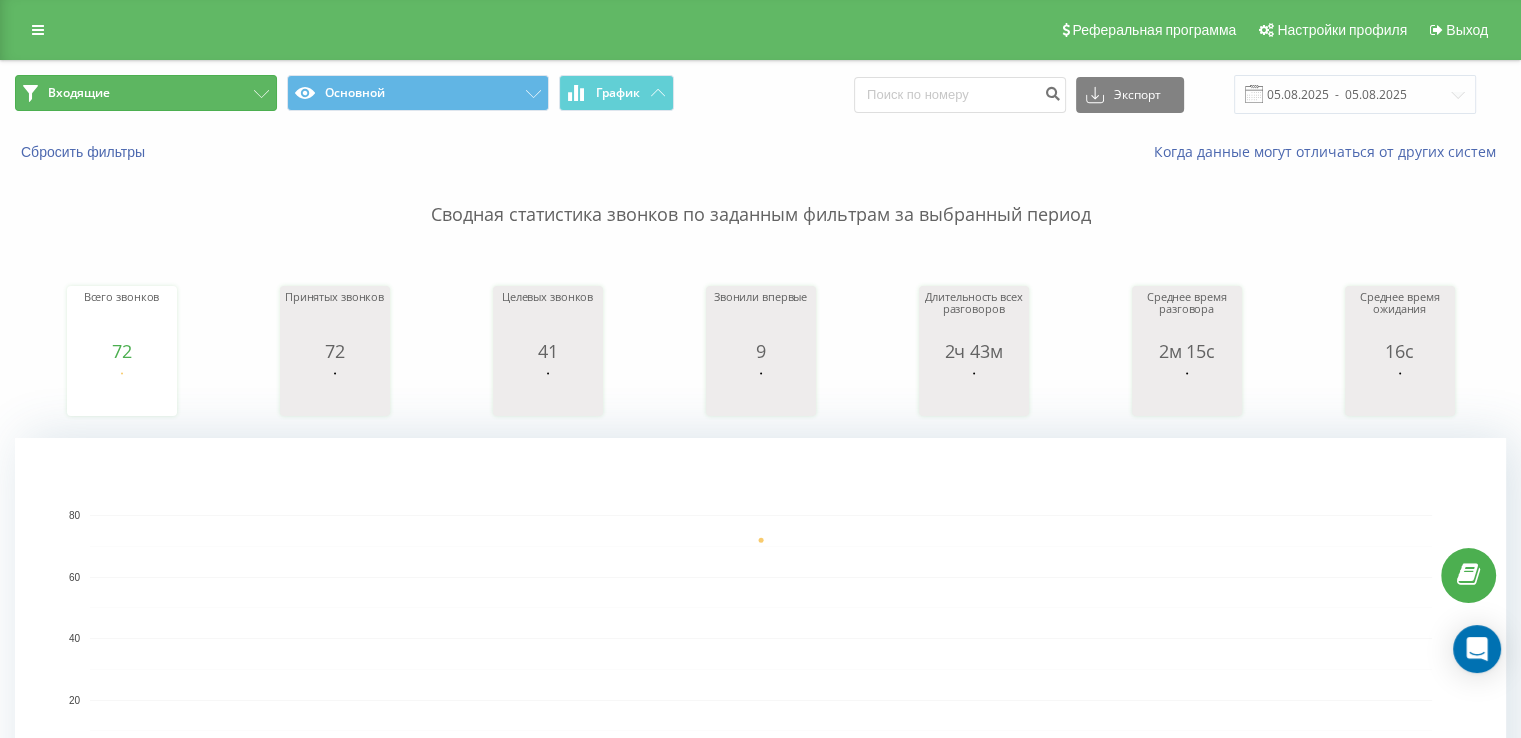 click on "Входящие" at bounding box center (146, 93) 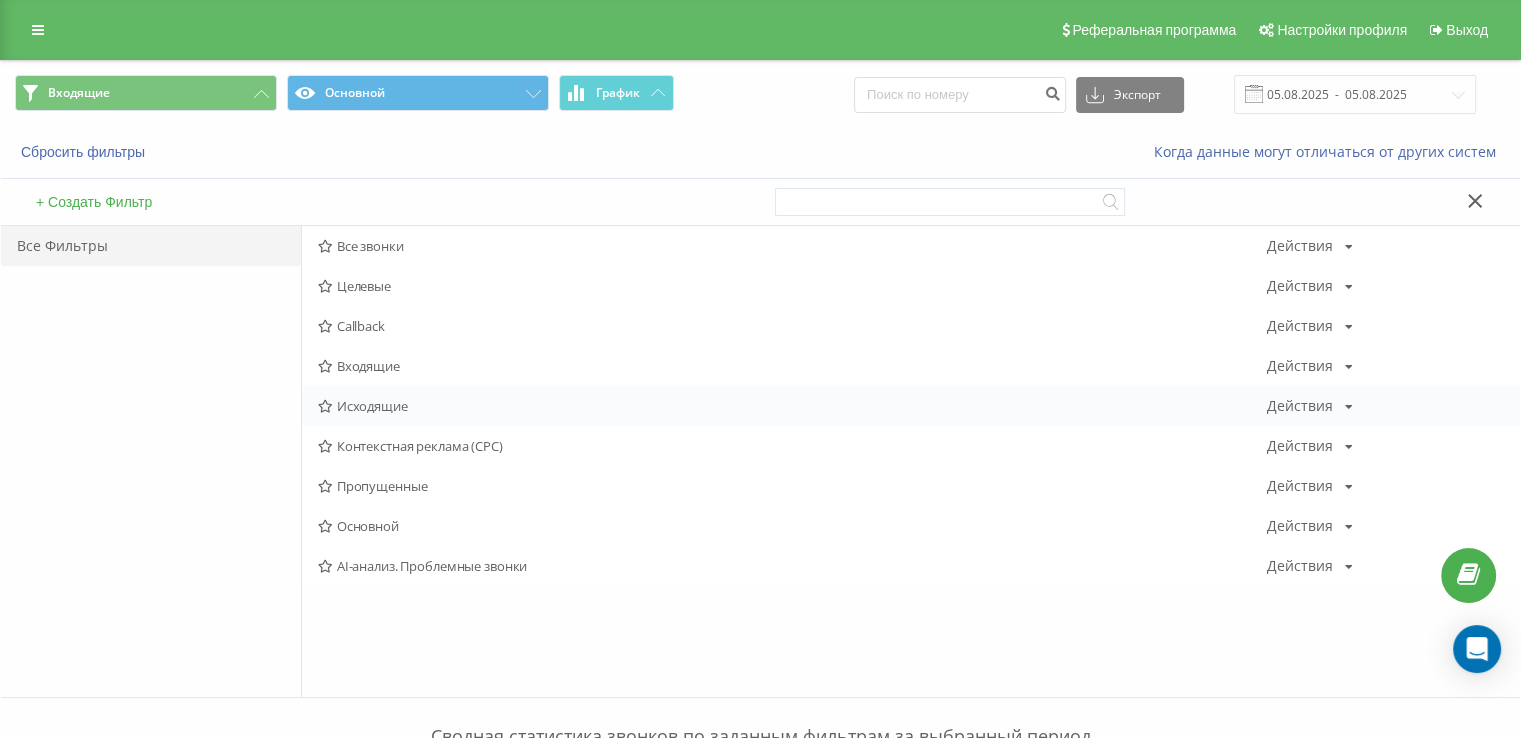 click on "Исходящие" at bounding box center [792, 406] 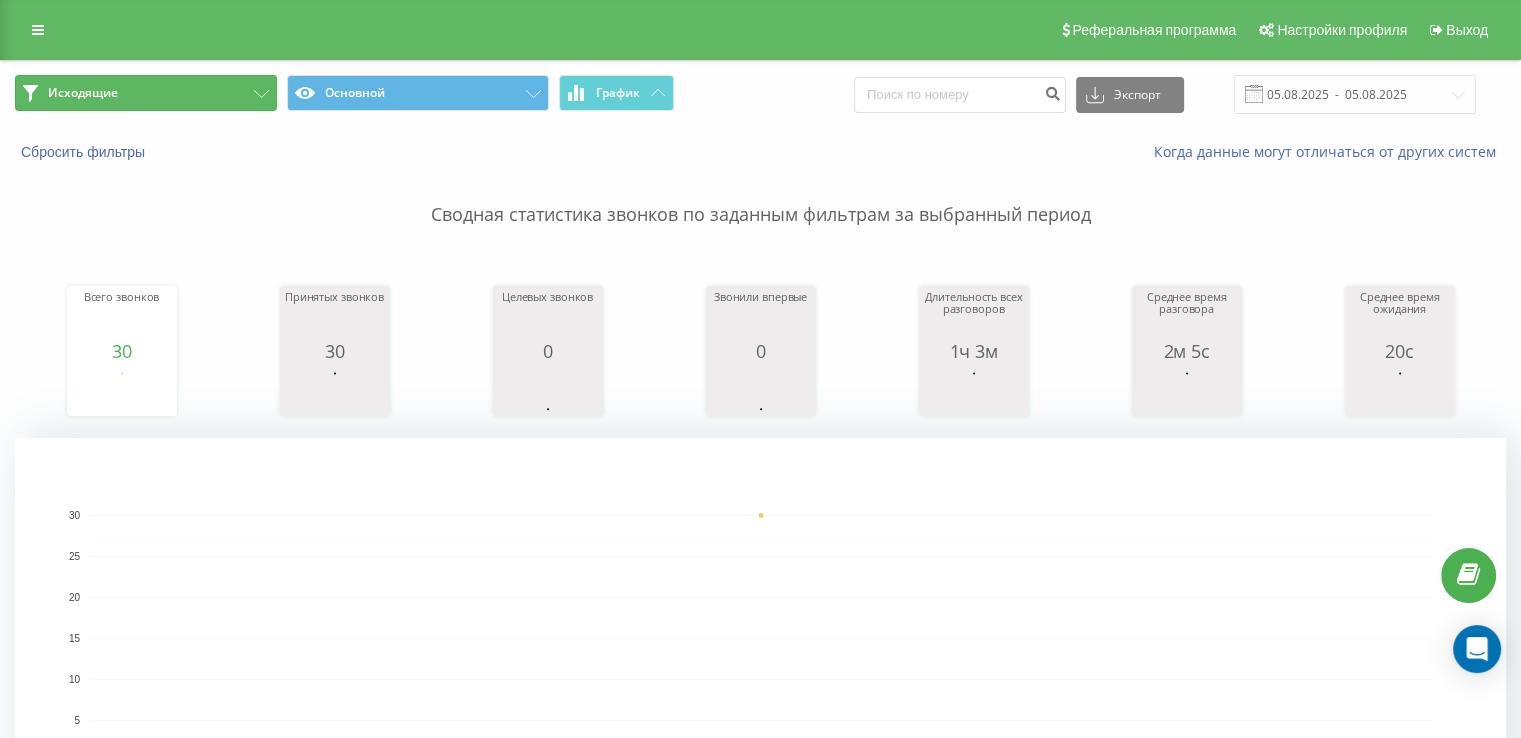 click on "Исходящие" at bounding box center (146, 93) 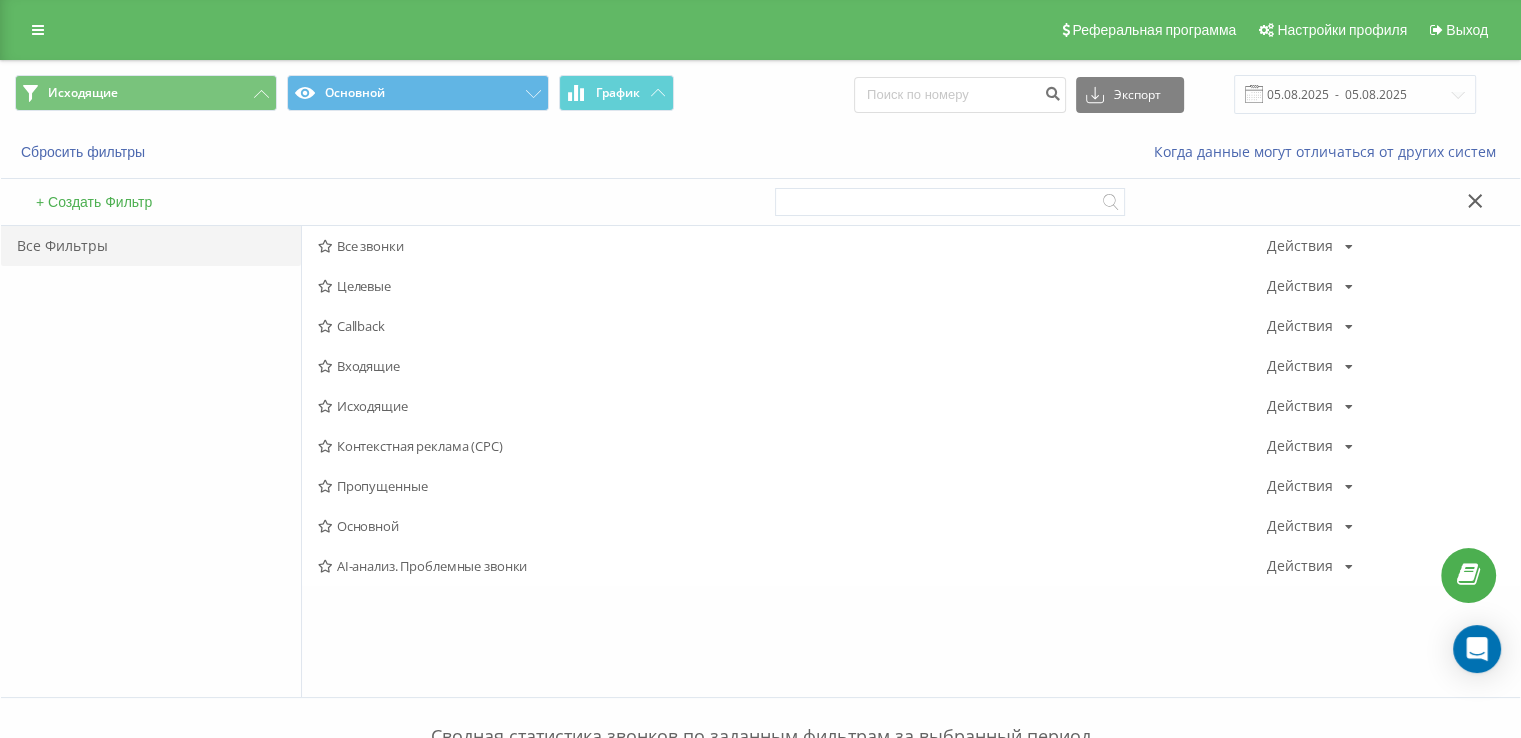 click on "Входящие" at bounding box center (792, 366) 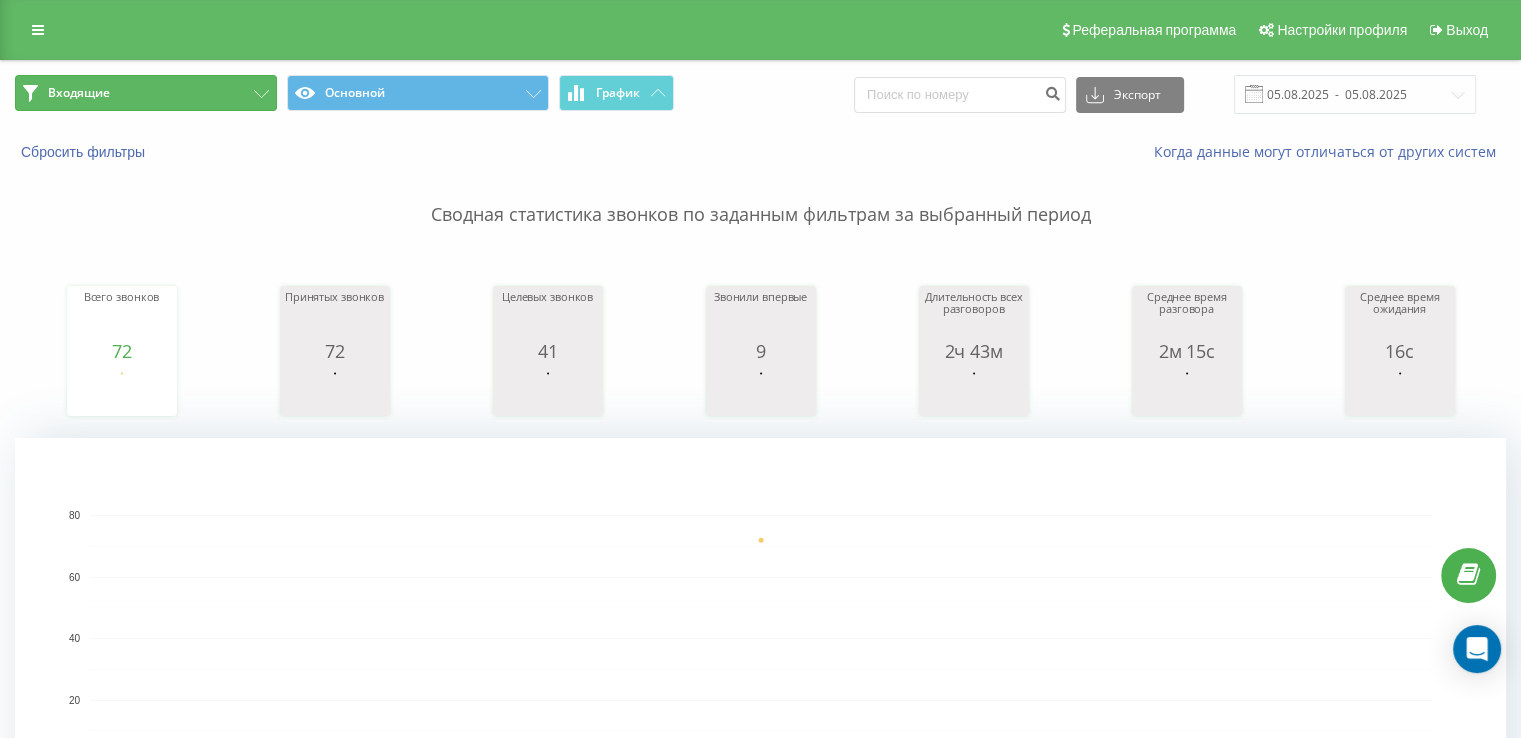 click on "Входящие" at bounding box center (146, 93) 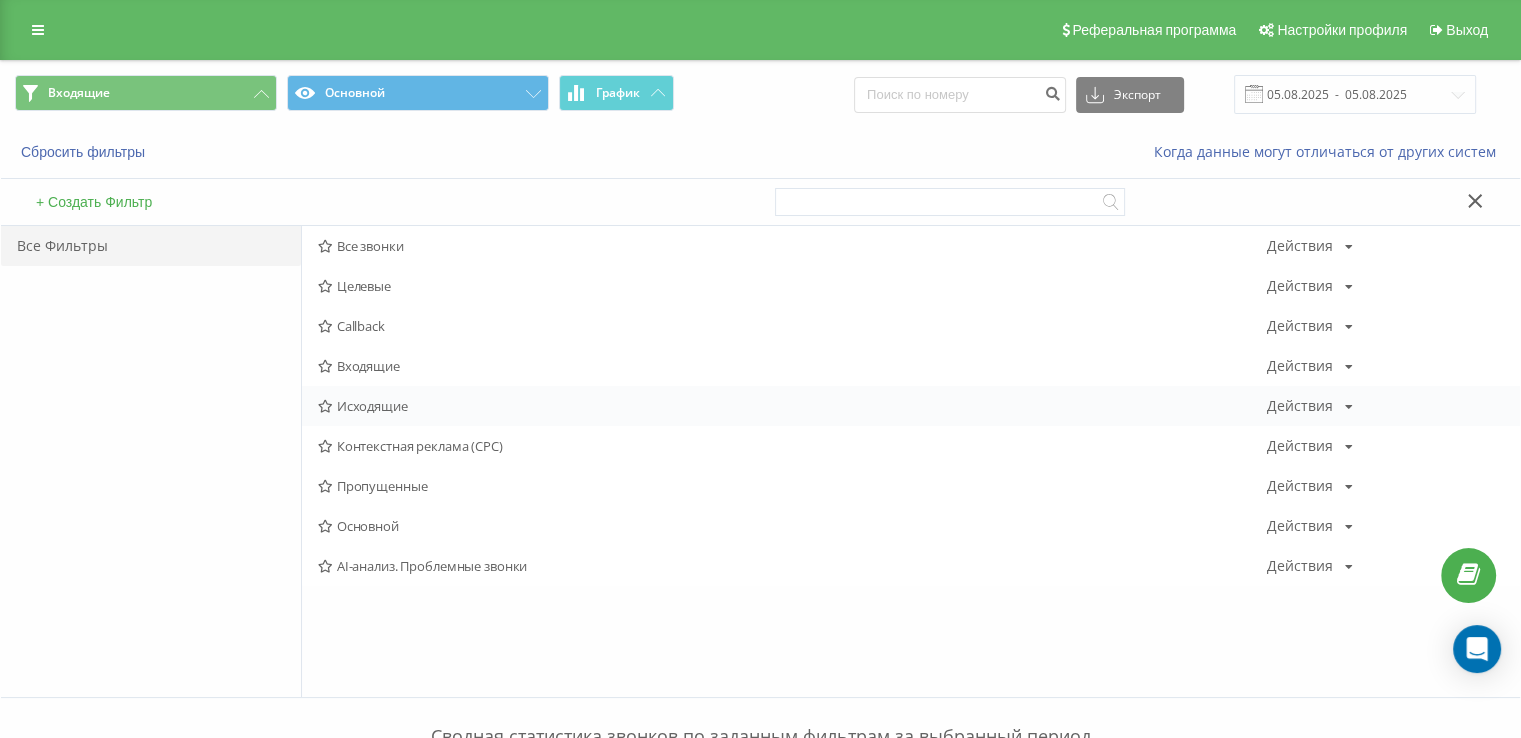 click on "Исходящие" at bounding box center [792, 406] 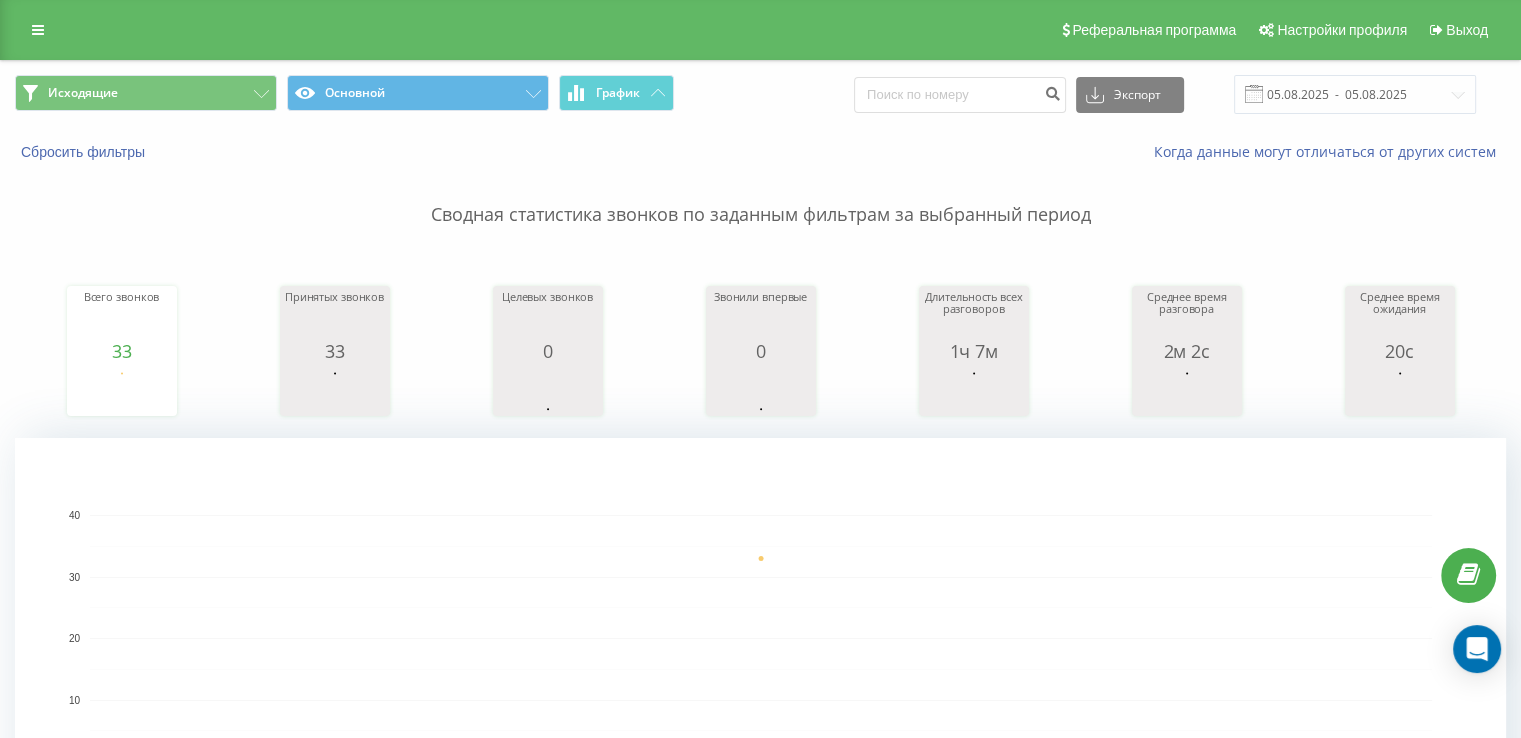click on "Исходящие Основной График Экспорт .csv .xls .xlsx 05.08.2025  -  05.08.2025 Сбросить фильтры Когда данные могут отличаться от других систем Сводная статистика звонков по заданным фильтрам за выбранный период Всего звонков 33 date totalCalls 05.08.25 33 05.08.25 Принятых звонков 33 date answeredCalls 05.08.25 33 05.08.25 Целевых звонков 0 date properCalls 05.08.25 0 05.08.25 Звонили впервые 0 date uniqueCalls 05.08.25 0 05.08.25 Длительность всех разговоров 1ч 7м date allConversationsLength 05.08.25 4,032 05.08.25 Среднее время разговора 2м 2с date averageConversationTime 05.08.25 122 05.08.25 Среднее время ожидания 20с date averageWaitingTime 05.08.25 19 05.08.25 05.08.25 0 10 20 30 40 date Всего звонков 05.08.25 33 40 Статус" at bounding box center [760, 1408] 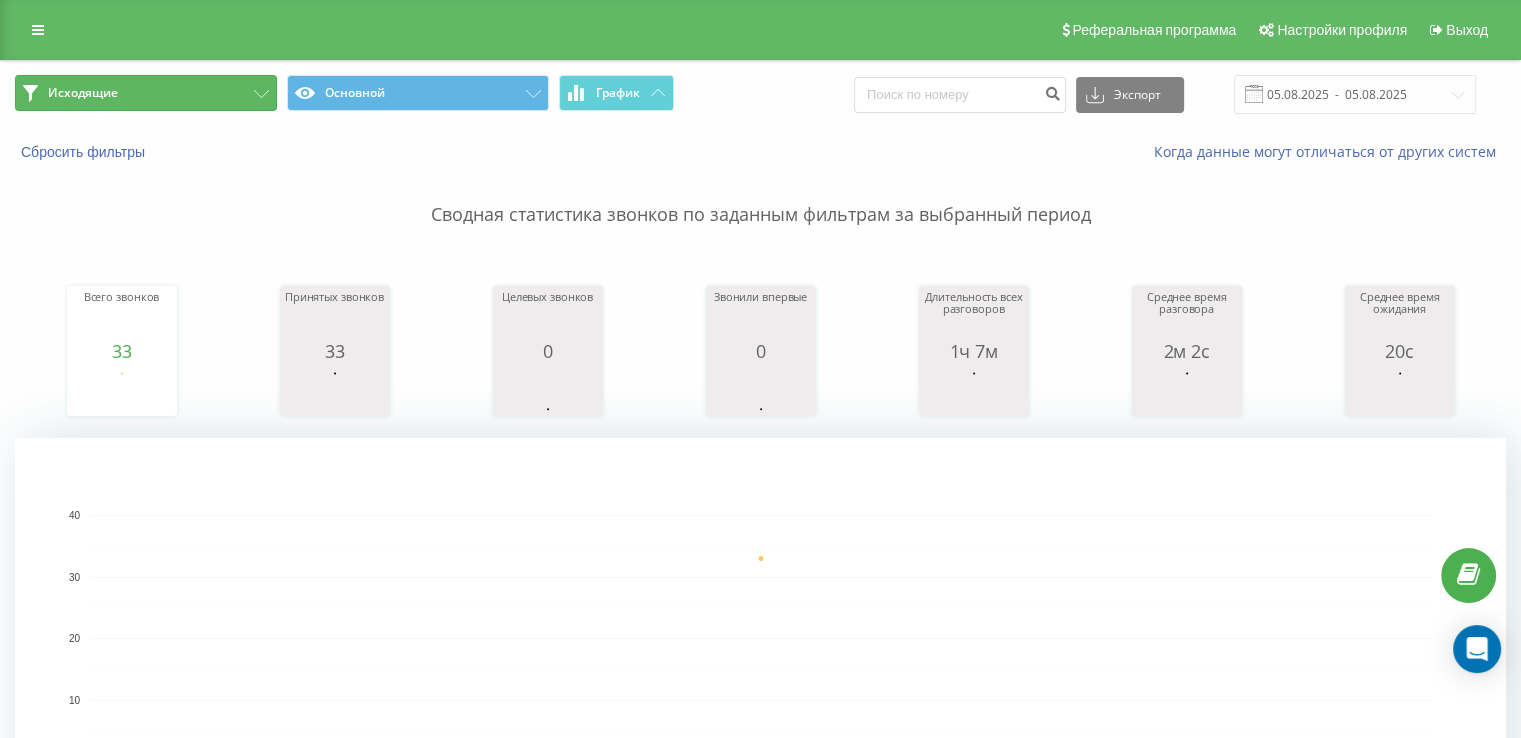 click on "Исходящие" at bounding box center [146, 93] 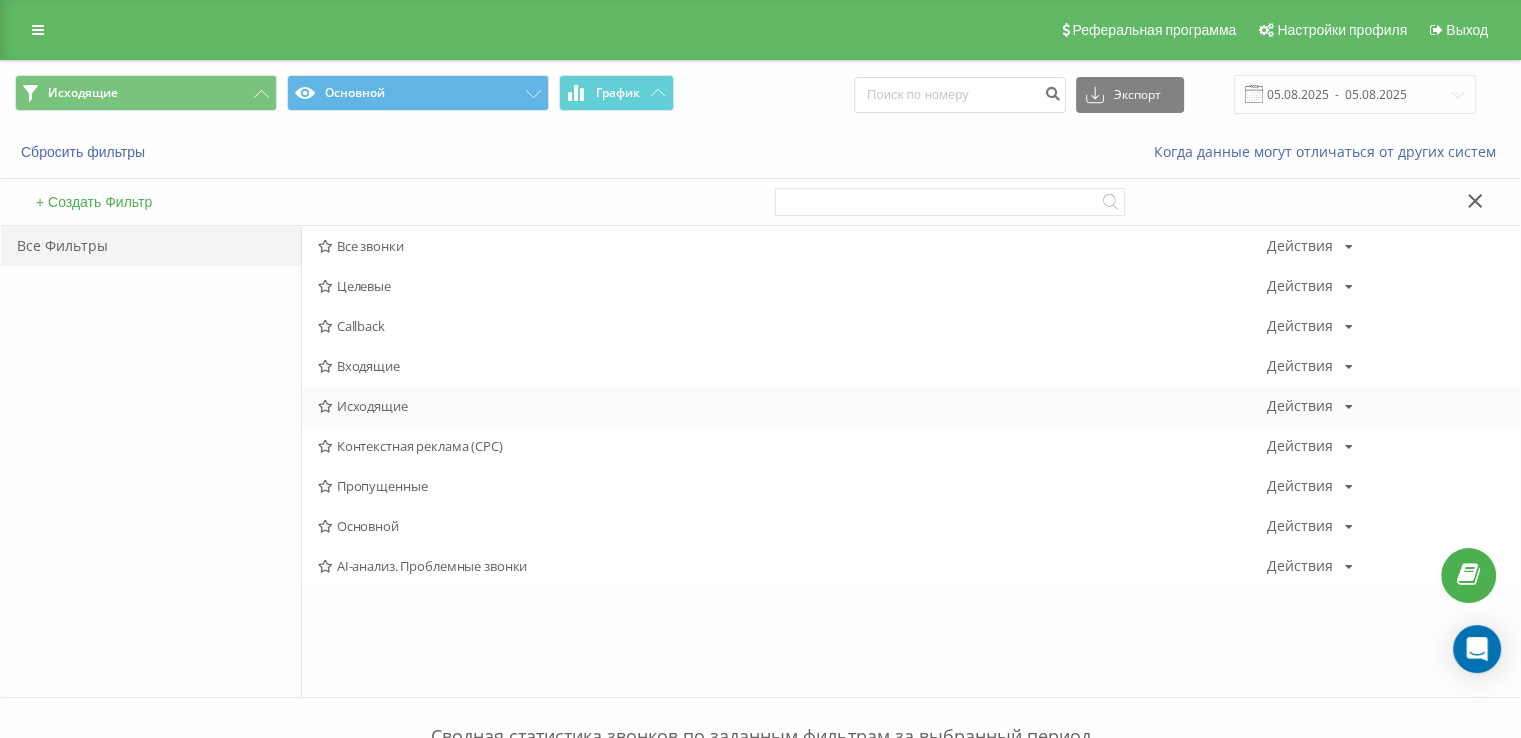 click on "Исходящие" at bounding box center [792, 406] 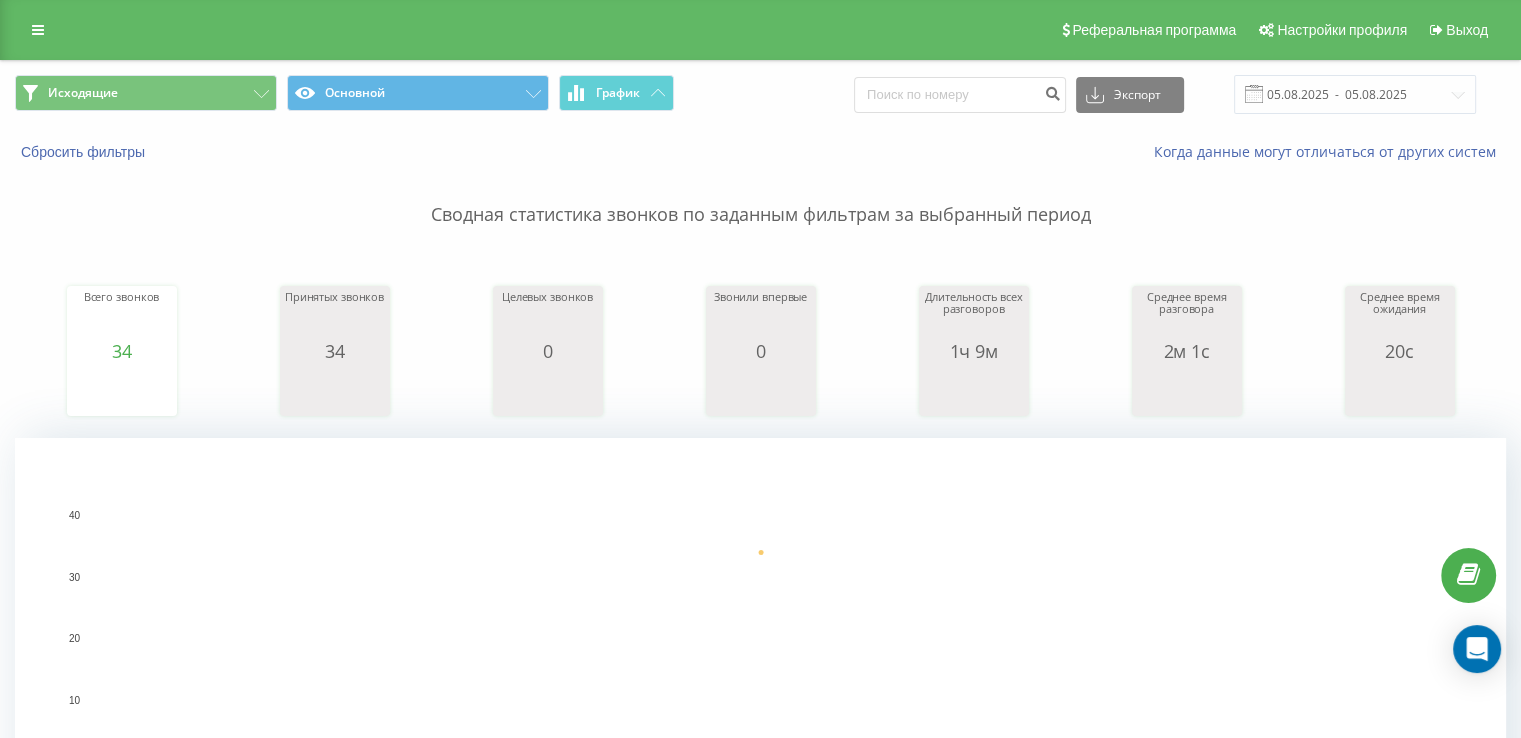 drag, startPoint x: 79, startPoint y: 253, endPoint x: 90, endPoint y: 214, distance: 40.5216 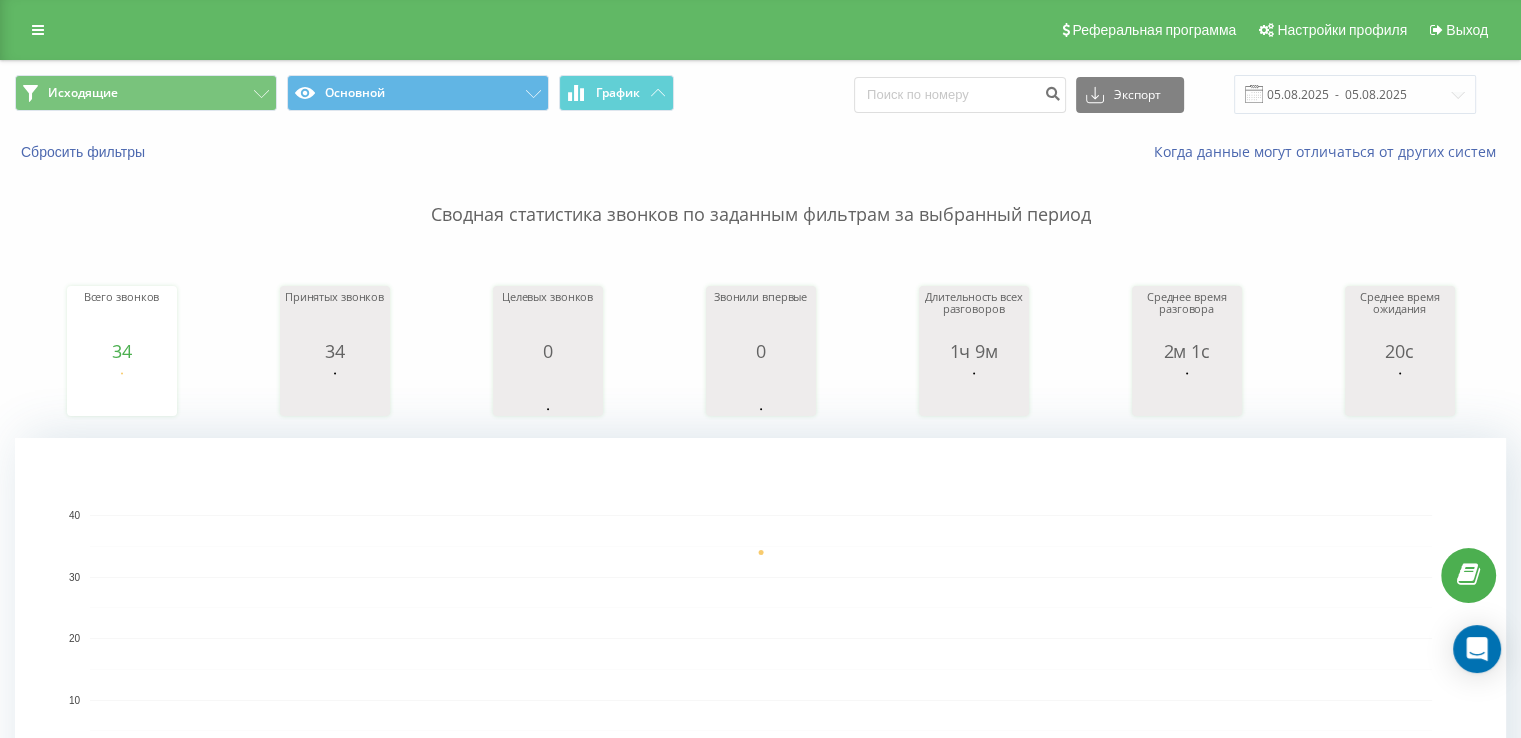 click on "Сводная статистика звонков по заданным фильтрам за выбранный период Всего звонков 34 date totalCalls 05.08.25 34 05.08.25 Принятых звонков 34 date answeredCalls 05.08.25 34 05.08.25 Целевых звонков 0 date properCalls 05.08.25 0 05.08.25 Звонили впервые 0 date uniqueCalls 05.08.25 0 05.08.25 Длительность всех разговоров 1ч 9м date allConversationsLength 05.08.25 4,118 05.08.25 Среднее время разговора 2м 1с date averageConversationTime 05.08.25 121 05.08.25 Среднее время ожидания 20с date averageWaitingTime 05.08.25 19 05.08.25 05.08.25 0 10 20 30 40 date Всего звонков 05.08.25 34 40" at bounding box center (760, 500) 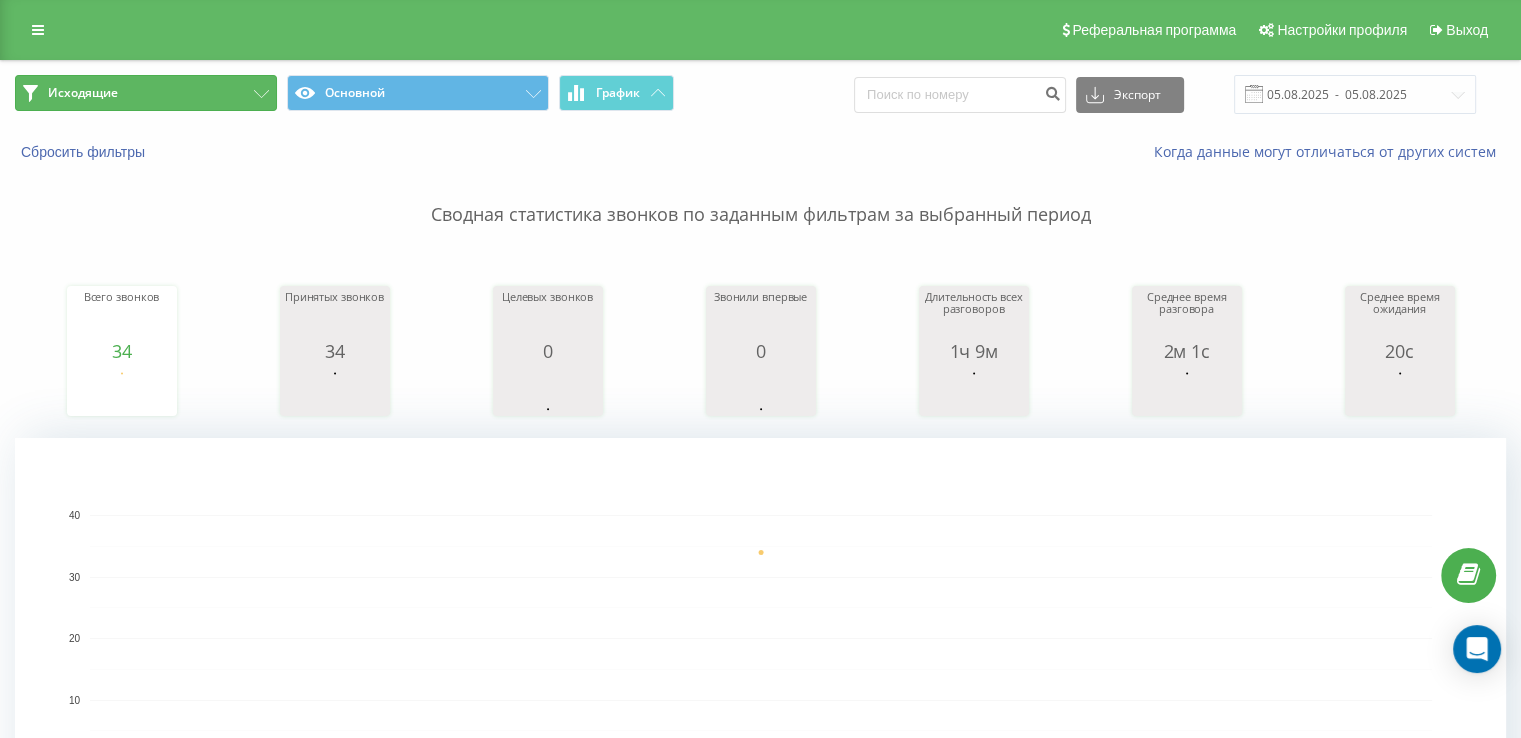 click on "Исходящие" at bounding box center (146, 93) 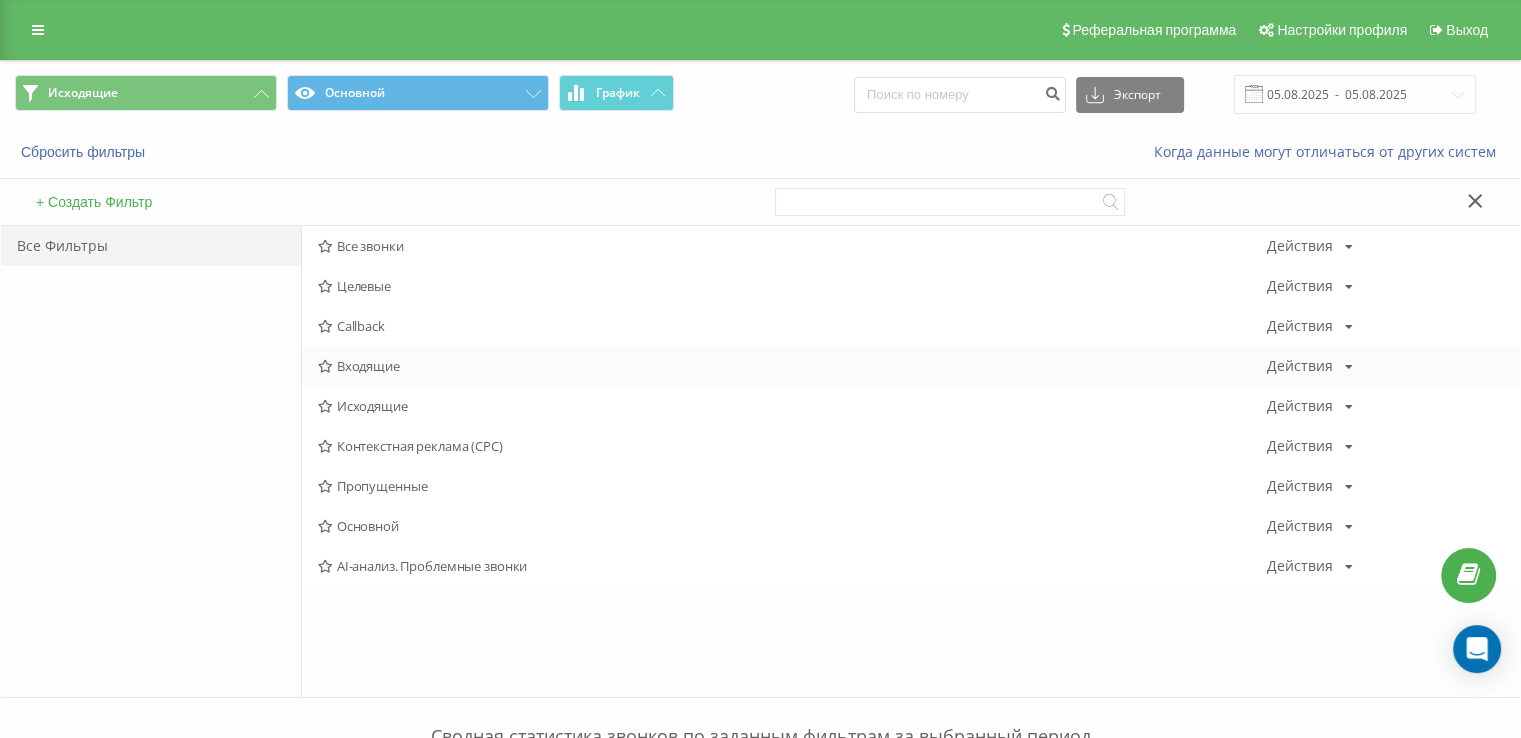click on "Входящие Действия Редактировать Копировать Удалить По умолчанию Поделиться" at bounding box center (911, 366) 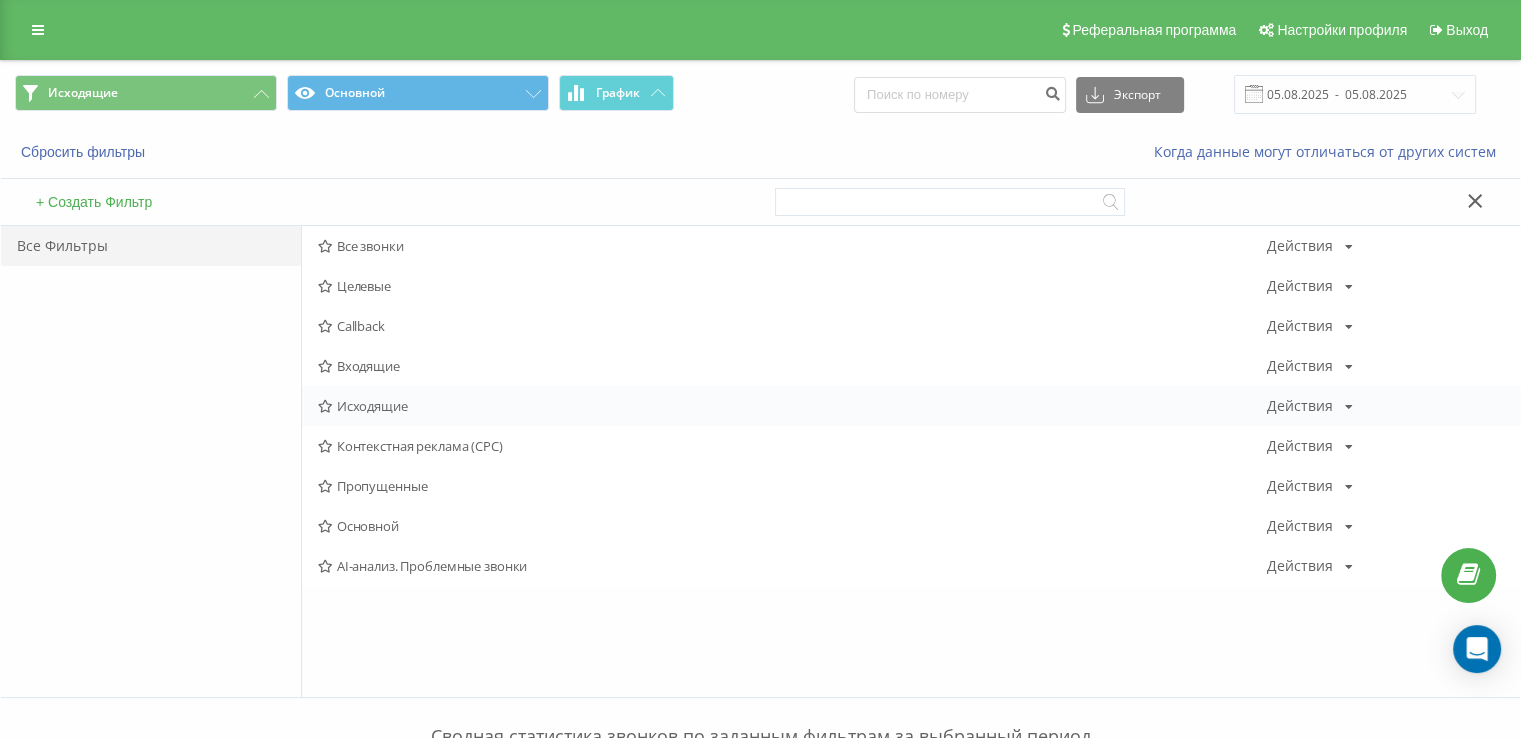 click on "Исходящие" at bounding box center [792, 406] 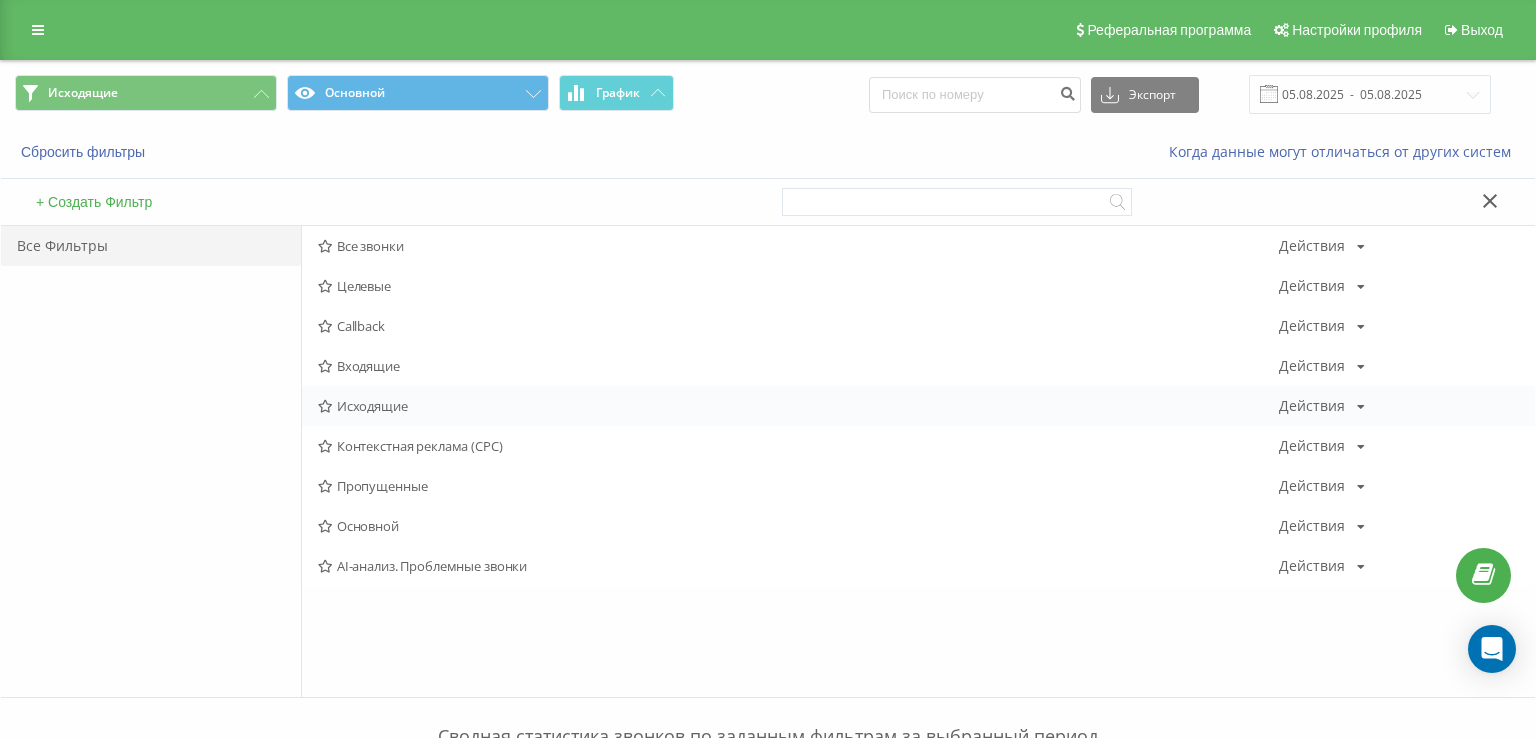 click at bounding box center (0, 0) 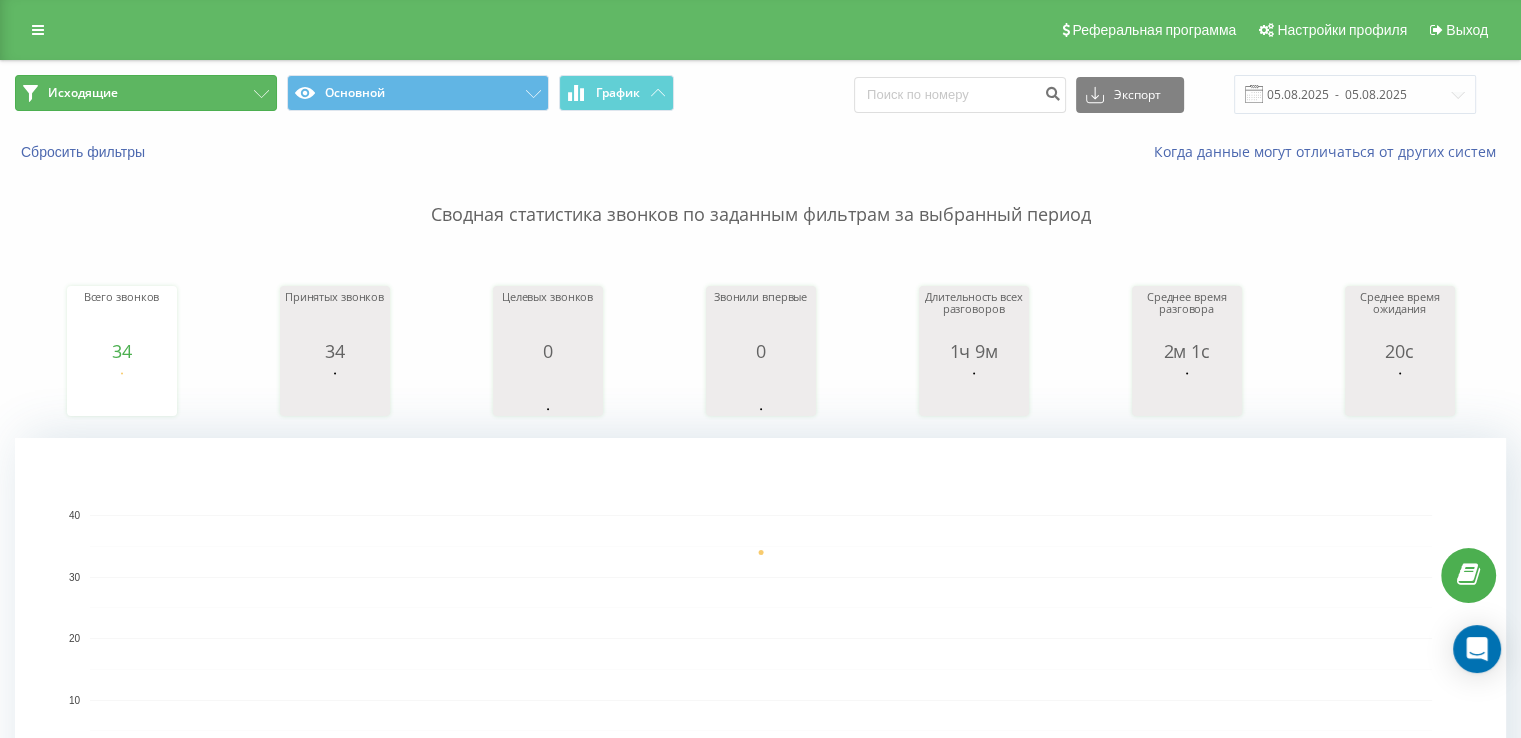 click on "Исходящие" at bounding box center [83, 93] 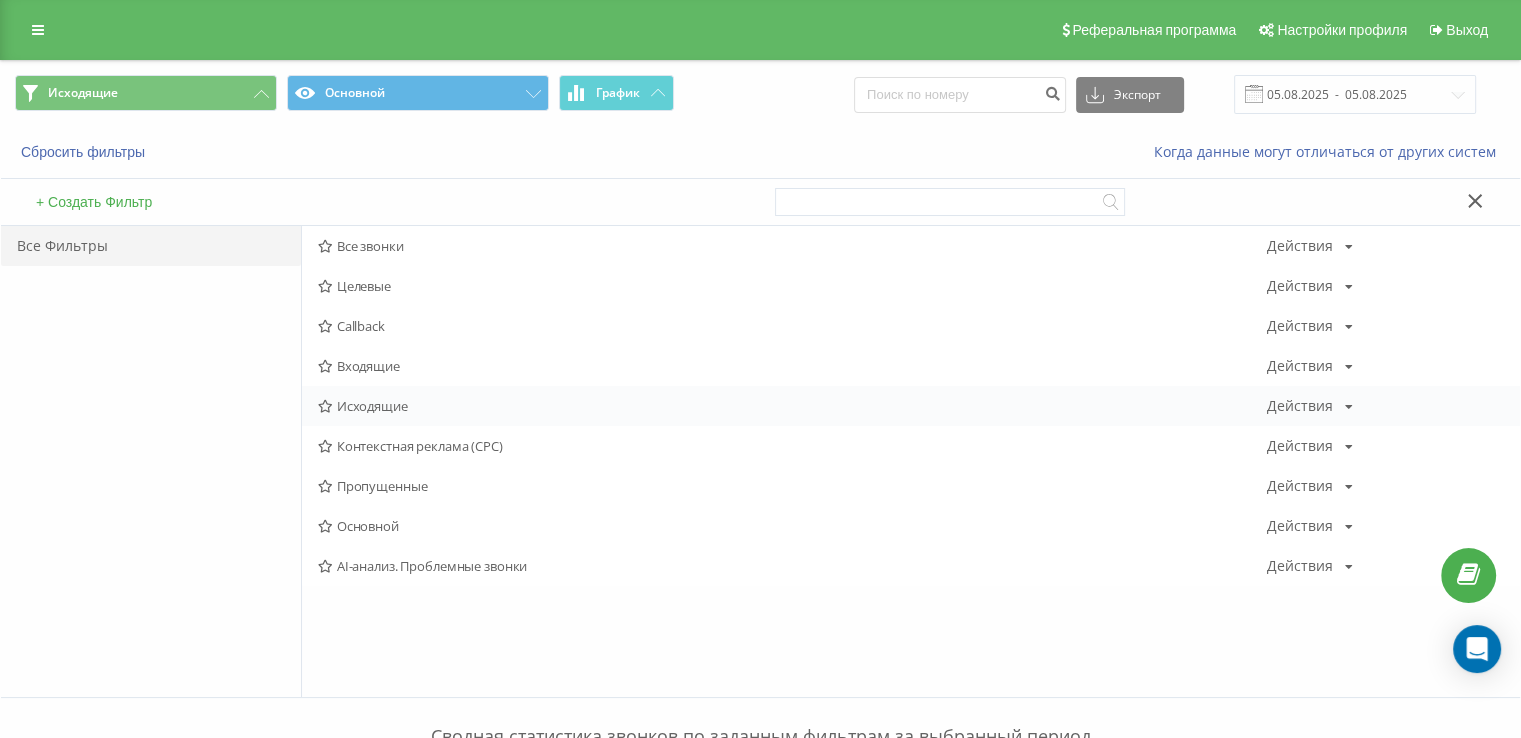 click on "Исходящие" at bounding box center (792, 406) 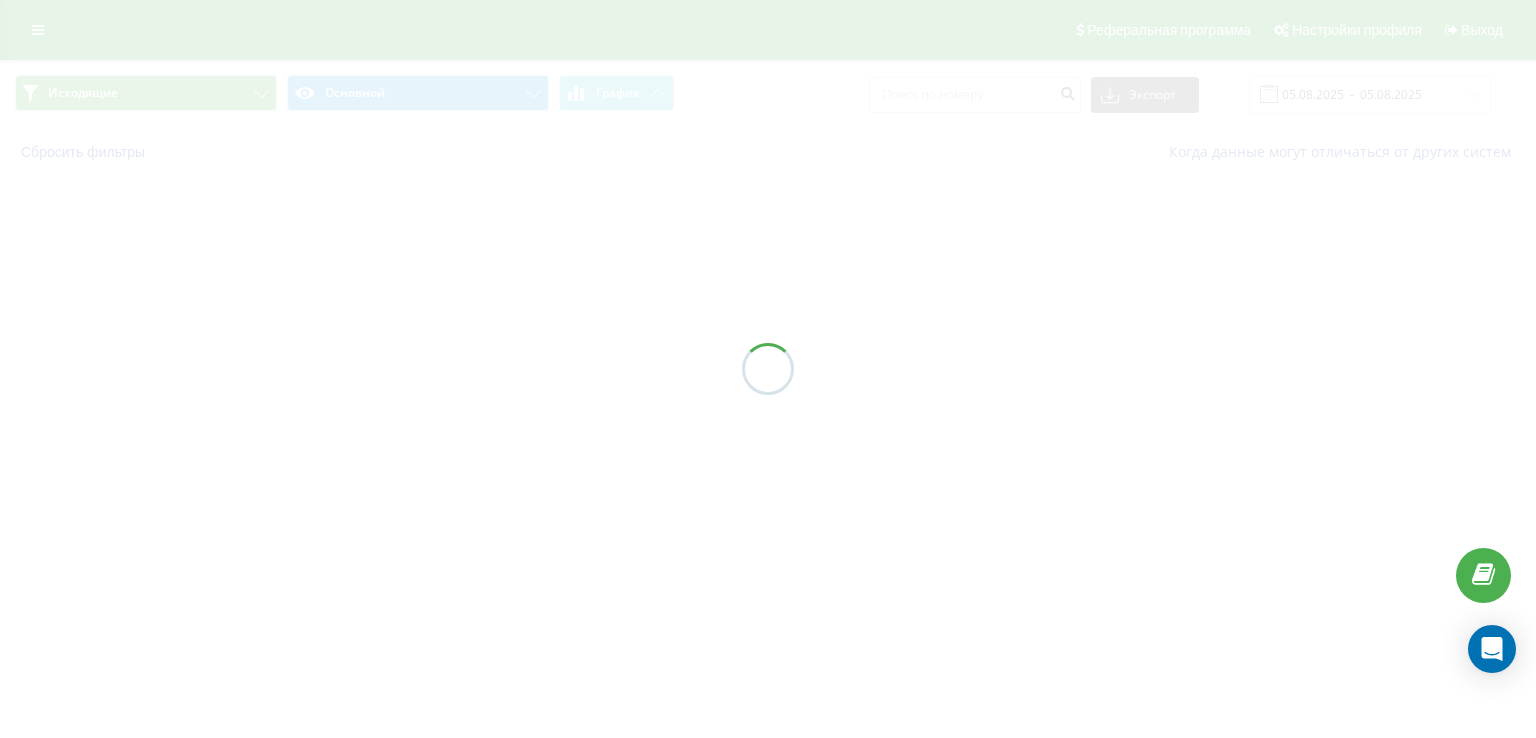 click at bounding box center [768, 369] 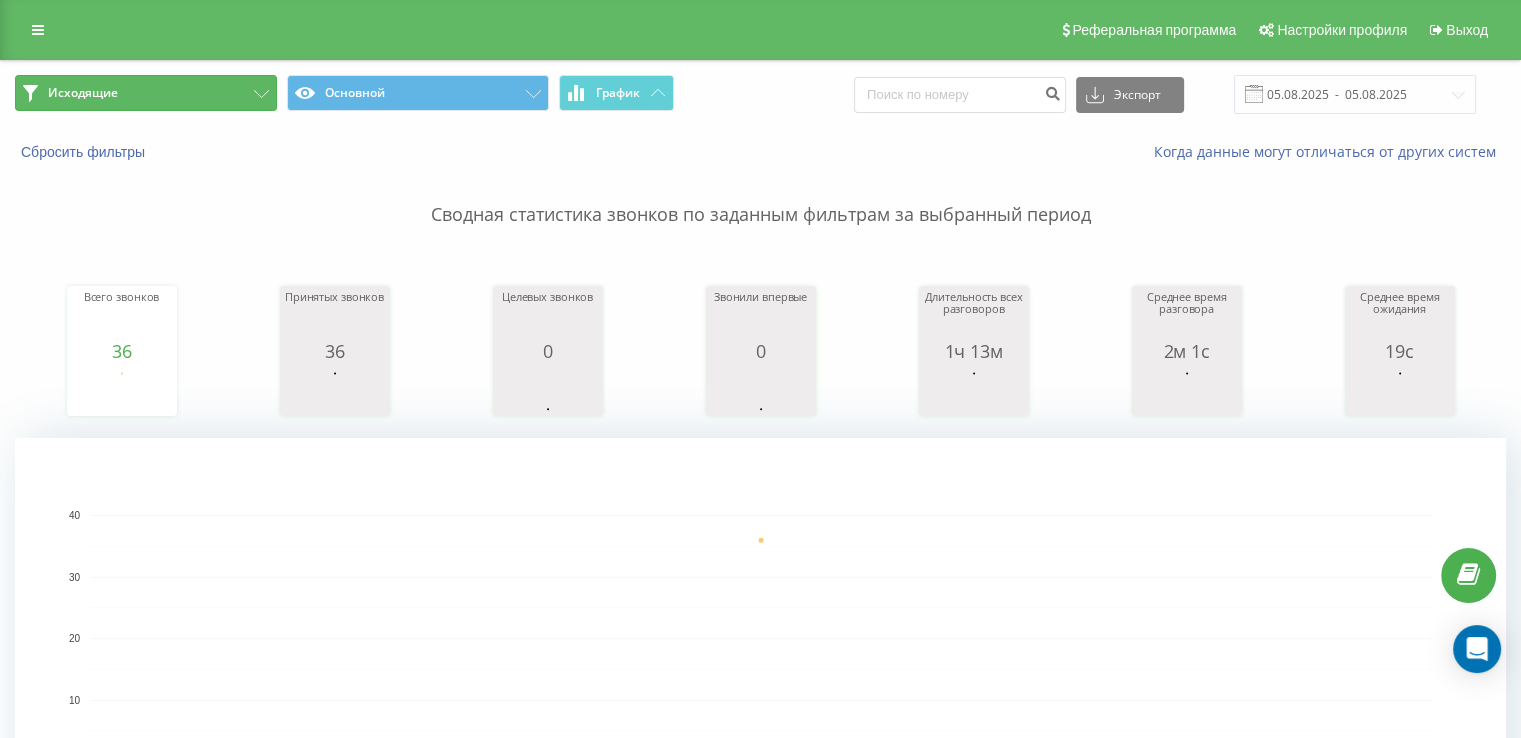 drag, startPoint x: 168, startPoint y: 90, endPoint x: 172, endPoint y: 117, distance: 27.294687 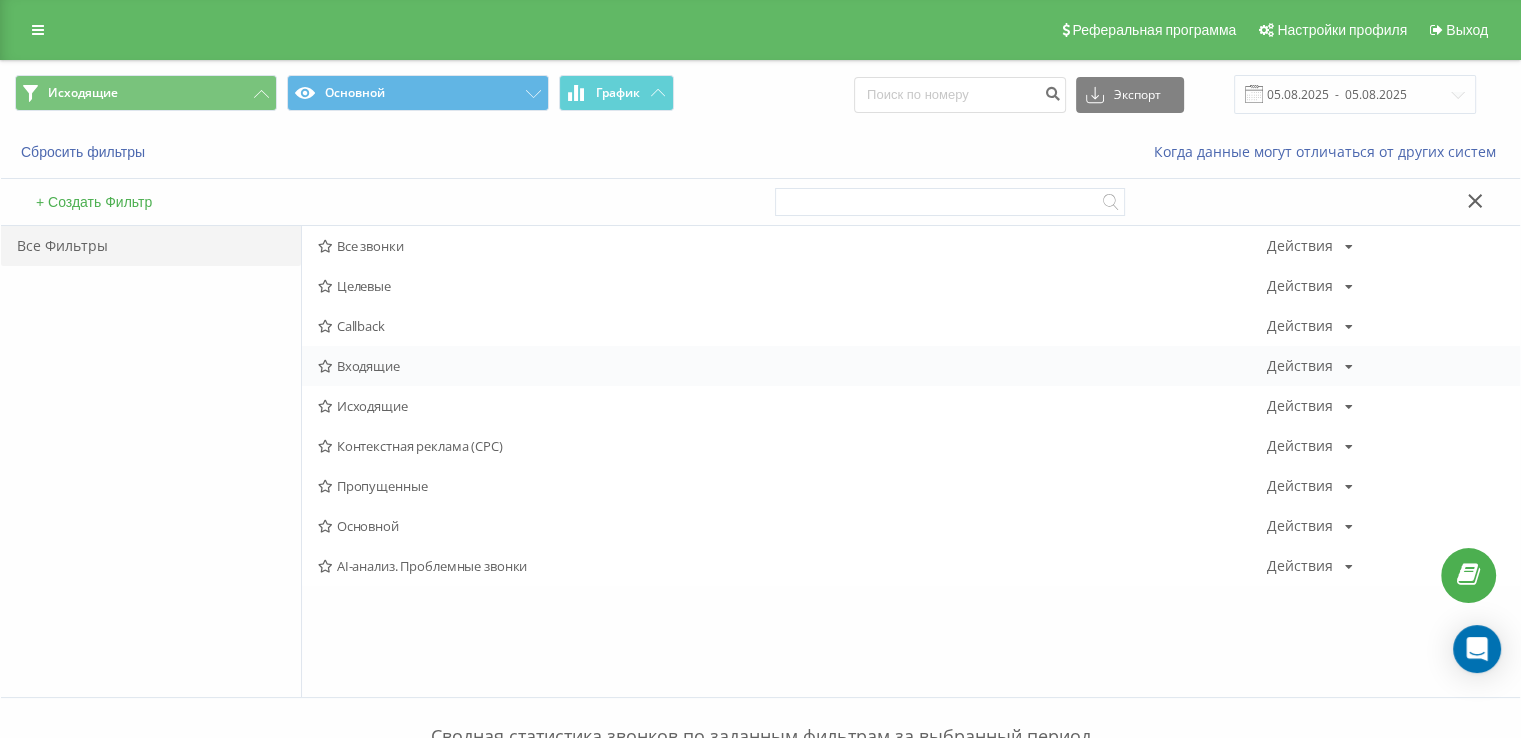 click on "Входящие" at bounding box center (792, 366) 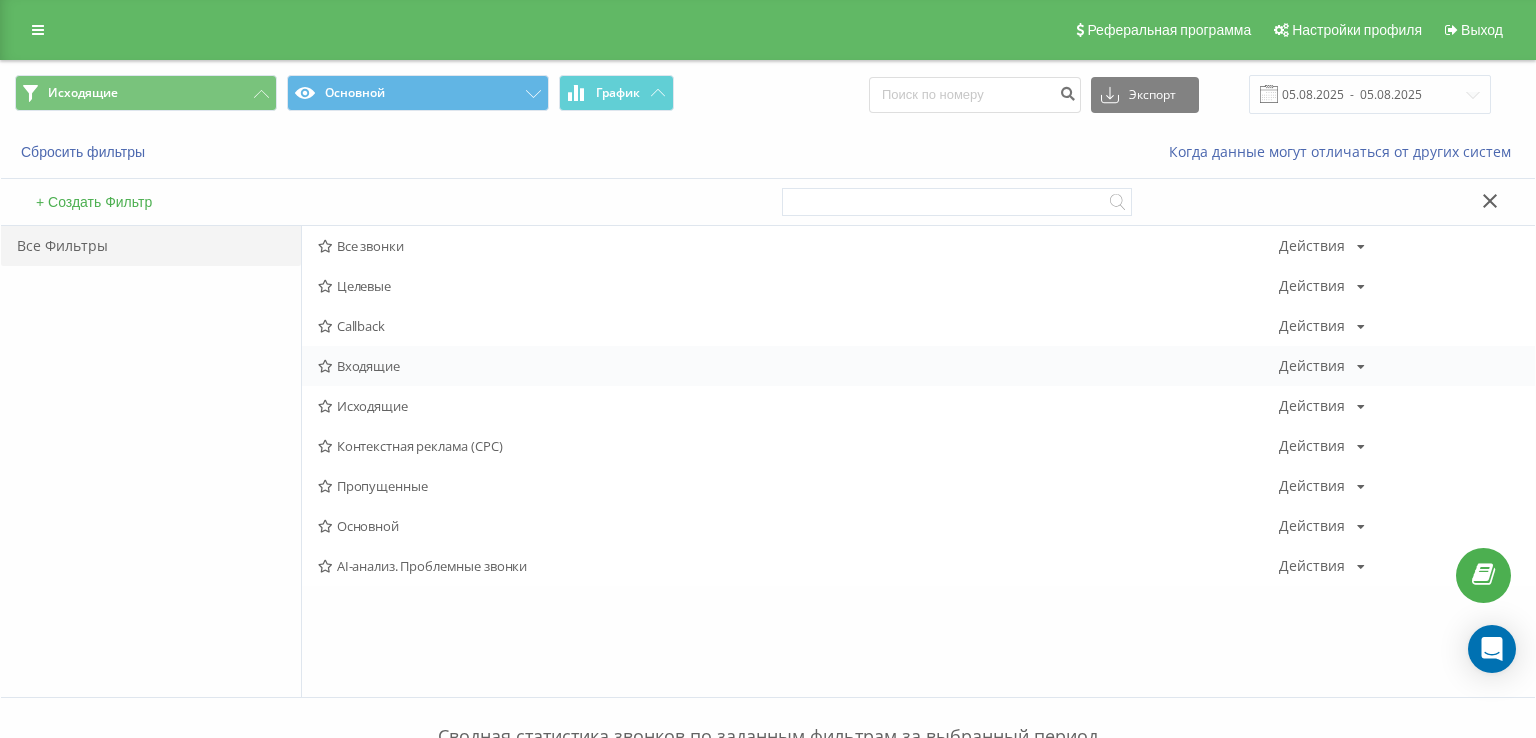 click at bounding box center [0, 0] 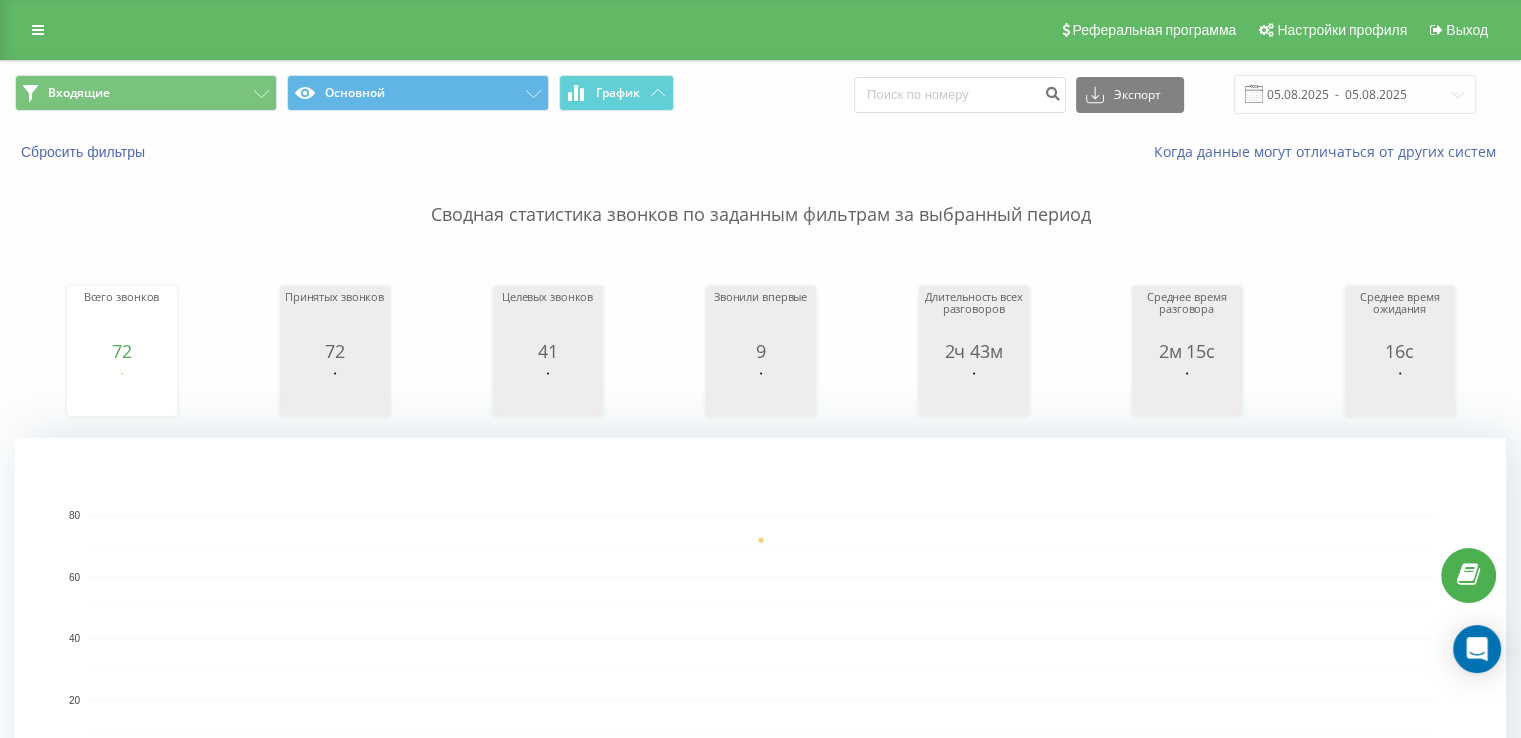 click on "Входящие Основной График Экспорт .csv .xls .xlsx 05.08.2025  -  05.08.2025 Сбросить фильтры Когда данные могут отличаться от других систем Сводная статистика звонков по заданным фильтрам за выбранный период Всего звонков 72 date totalCalls 05.08.25 72 05.08.25 Принятых звонков 72 date answeredCalls 05.08.25 72 05.08.25 Целевых звонков 41 date properCalls 05.08.25 41 05.08.25 Звонили впервые 9 date uniqueCalls 05.08.25 9 05.08.25 Длительность всех разговоров 2ч 43м date allConversationsLength 05.08.25 9,755 05.08.25 Среднее время разговора 2м 15с date averageConversationTime 05.08.25 135 05.08.25 Среднее время ожидания 16с date averageWaitingTime 05.08.25 15 05.08.25 05.08.25 0 20 40 60 80 date Всего звонков 05.08.25 72 80 Равно" at bounding box center (760, 1401) 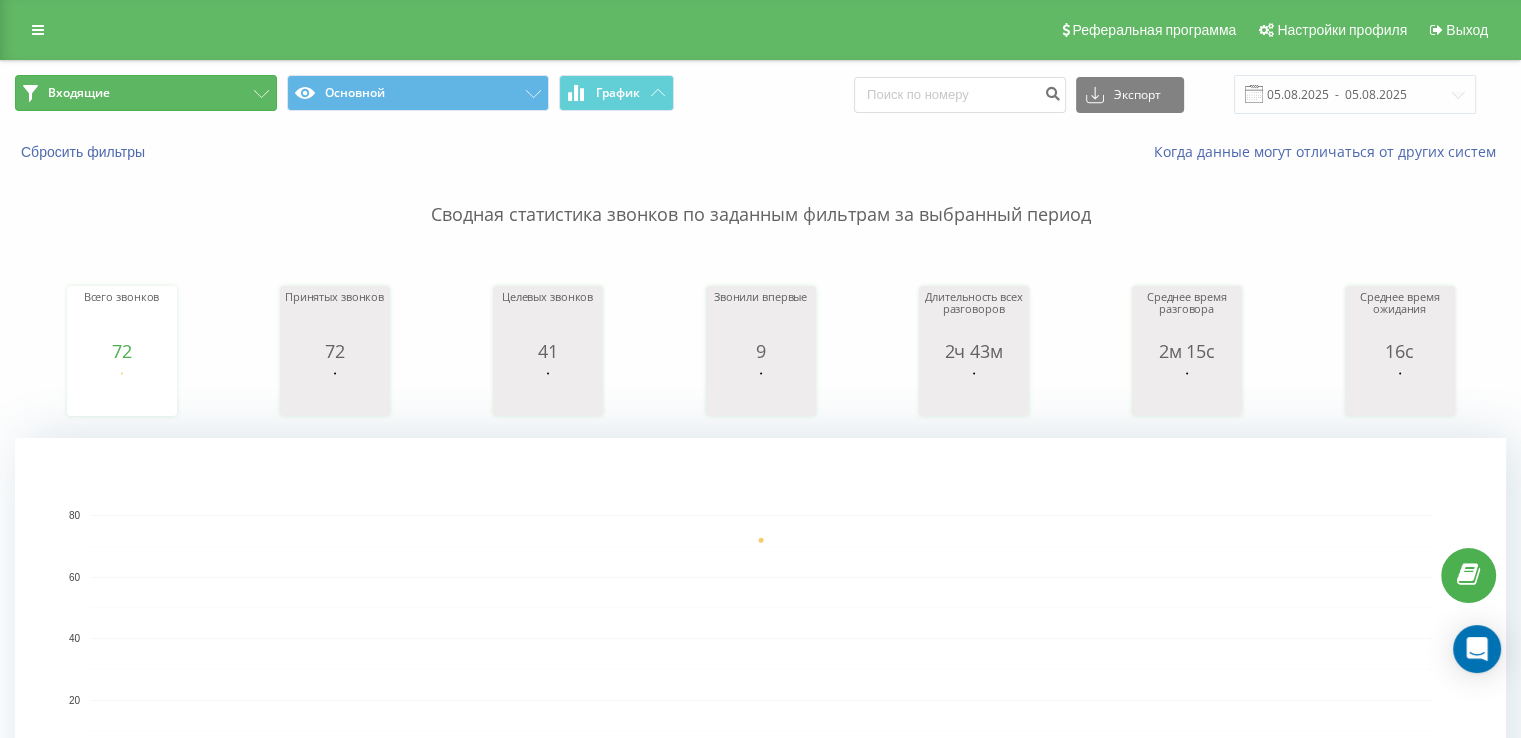 click on "Входящие" at bounding box center (146, 93) 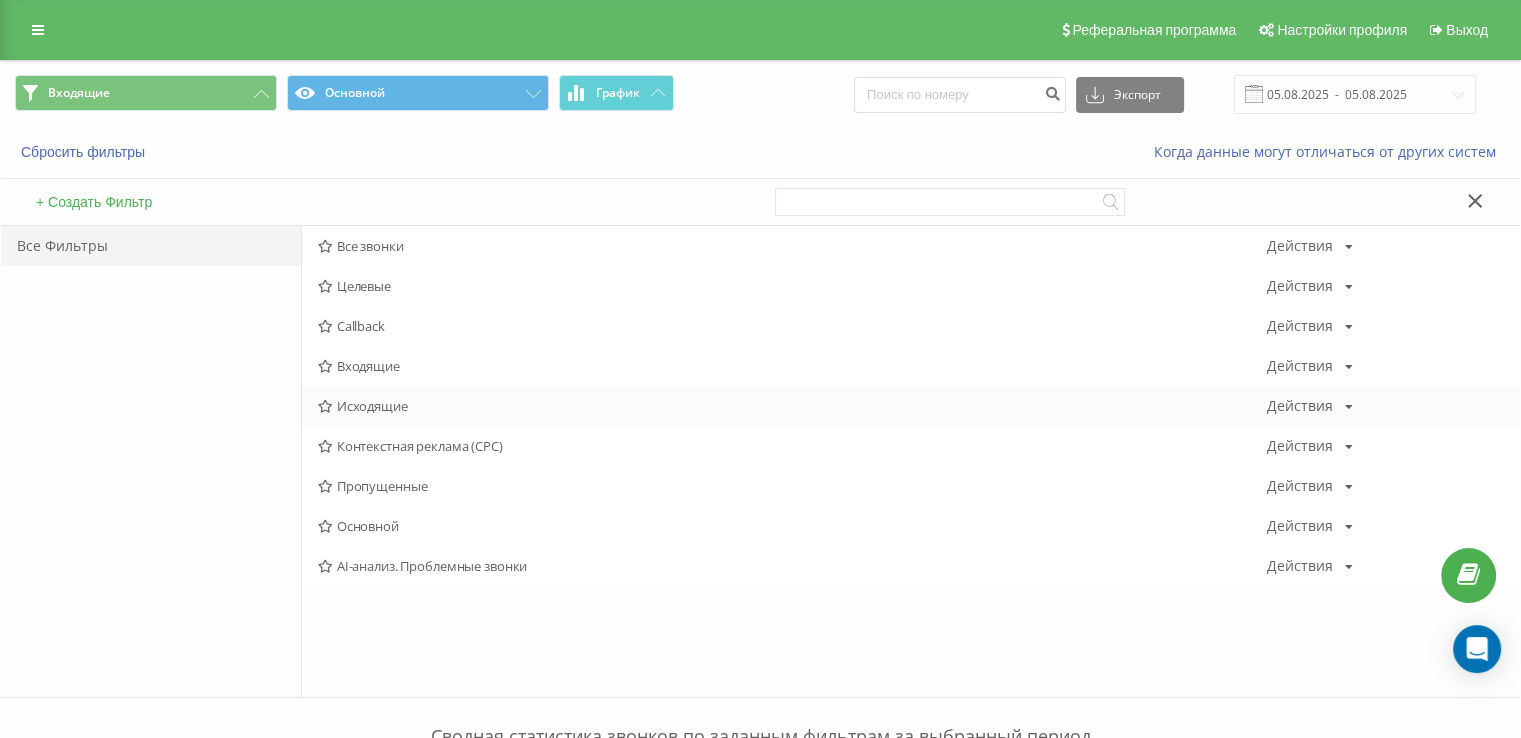 click on "Исходящие Действия Редактировать Копировать Удалить По умолчанию Поделиться" at bounding box center (911, 406) 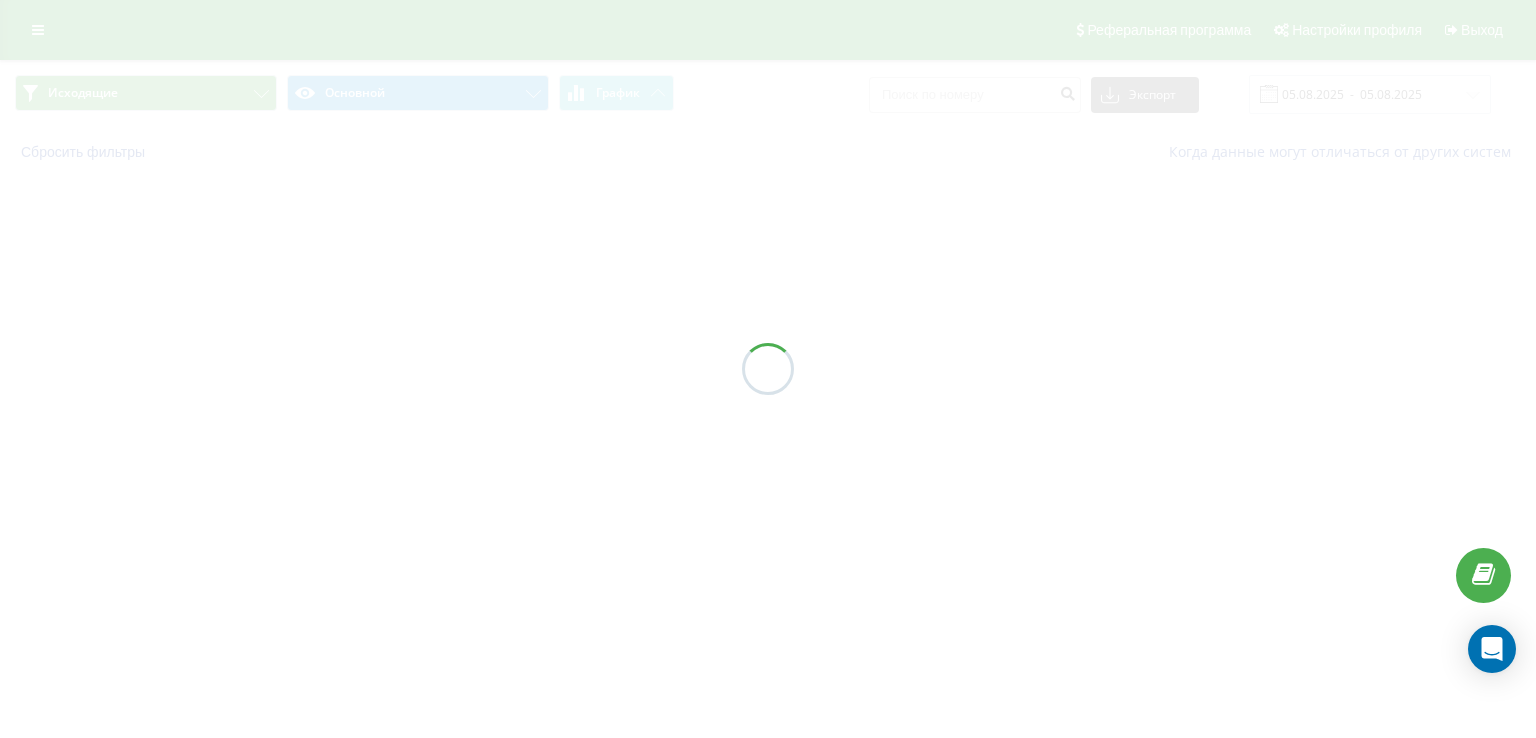 click at bounding box center (768, 369) 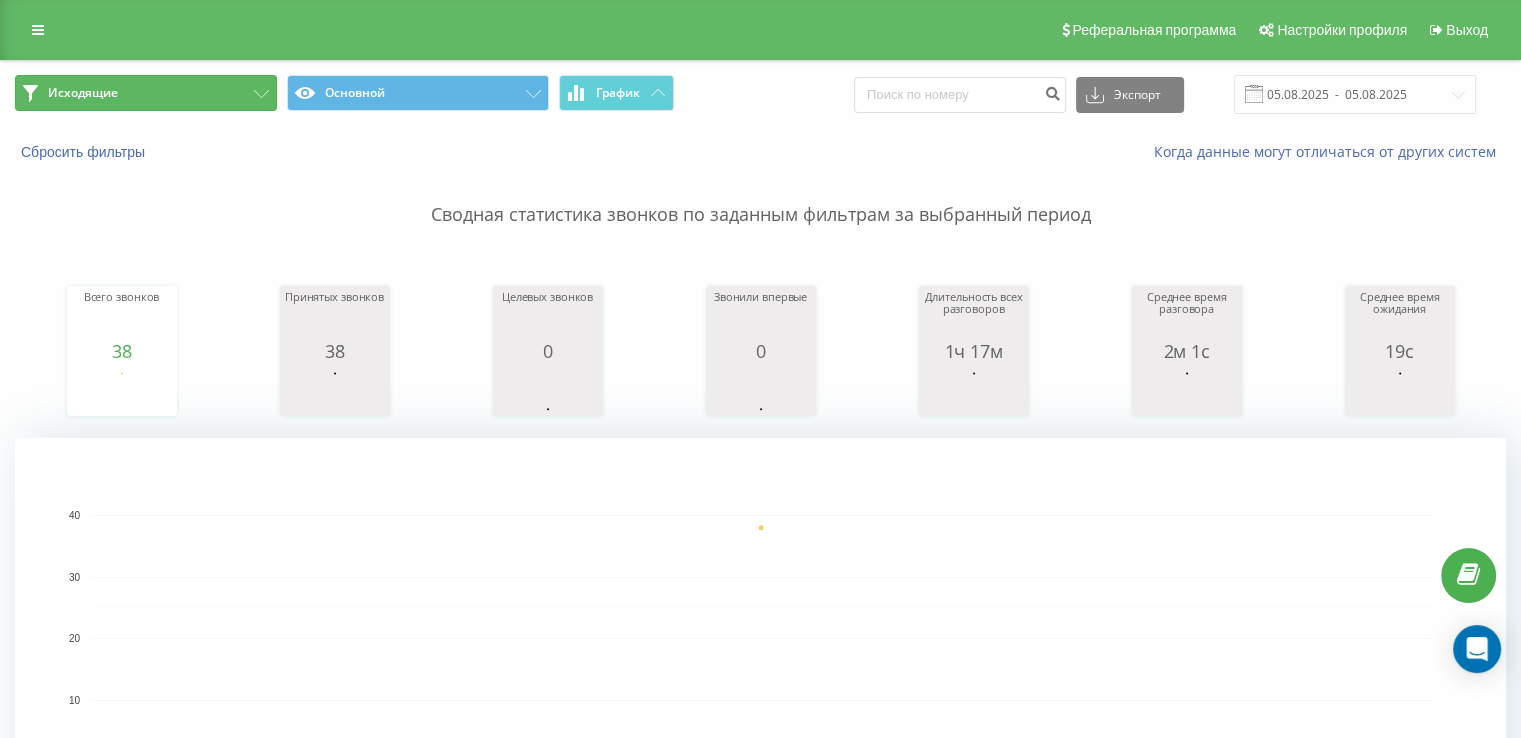 drag, startPoint x: 134, startPoint y: 97, endPoint x: 148, endPoint y: 102, distance: 14.866069 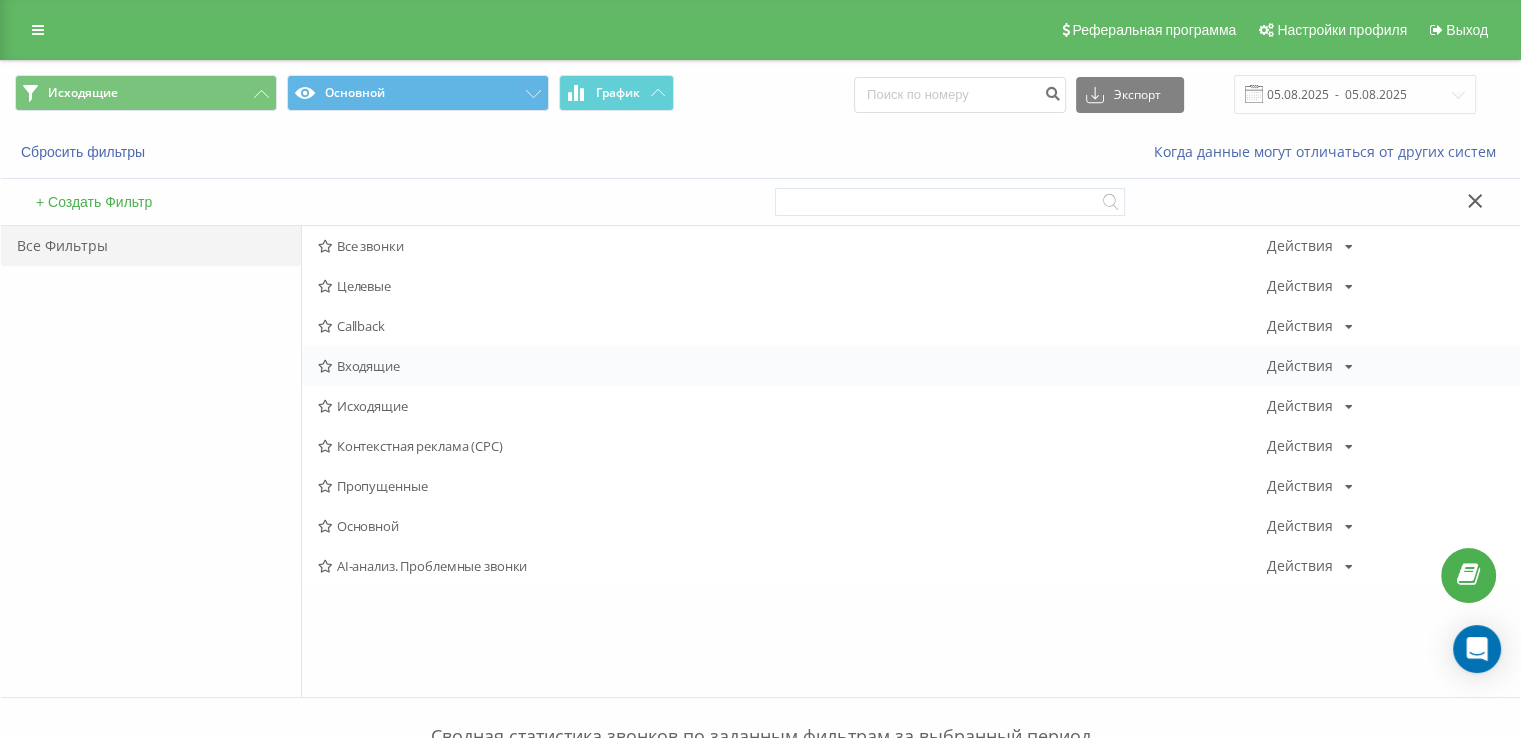 click on "Входящие Действия Редактировать Копировать Удалить По умолчанию Поделиться" at bounding box center (911, 366) 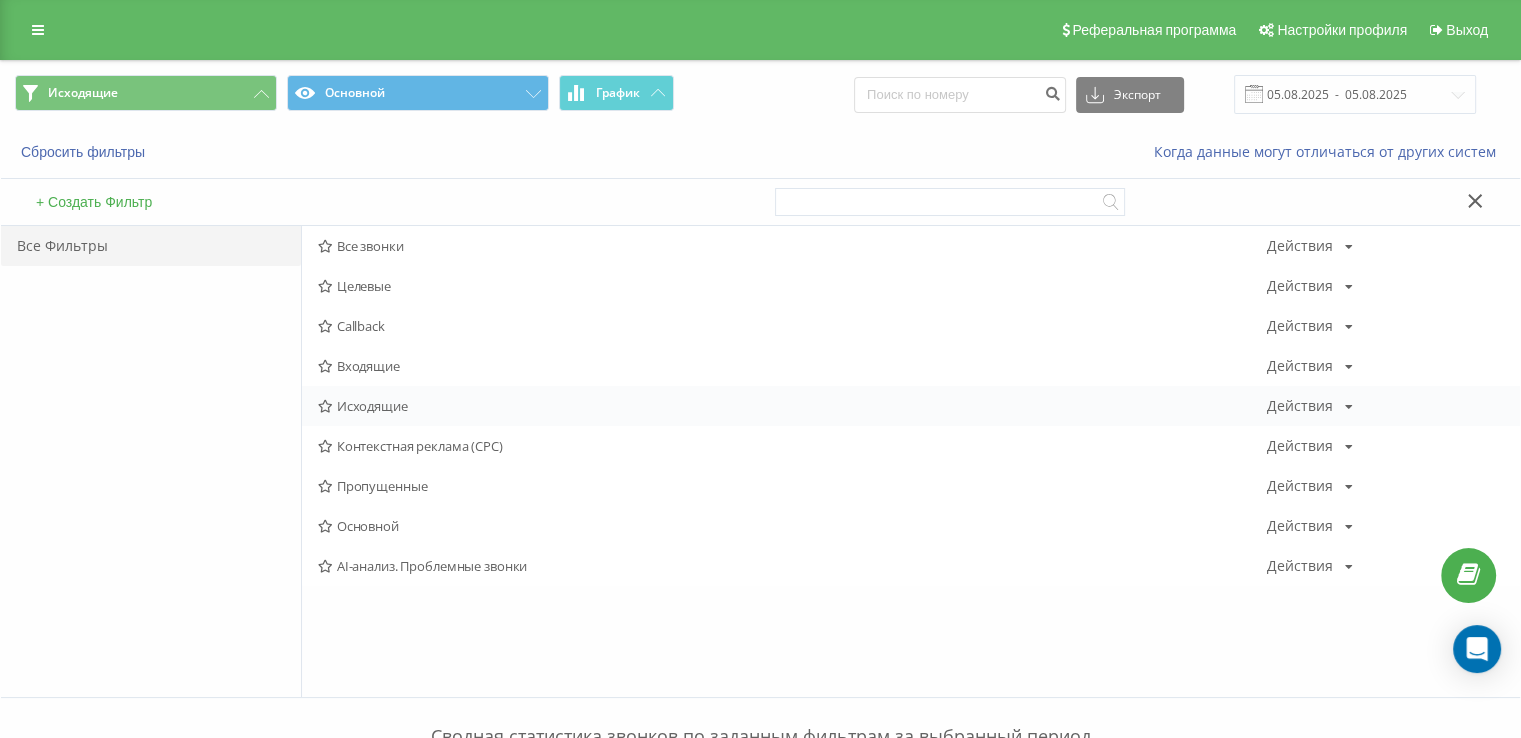 click on "Исходящие Действия Редактировать Копировать Удалить По умолчанию Поделиться" at bounding box center (911, 406) 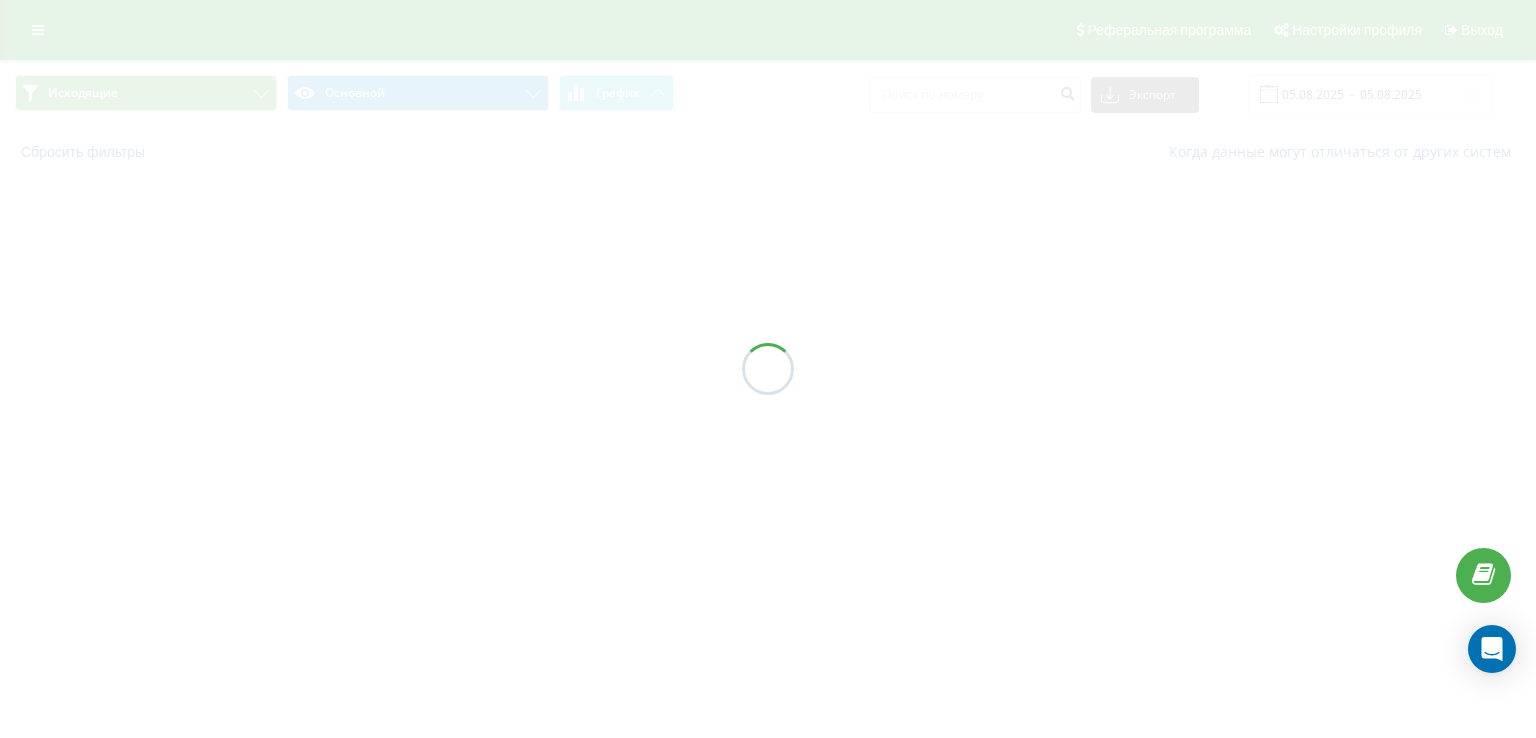 click at bounding box center (768, 369) 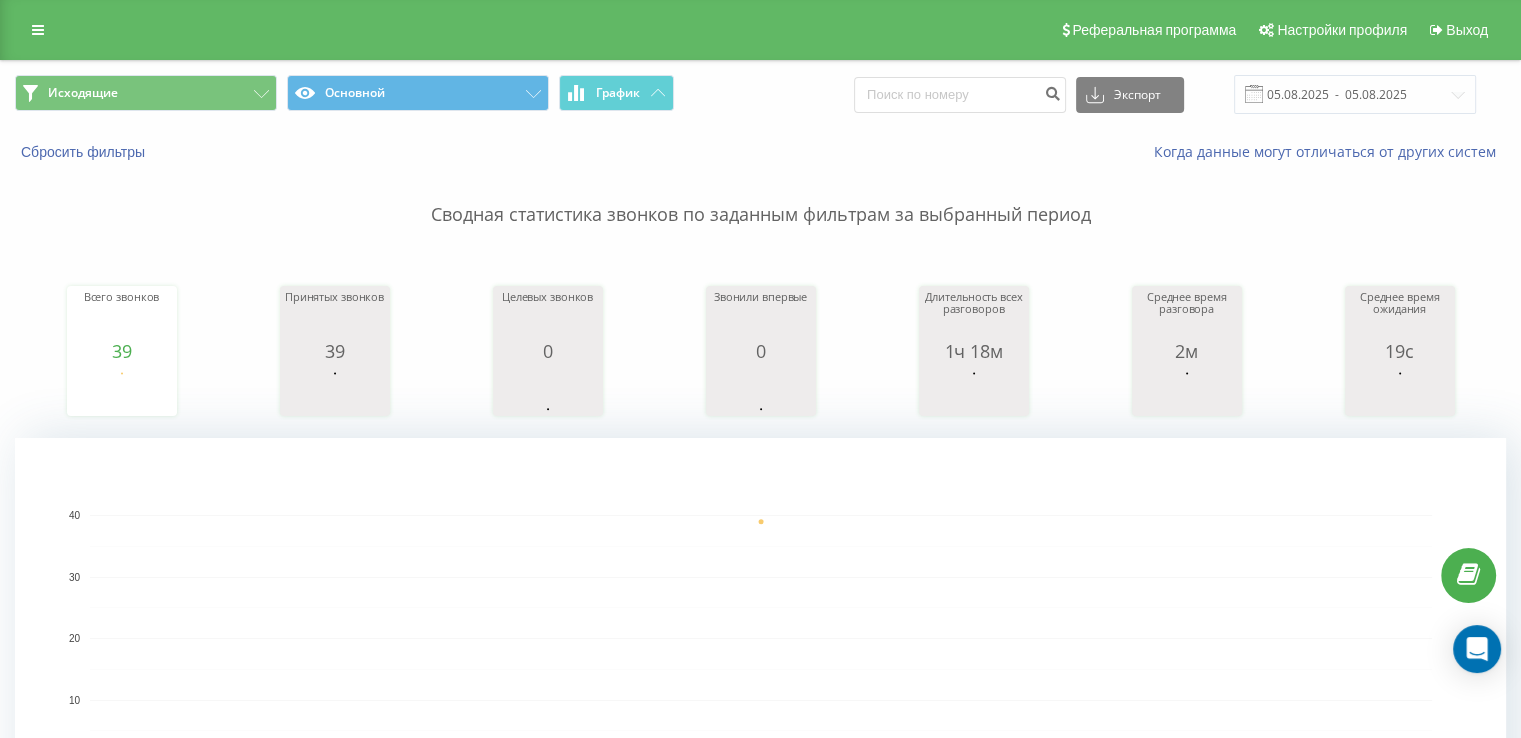 click 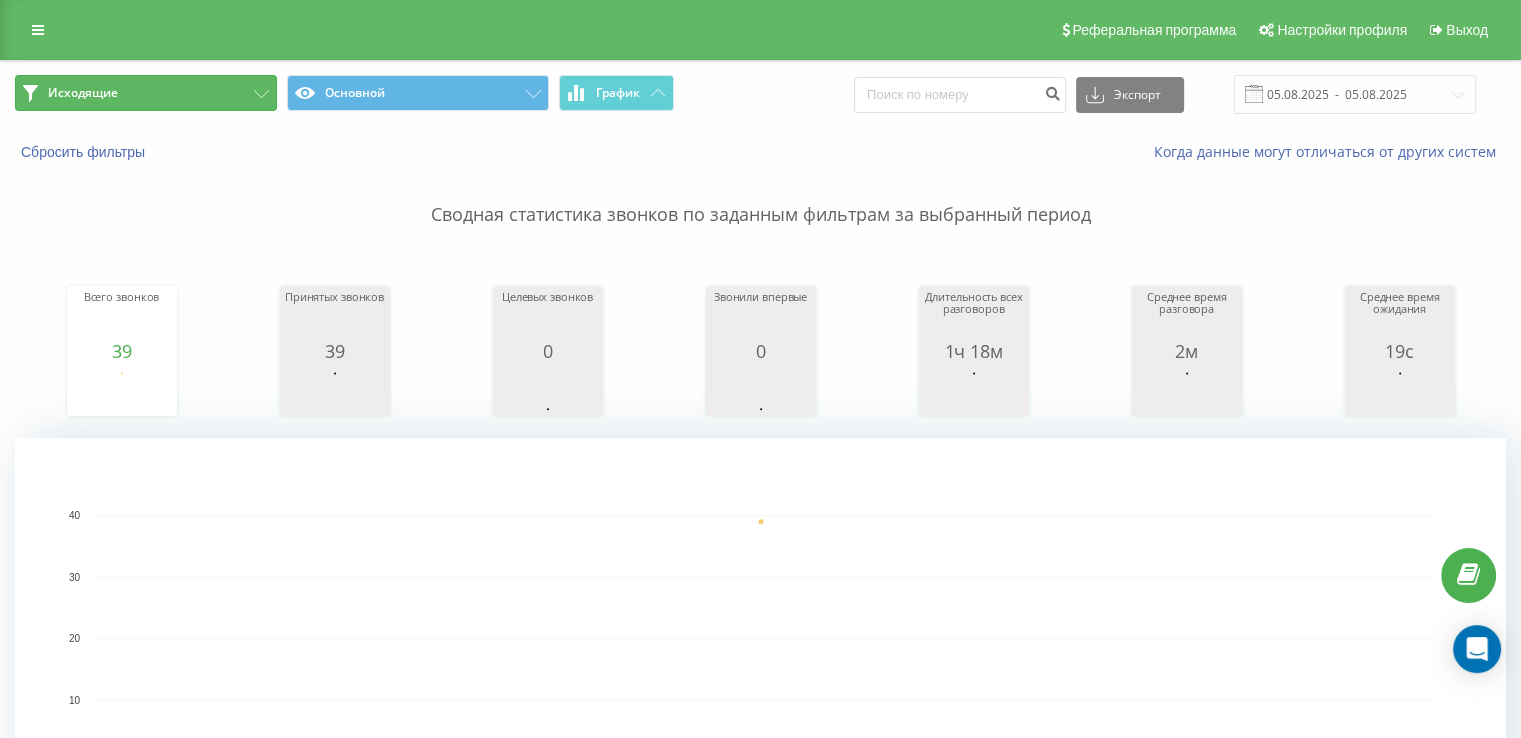 click on "Исходящие" at bounding box center [146, 93] 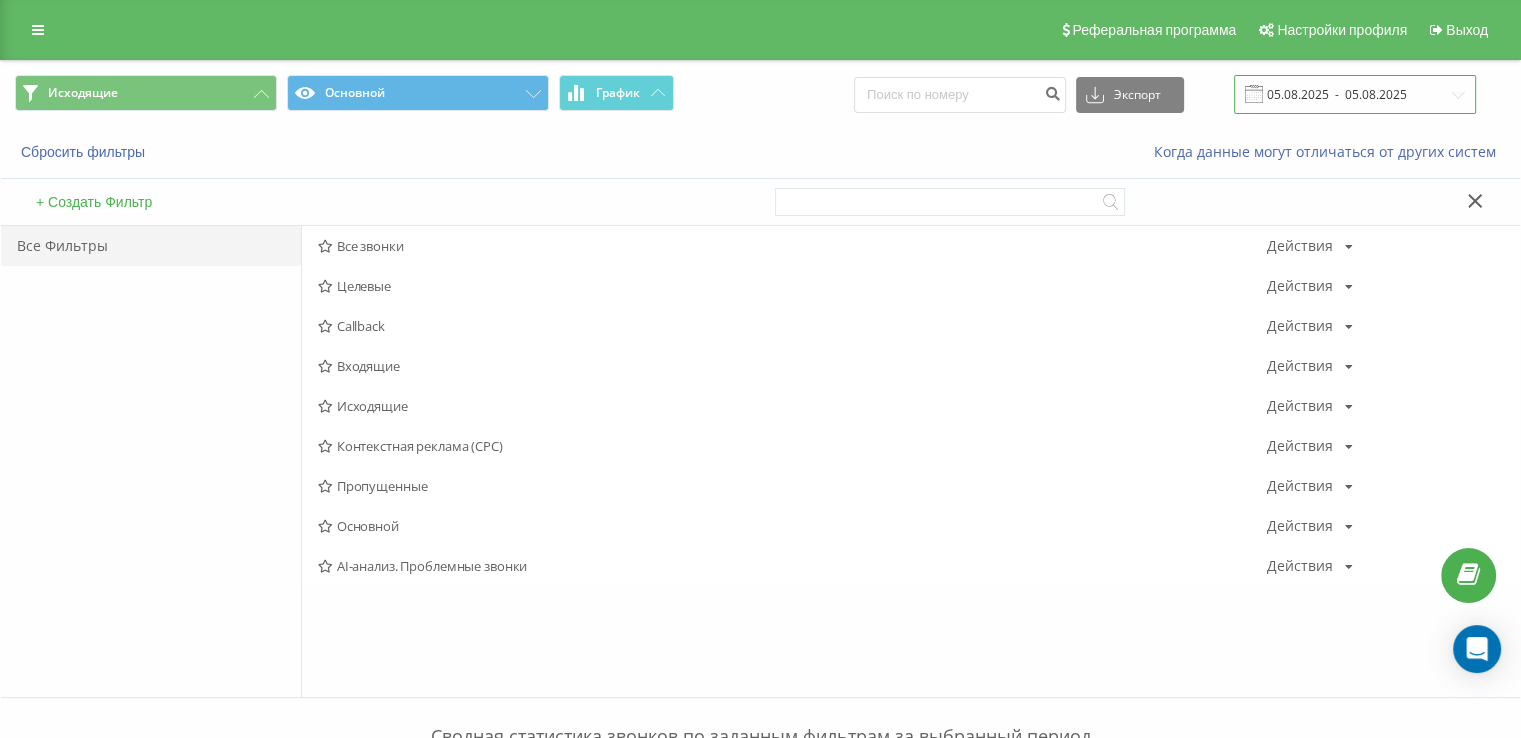 click on "05.08.2025  -  05.08.2025" at bounding box center (1355, 94) 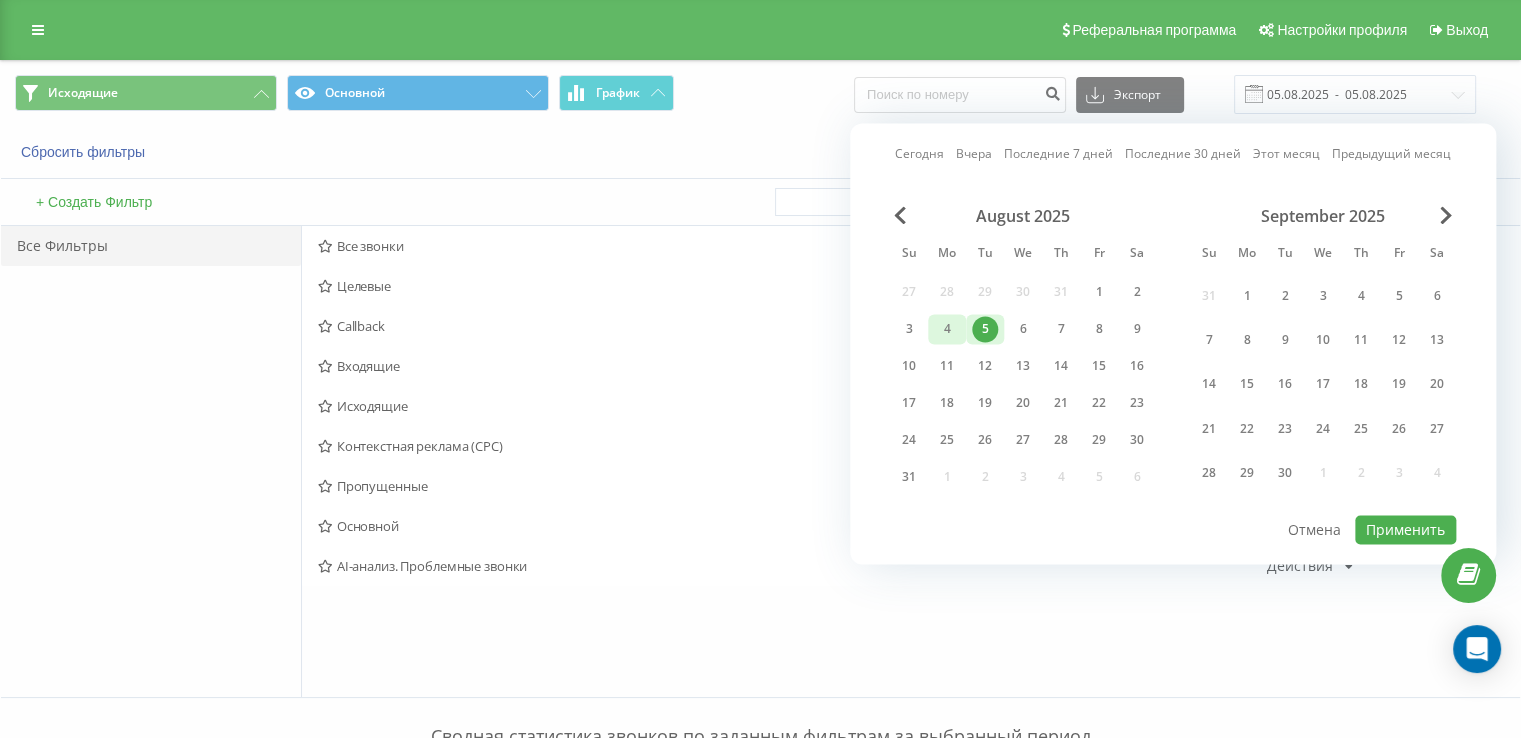 click on "4" at bounding box center (947, 329) 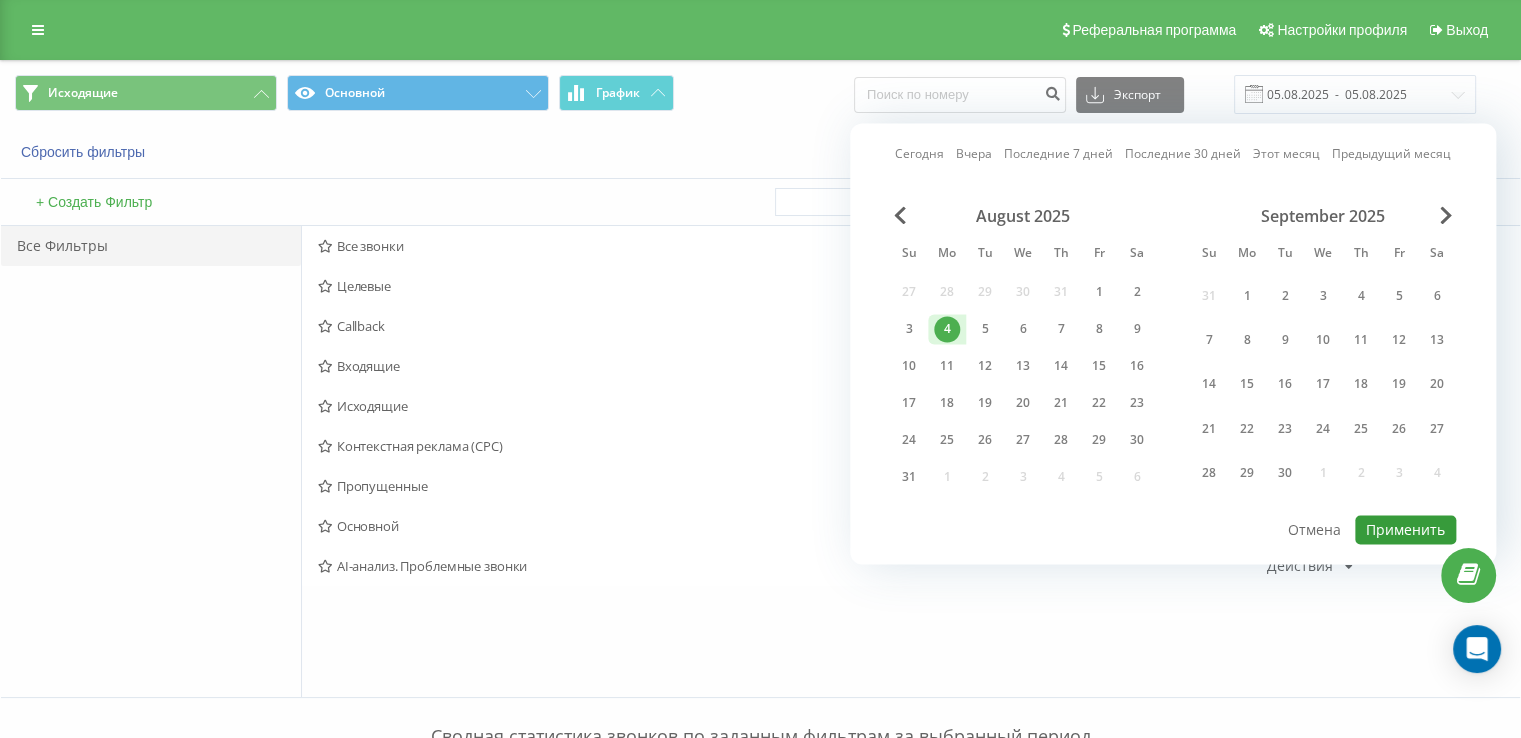 click on "Применить" at bounding box center [1405, 529] 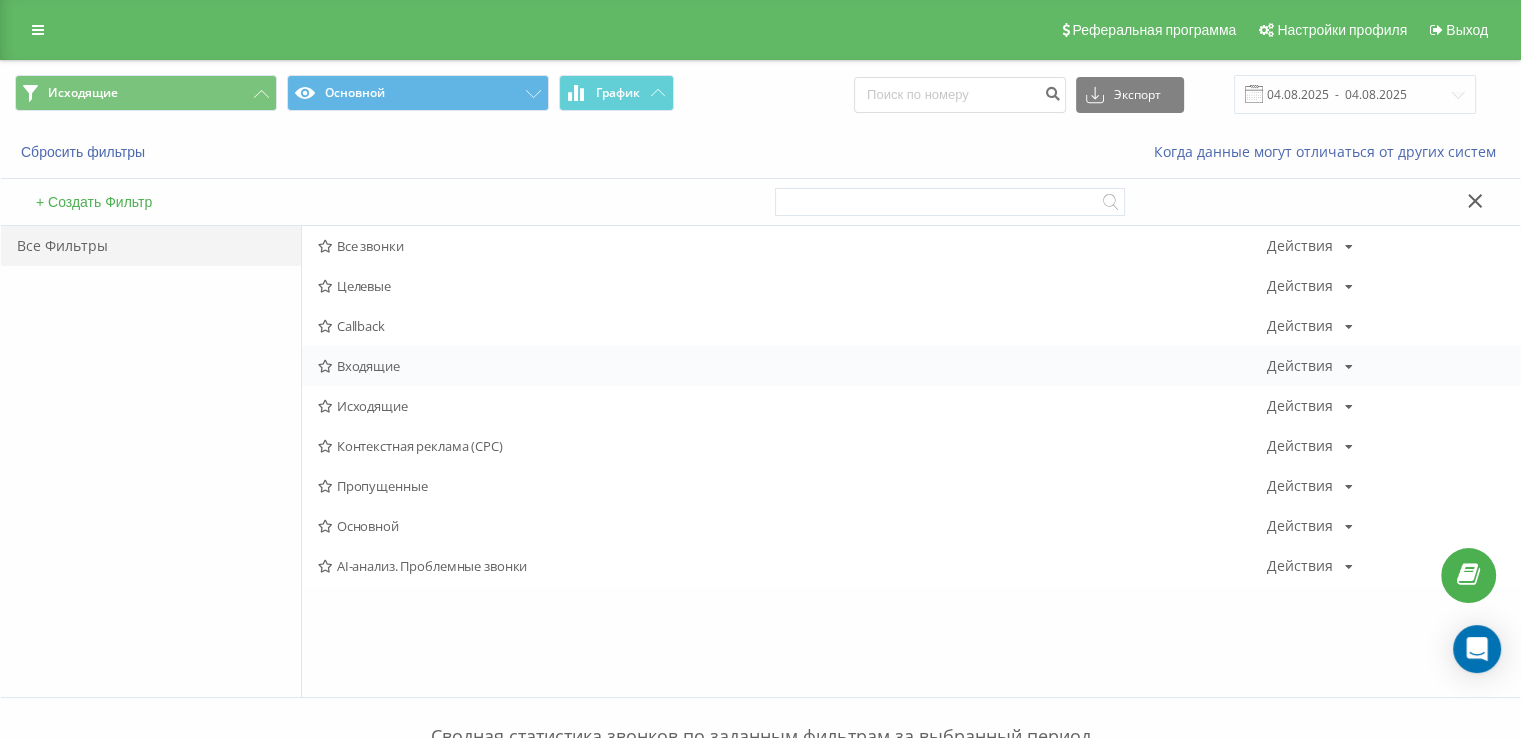click on "Входящие Действия Редактировать Копировать Удалить По умолчанию Поделиться" at bounding box center [911, 366] 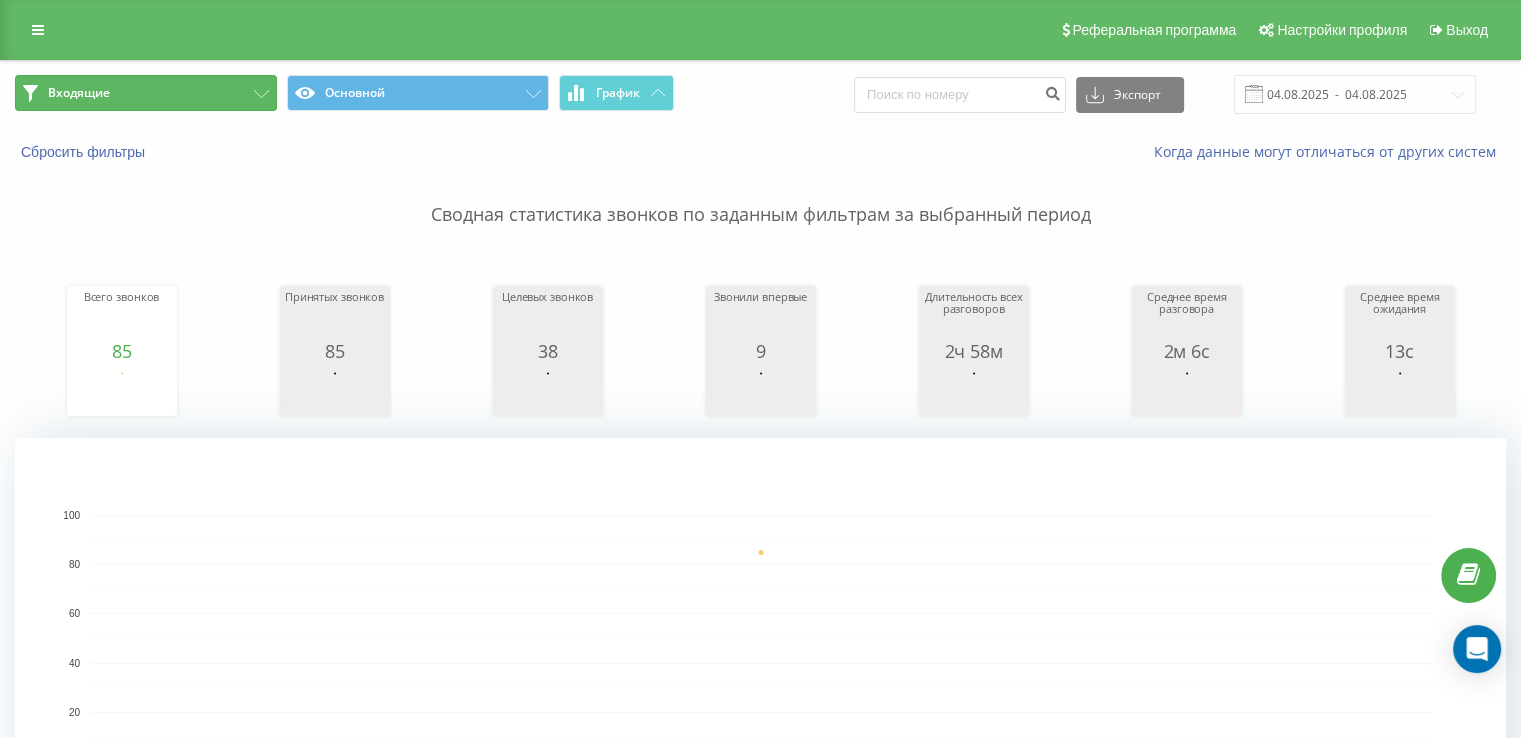 click on "Входящие" at bounding box center (146, 93) 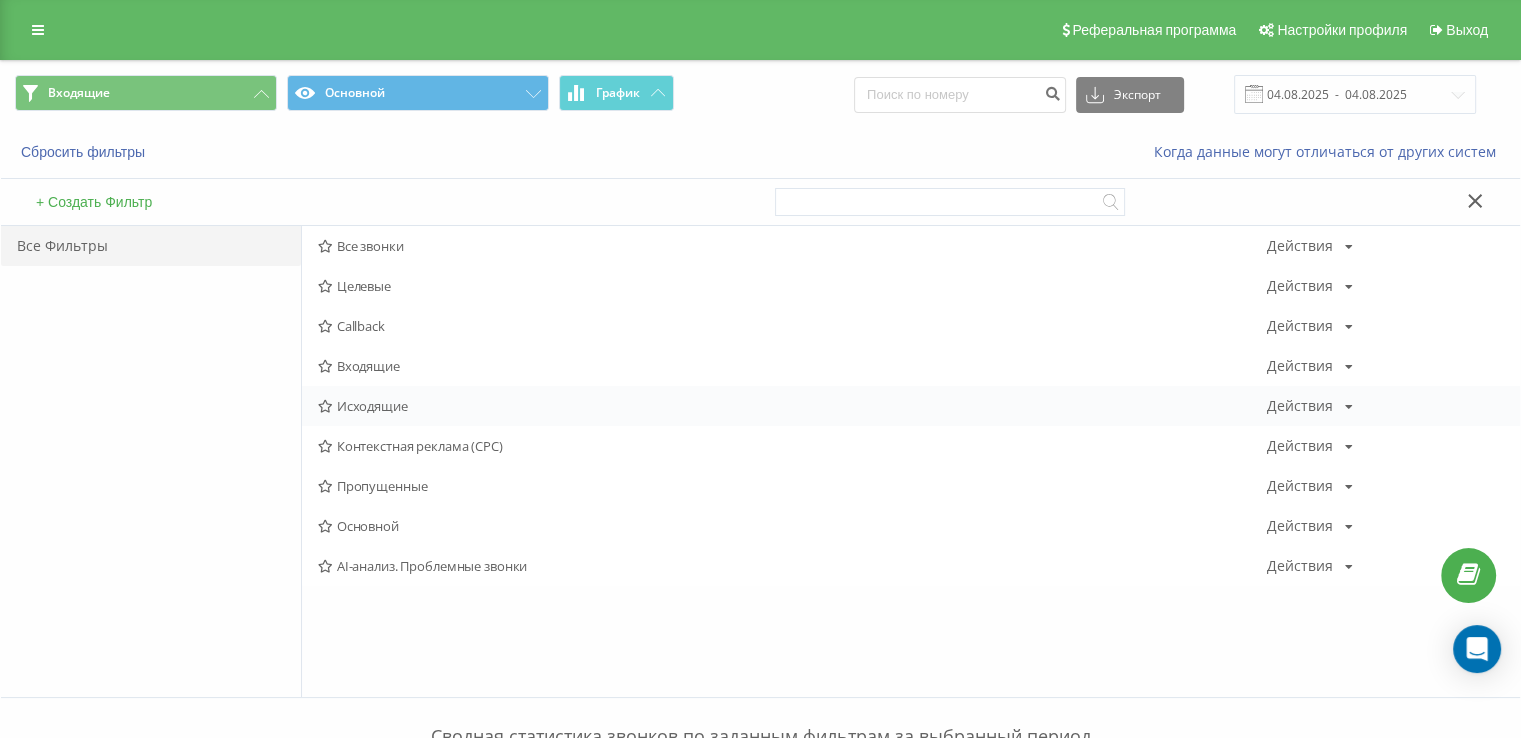 click on "Исходящие" at bounding box center [792, 406] 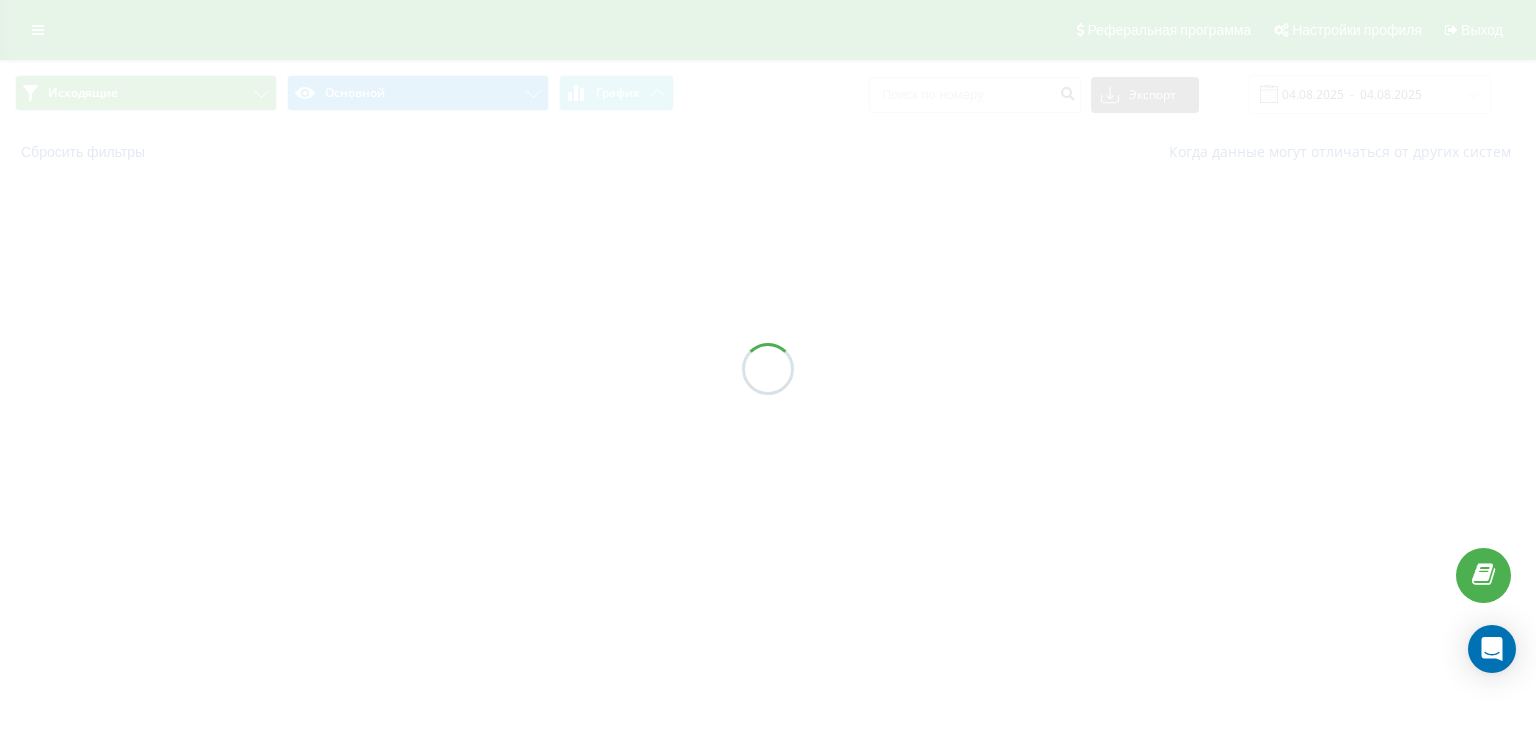 click at bounding box center [768, 369] 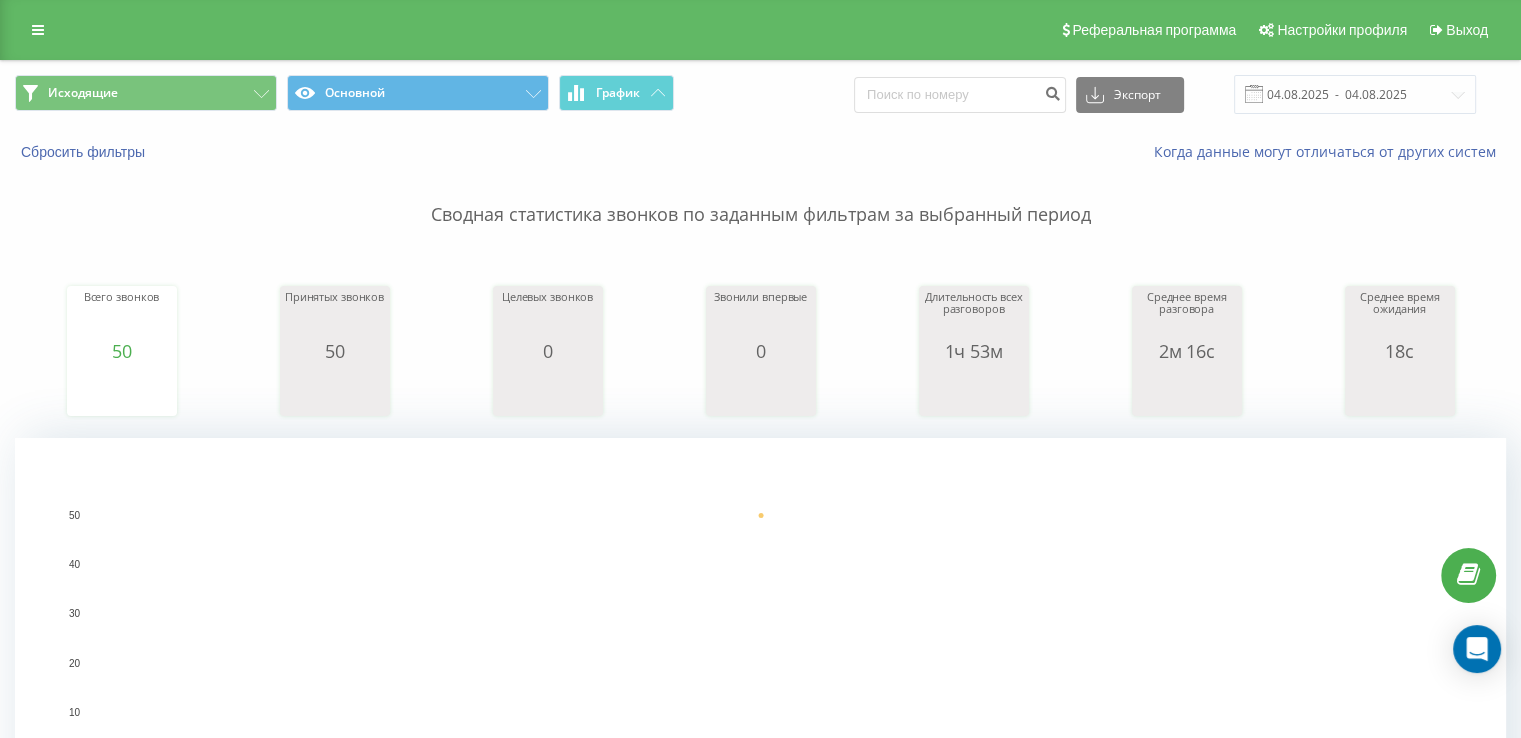 click on "Сбросить фильтры" at bounding box center [286, 152] 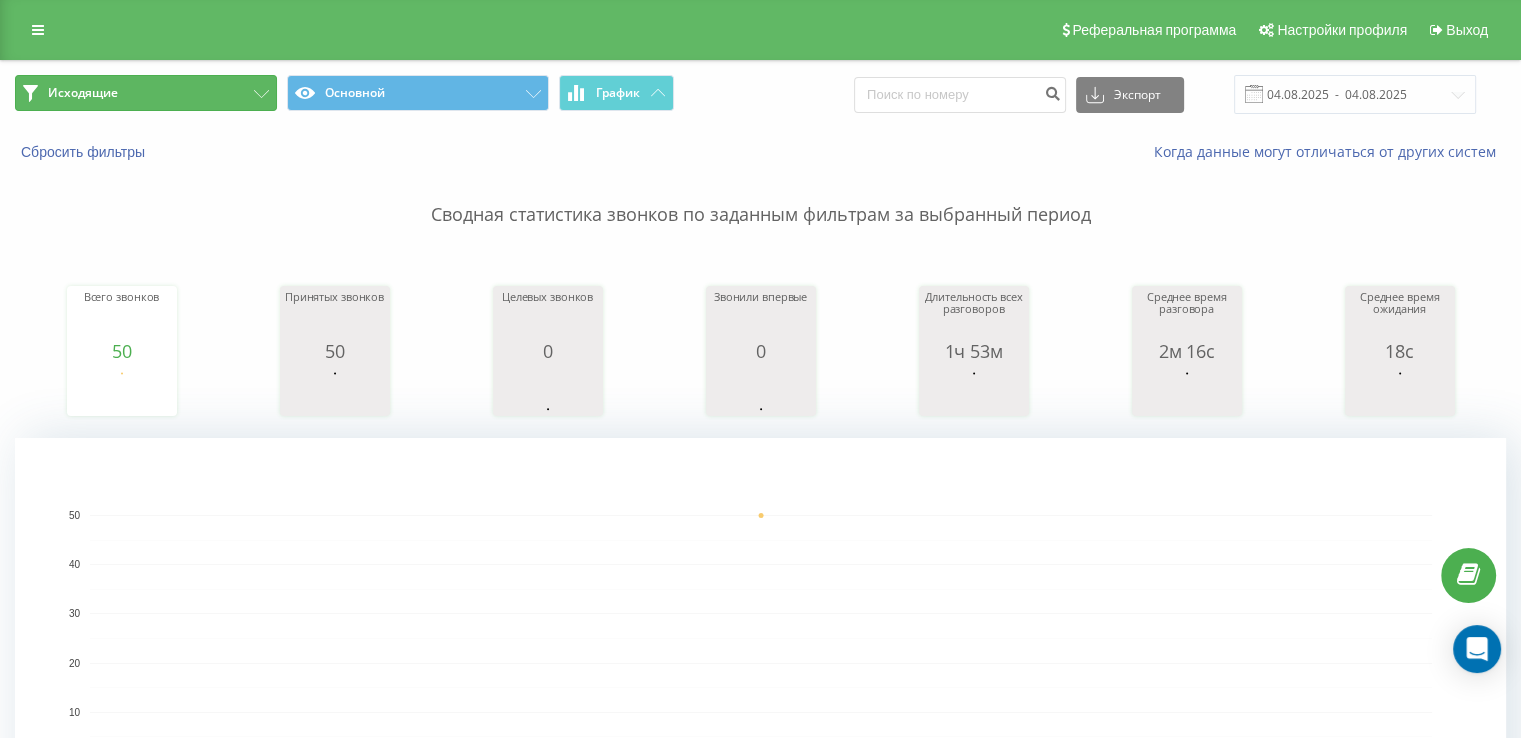 click on "Исходящие" at bounding box center [146, 93] 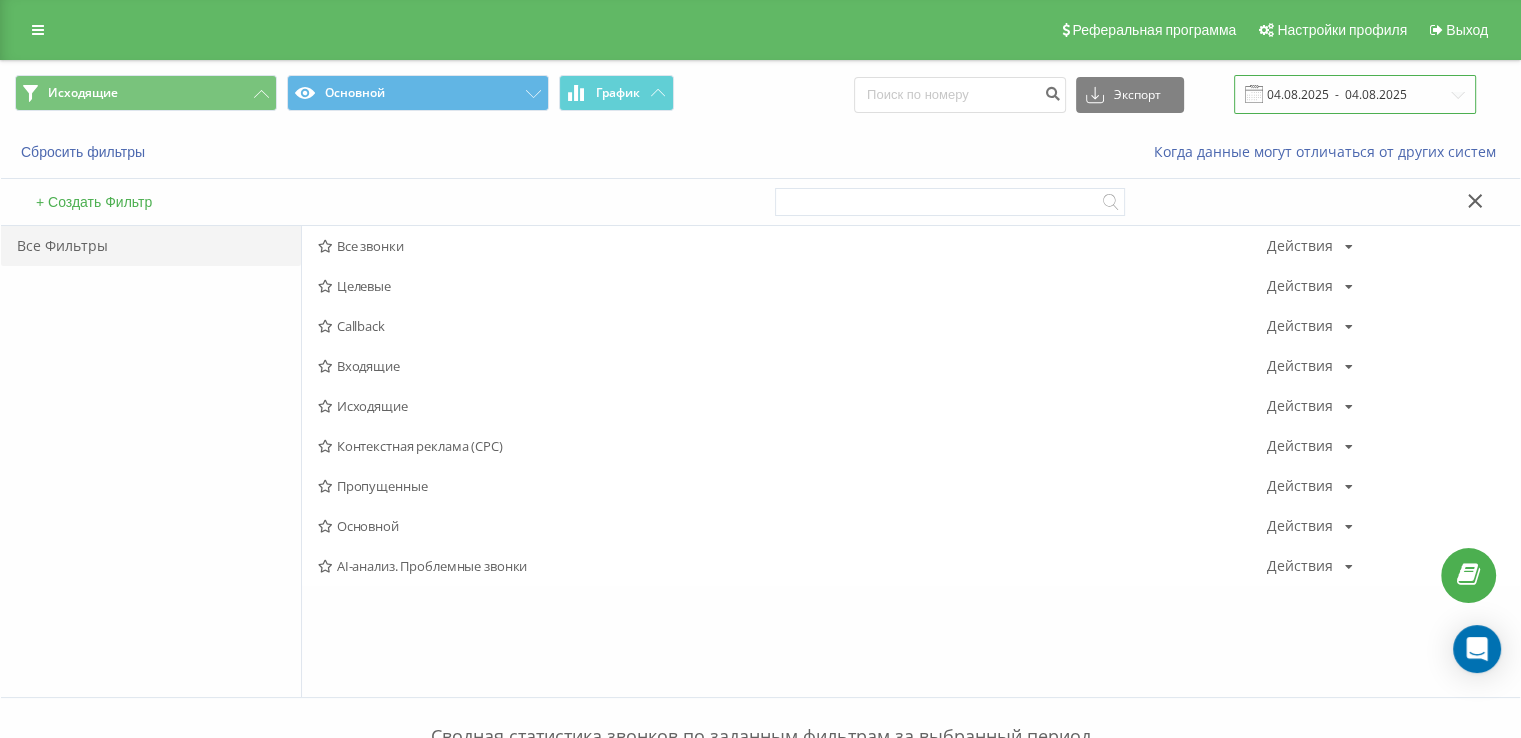 click on "04.08.2025  -  04.08.2025" at bounding box center (1355, 94) 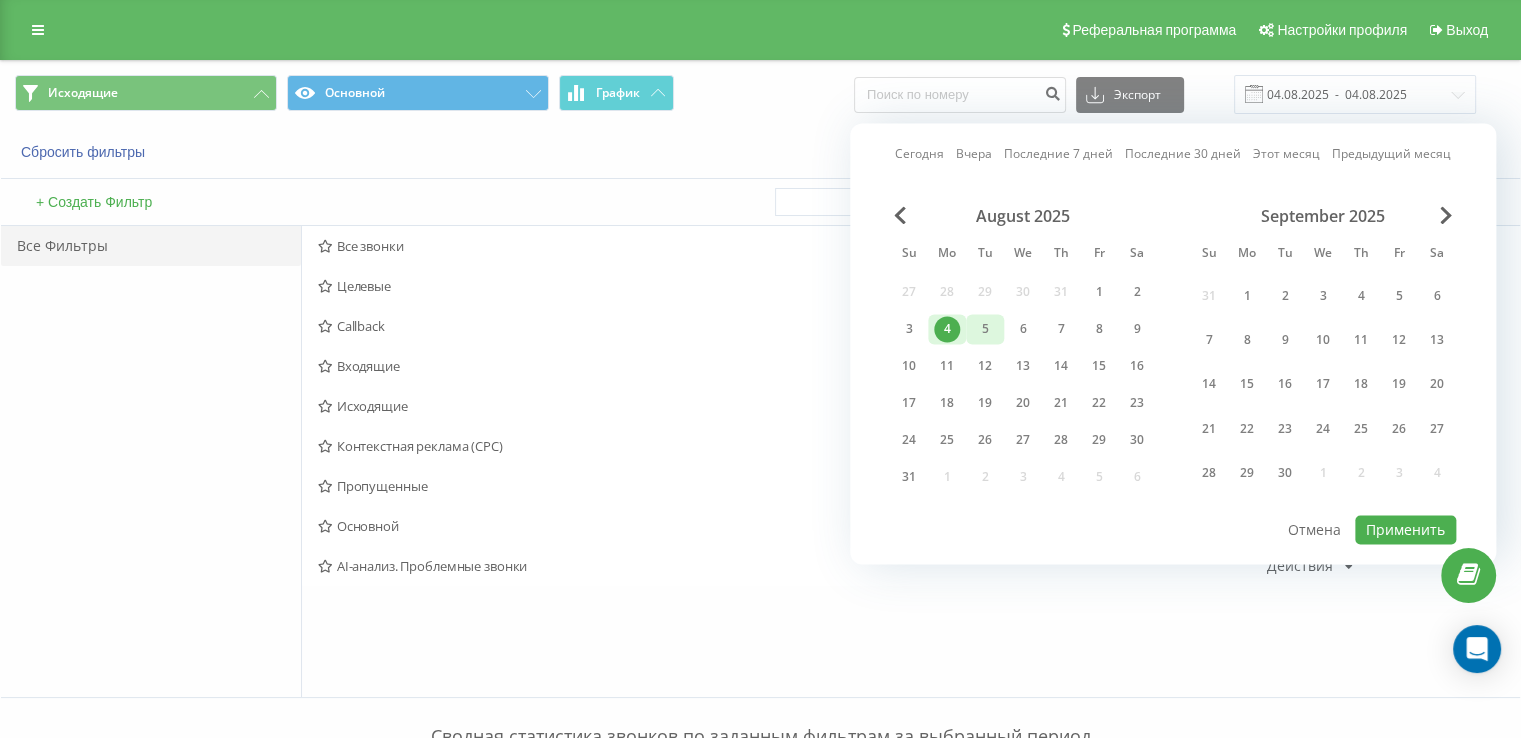 click on "5" at bounding box center [985, 329] 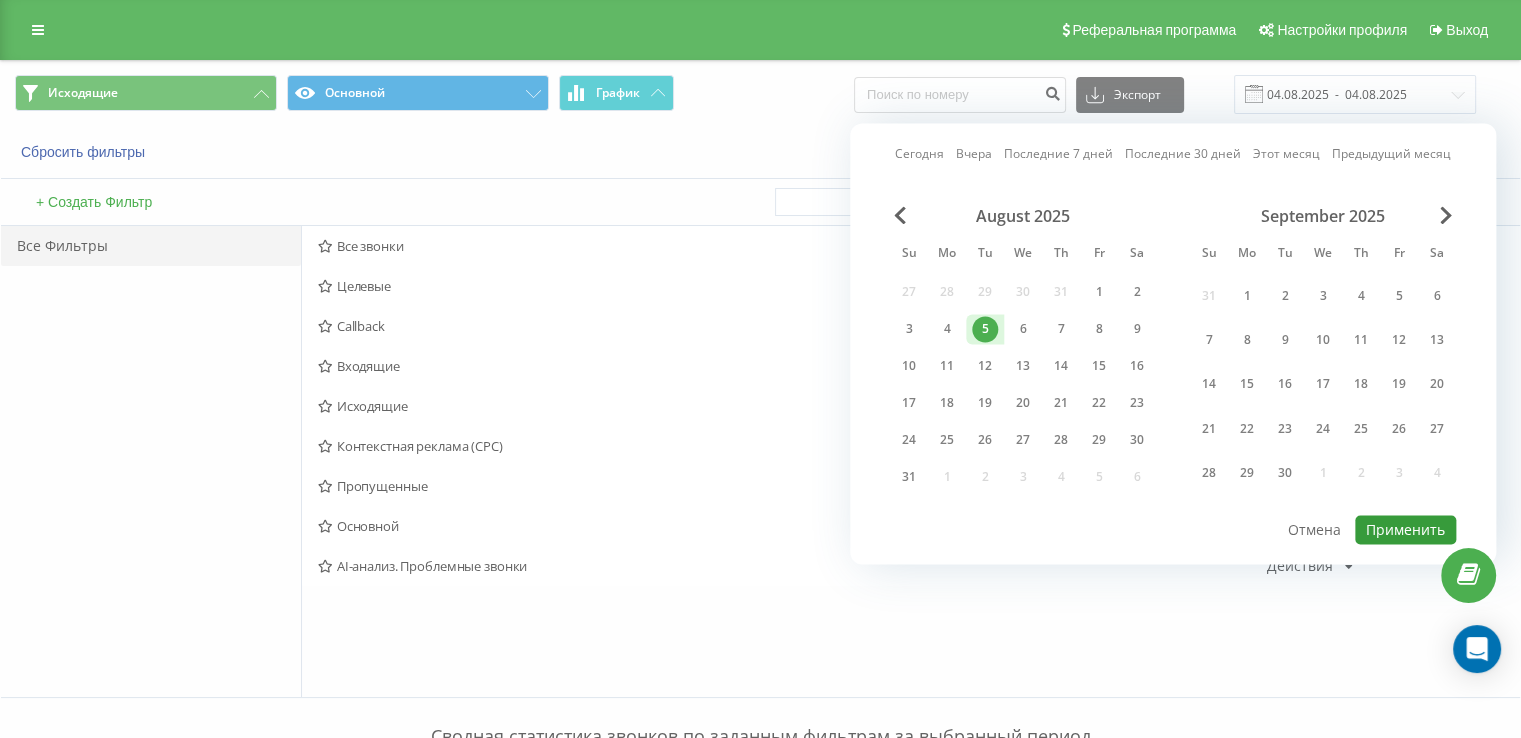 click on "Применить" at bounding box center [1405, 529] 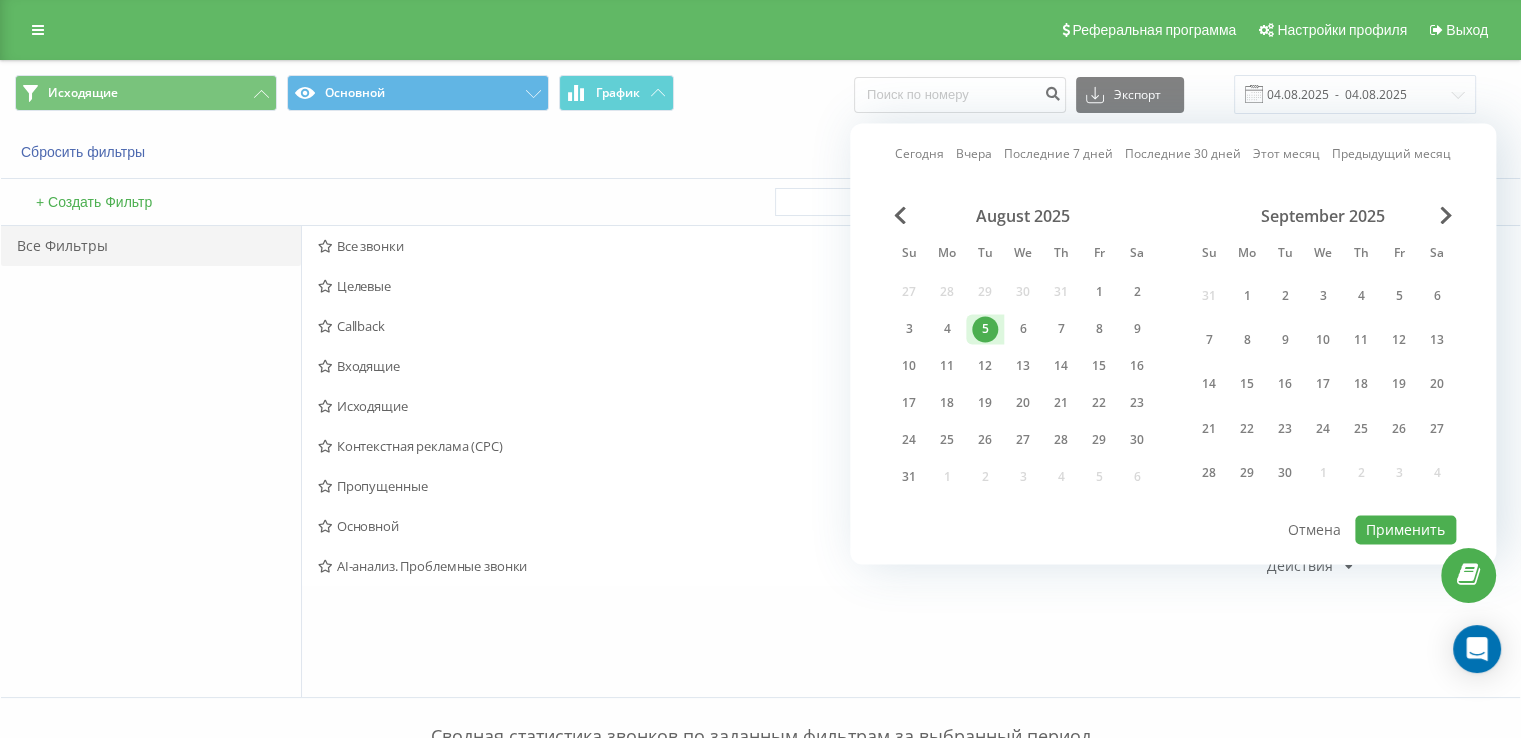 type on "05.08.2025  -  05.08.2025" 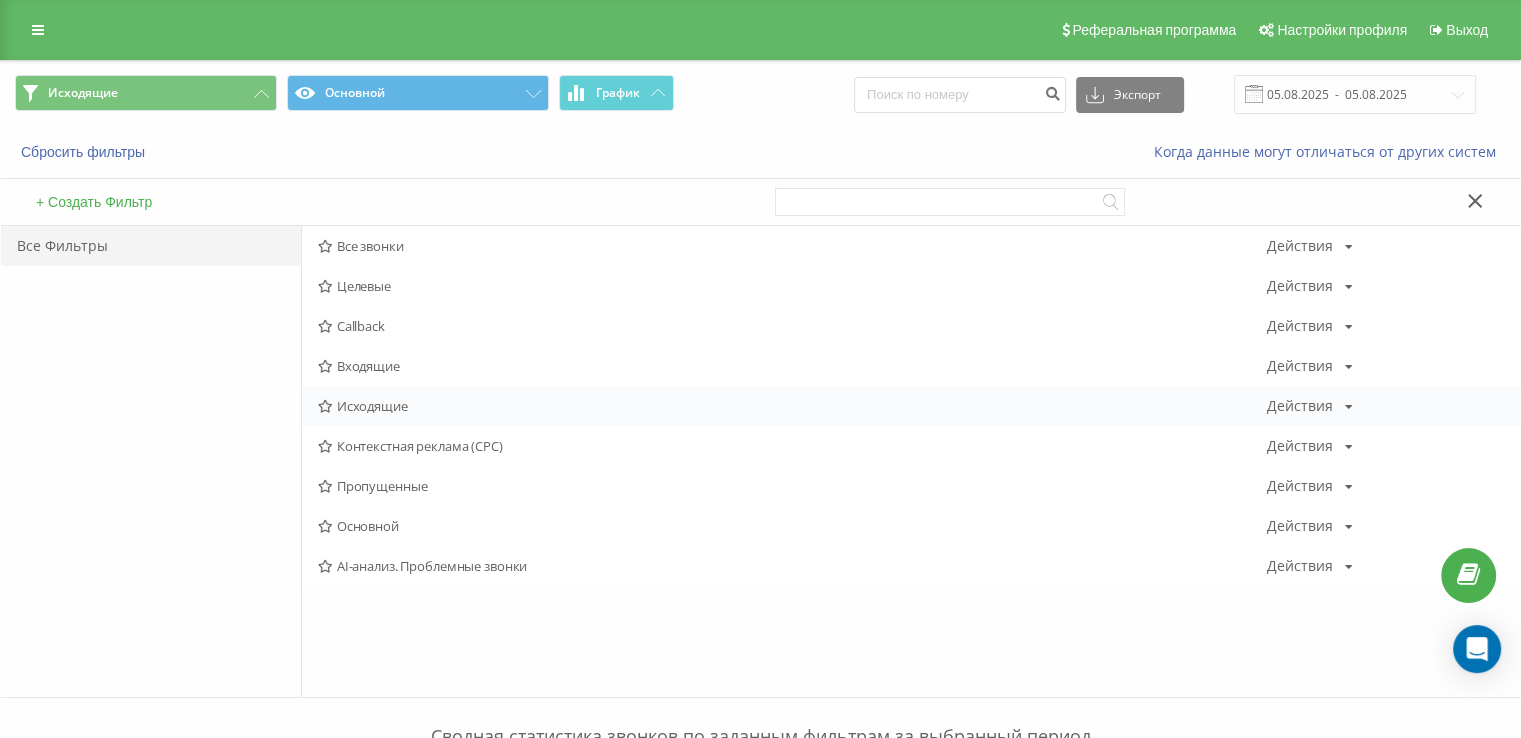 click on "Исходящие" at bounding box center [792, 406] 